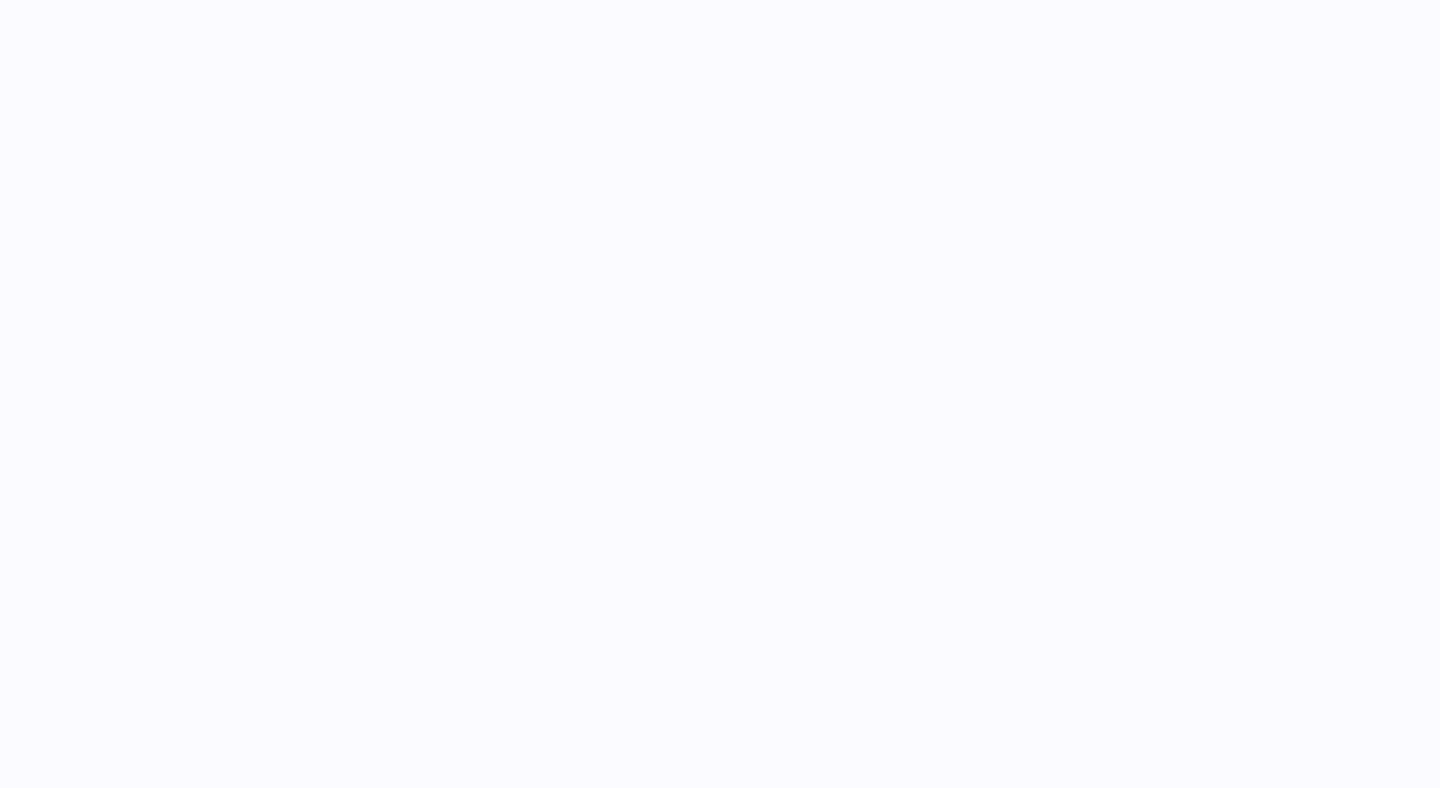 scroll, scrollTop: 0, scrollLeft: 0, axis: both 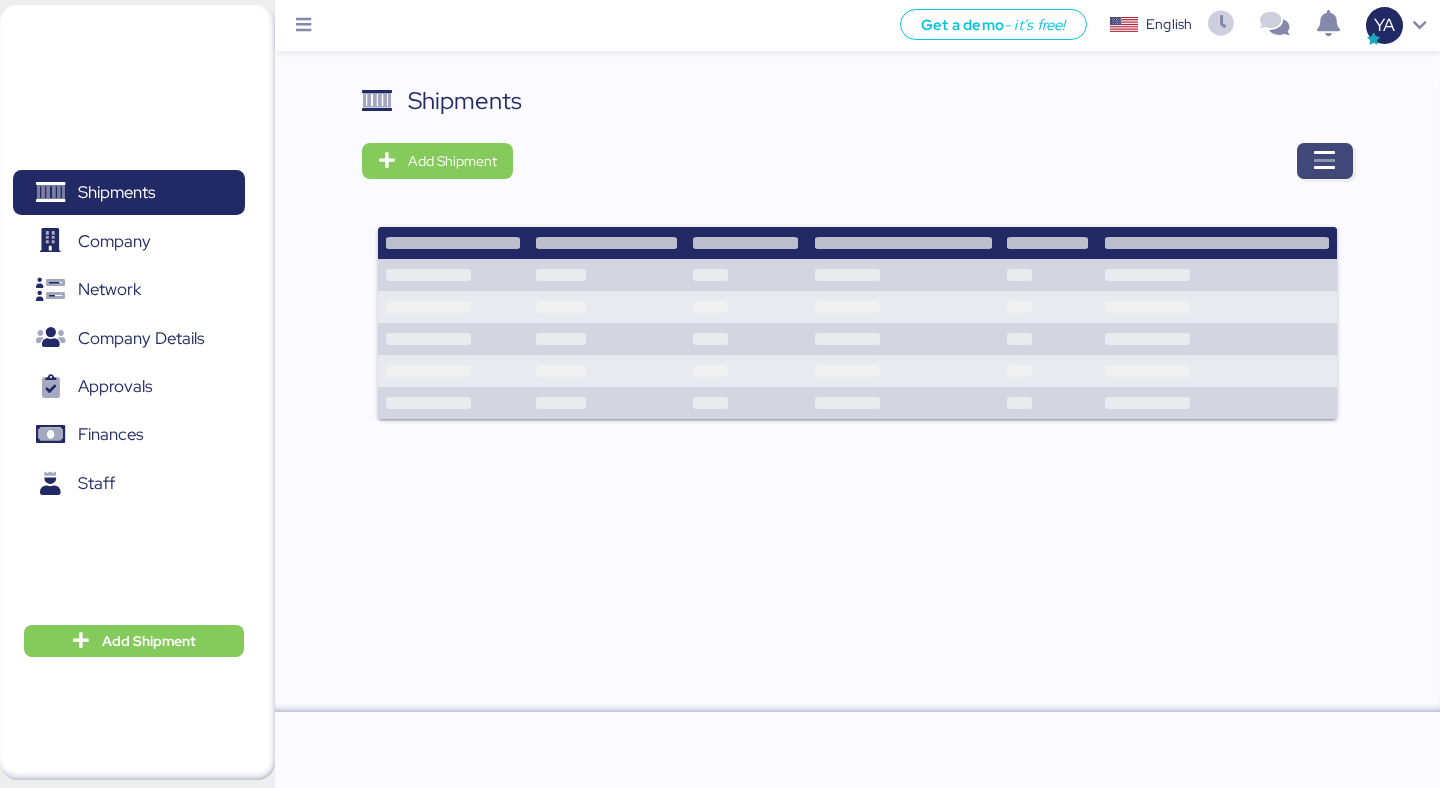 click at bounding box center (1325, 161) 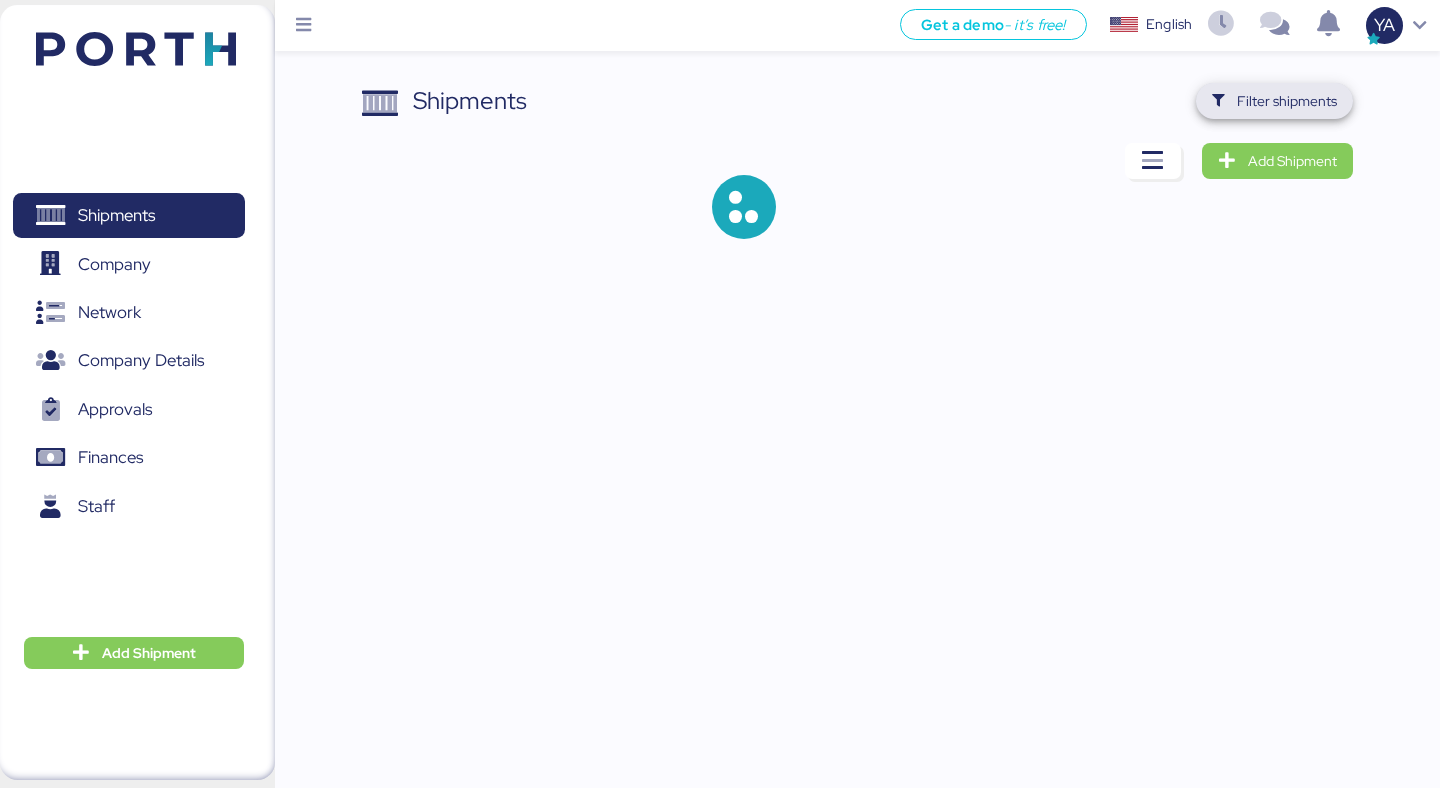 click on "Filter shipments" at bounding box center [1287, 101] 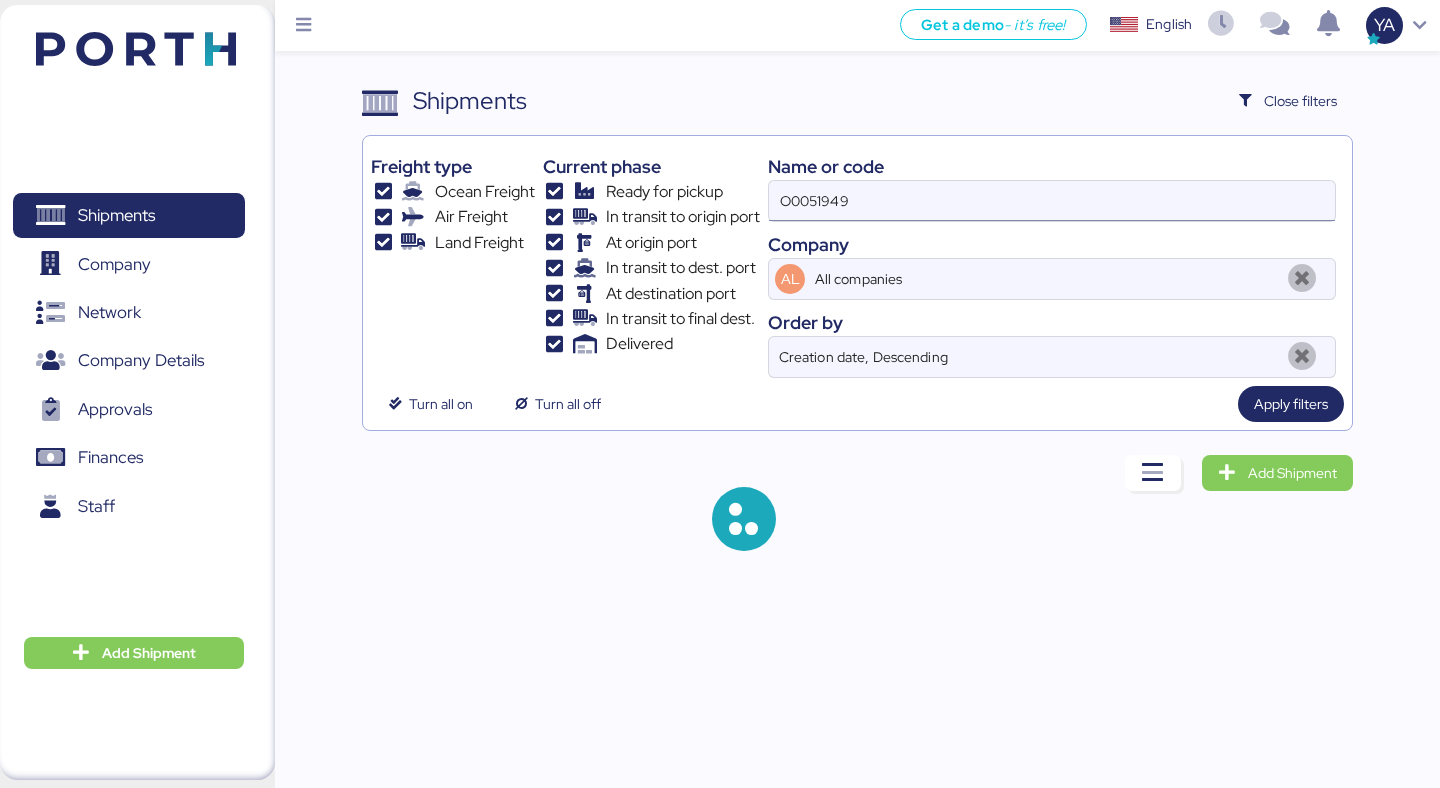 click on "O0051949" at bounding box center (1052, 201) 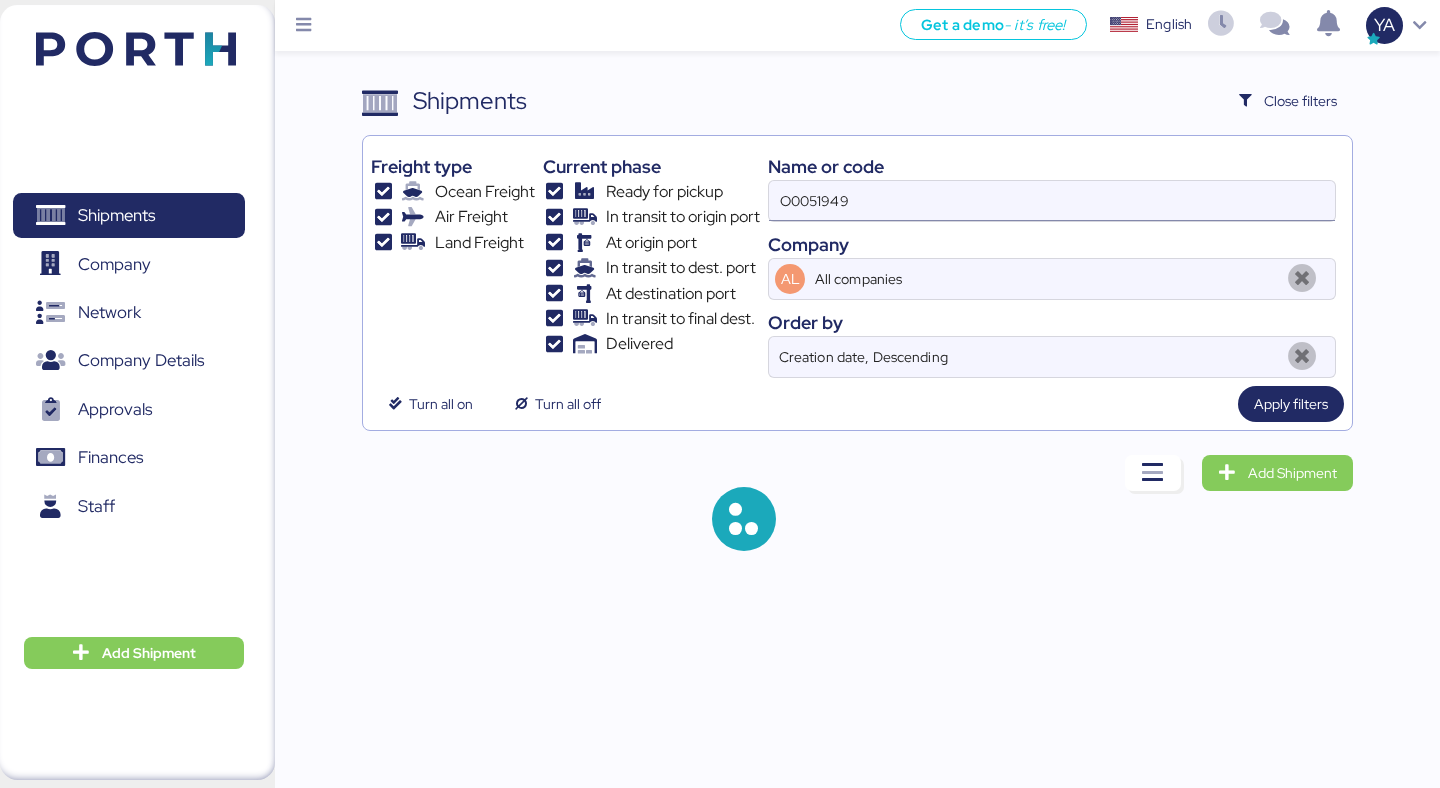 click on "O0051949" at bounding box center [1052, 201] 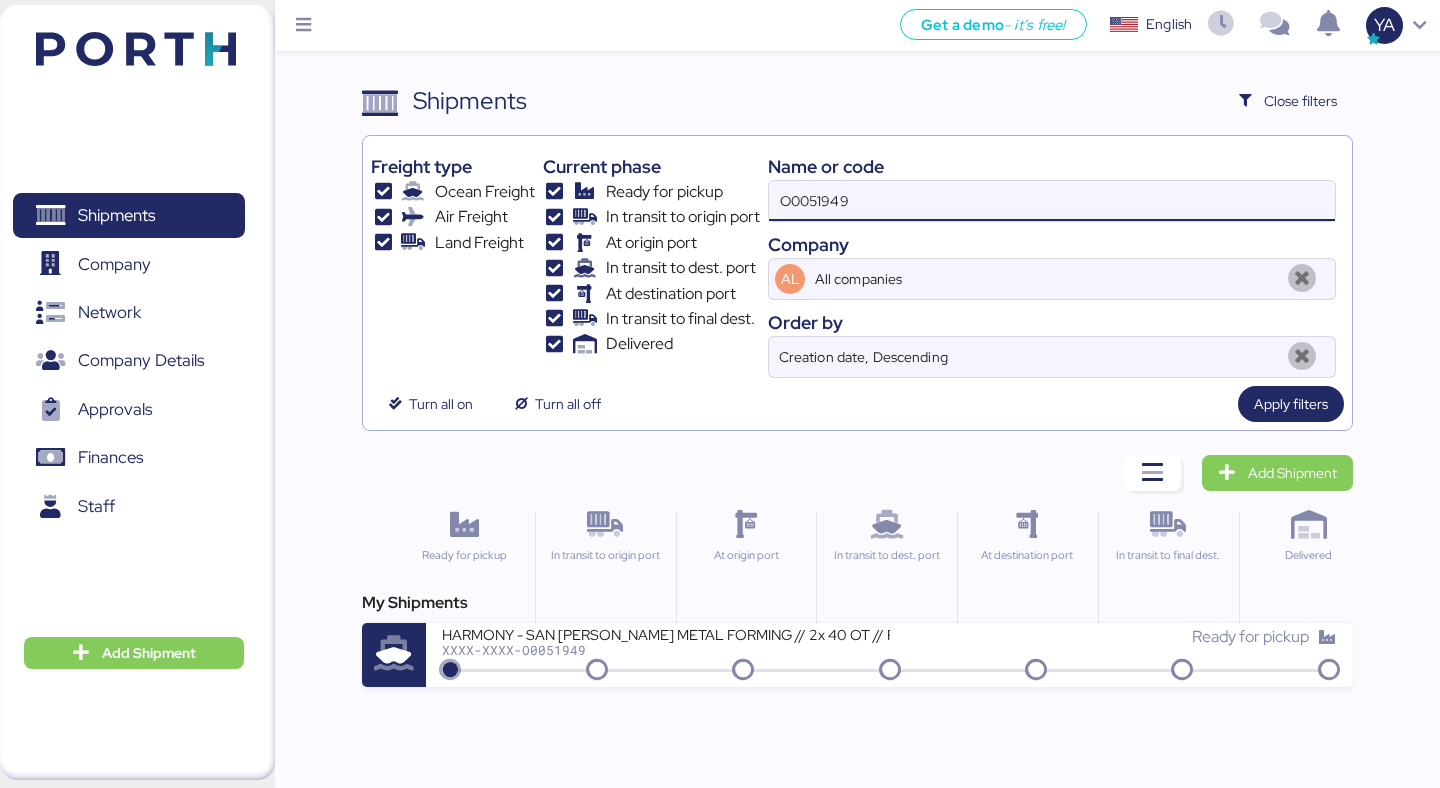 click on "O0051949" at bounding box center [1052, 201] 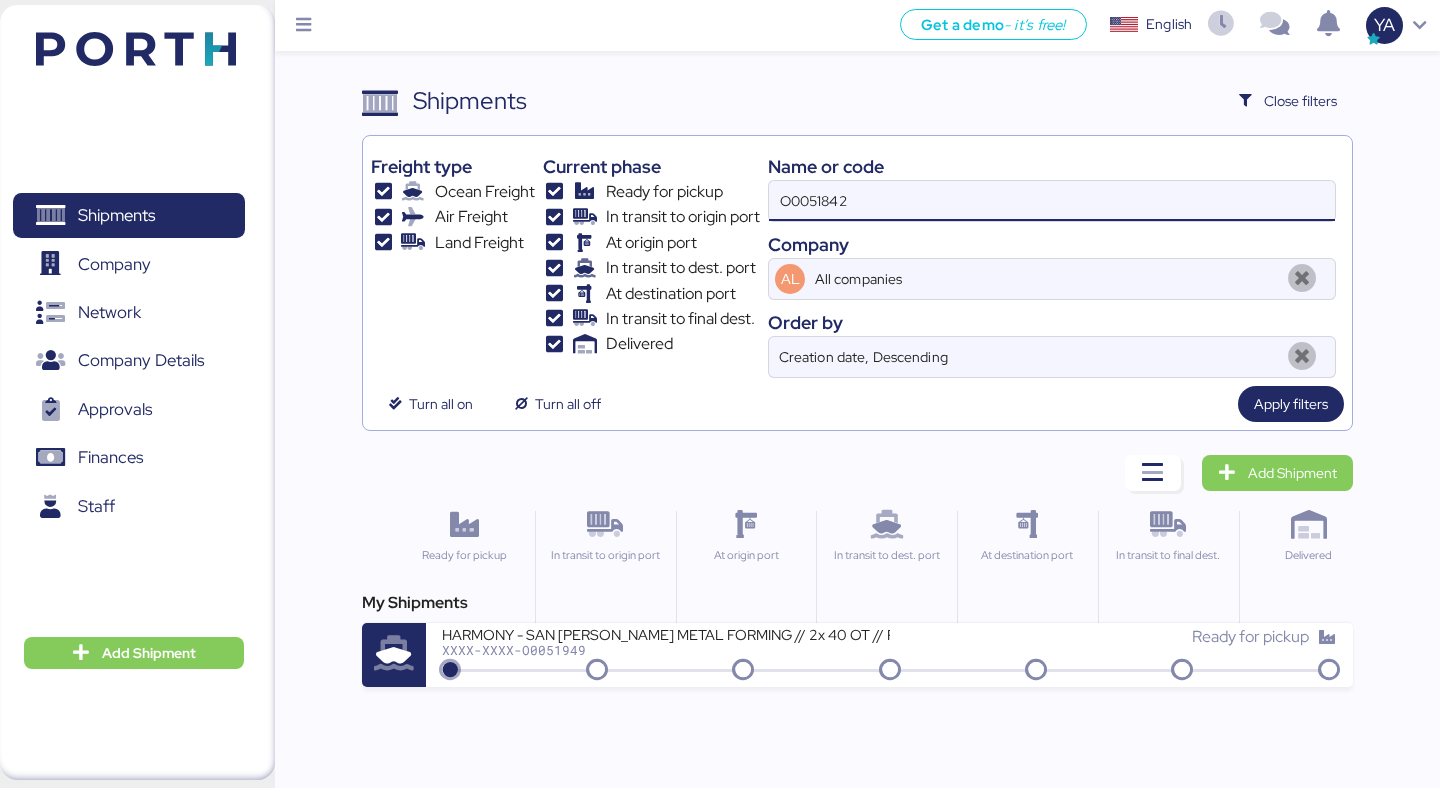type on "O0051842" 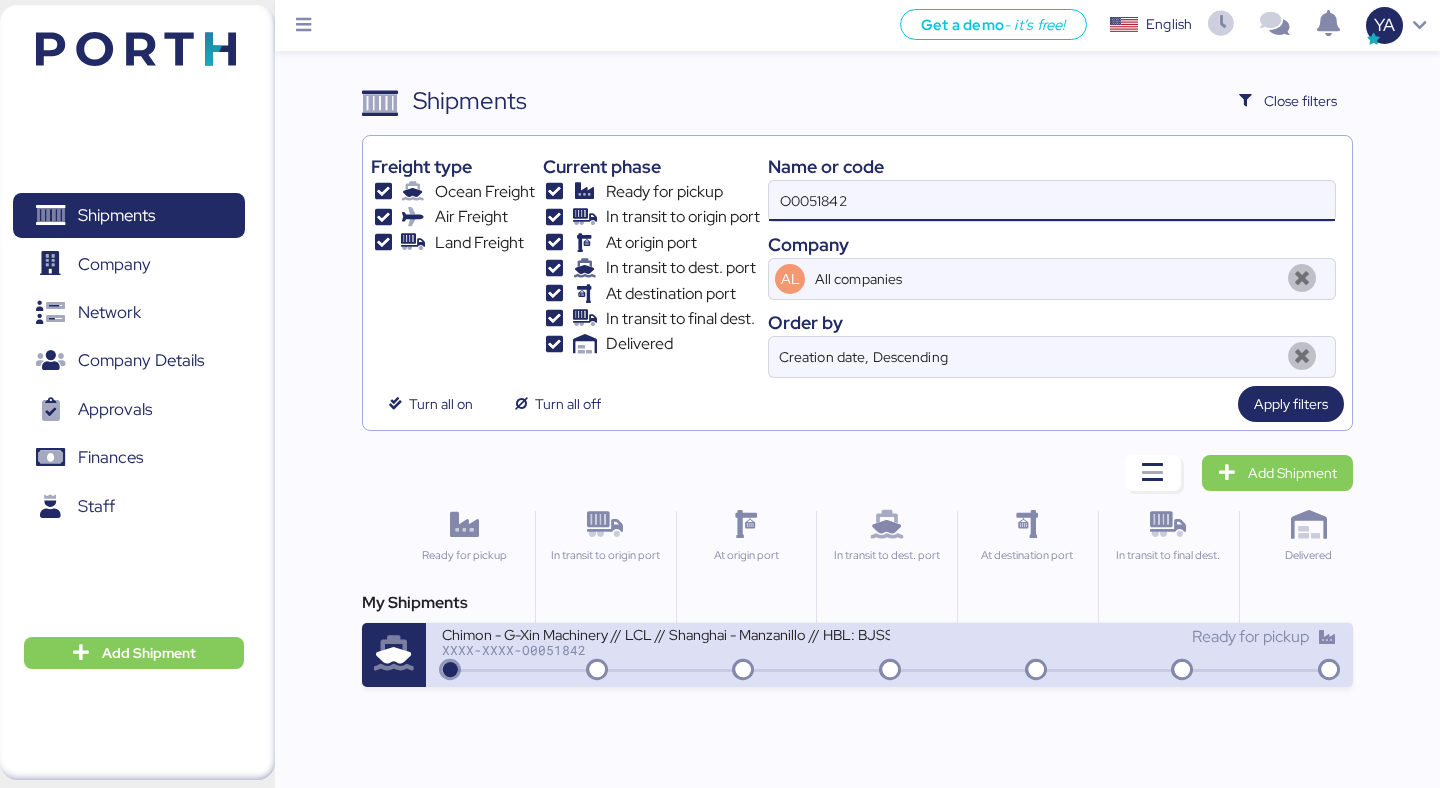 click on "XXXX-XXXX-O0051842" at bounding box center (665, 650) 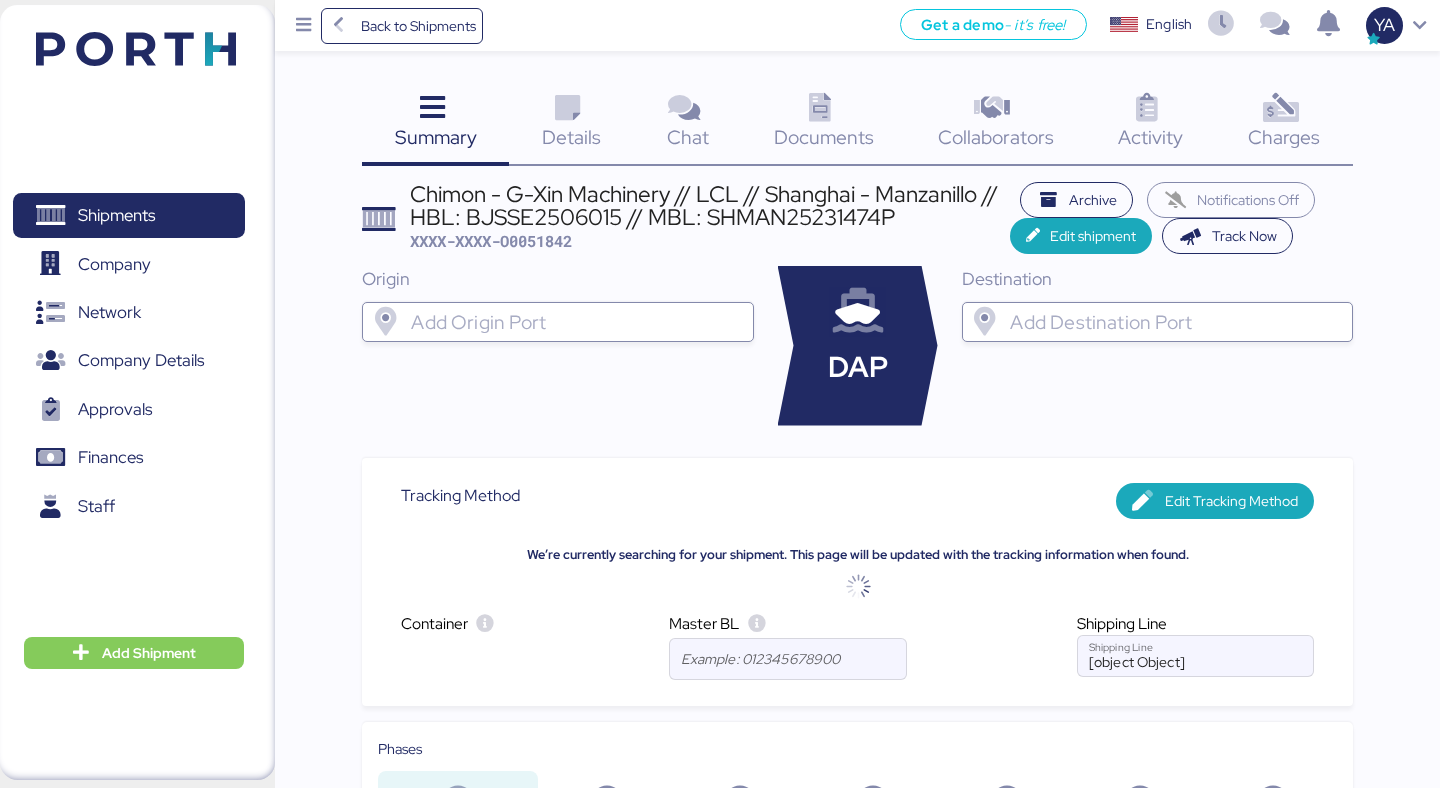 click at bounding box center (1280, 108) 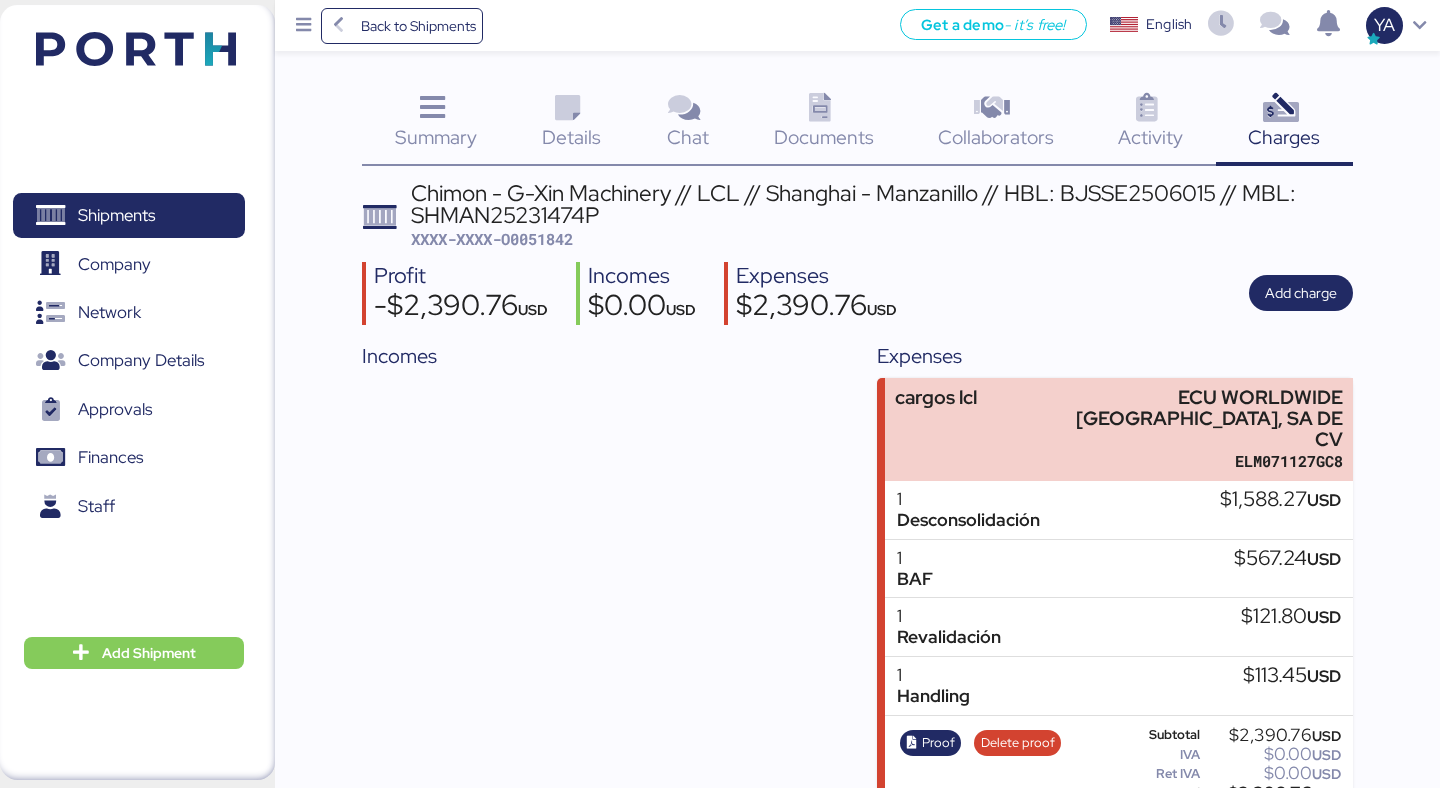 scroll, scrollTop: 20, scrollLeft: 0, axis: vertical 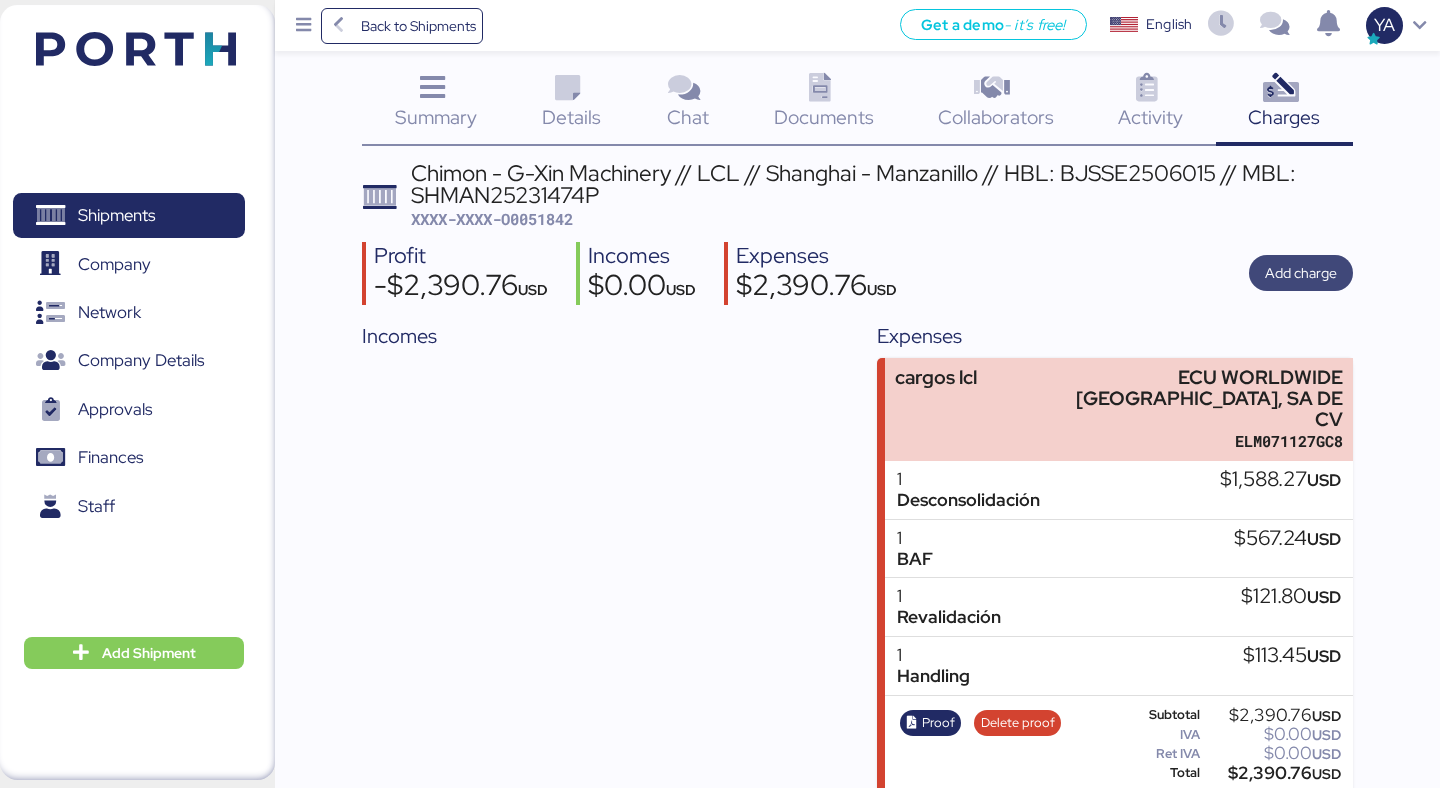 click on "Add charge" at bounding box center (1301, 273) 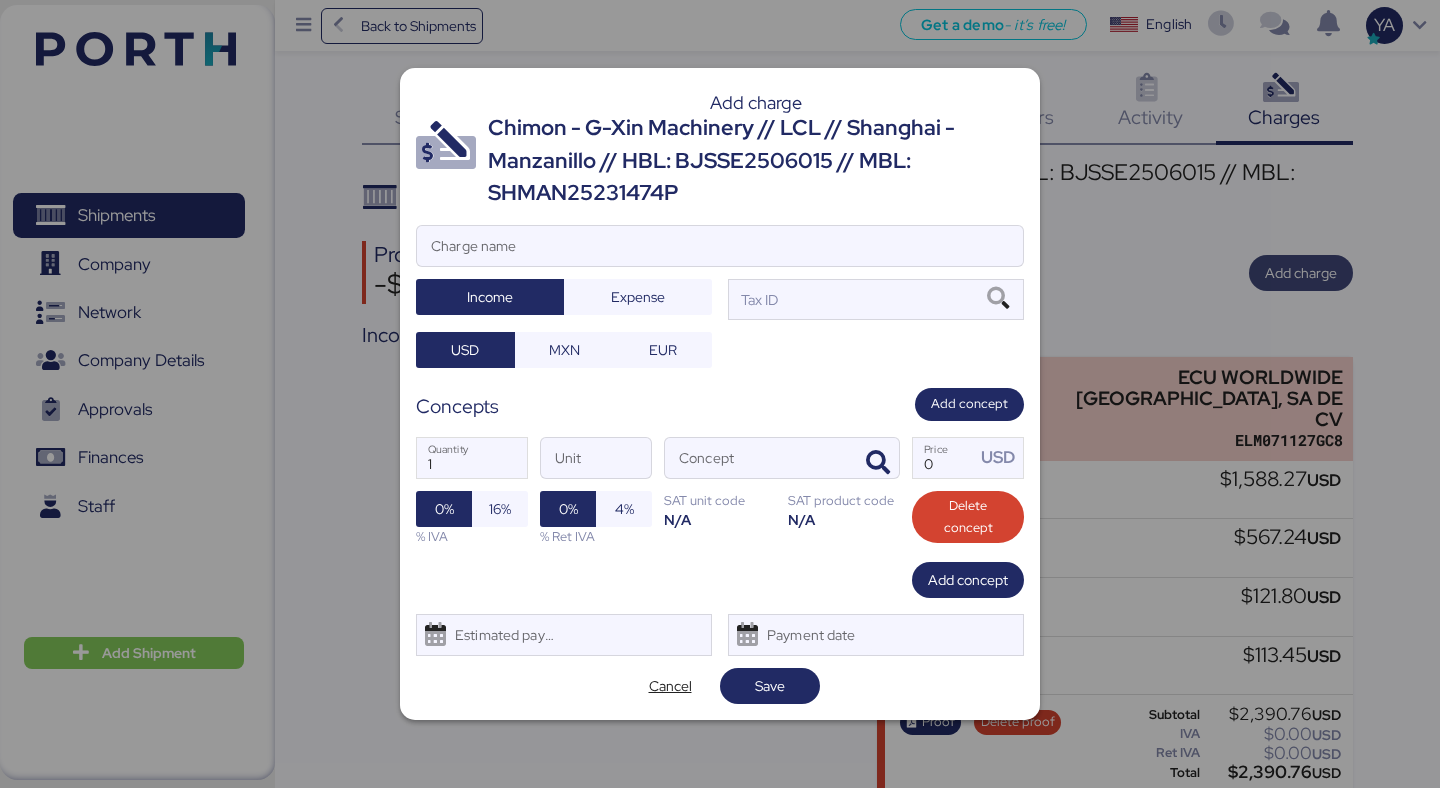 scroll, scrollTop: 0, scrollLeft: 0, axis: both 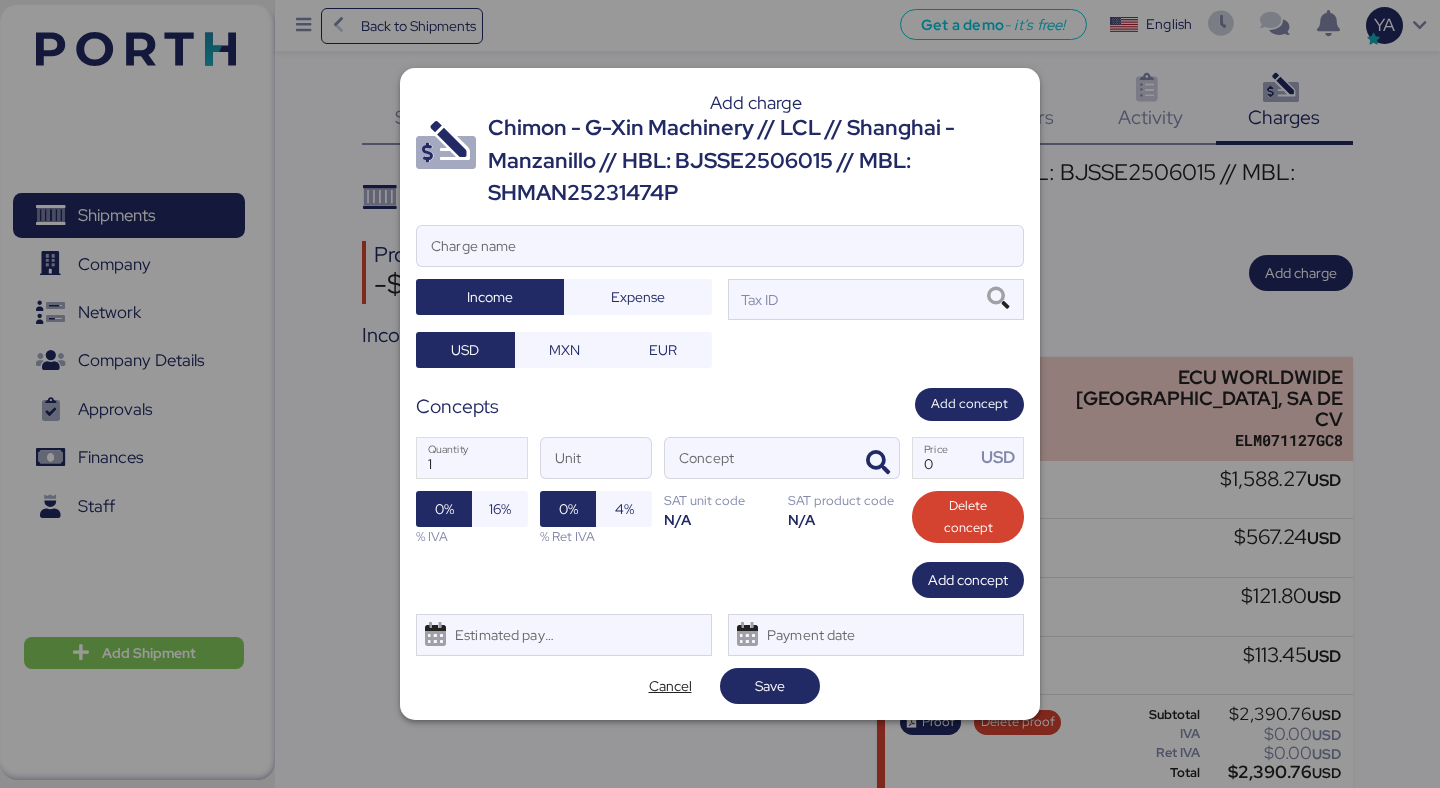 click on "Chimon - G-Xin Machinery // LCL // Shanghai - Manzanillo // HBL: BJSSE2506015 // MBL: SHMAN25231474P" at bounding box center (756, 160) 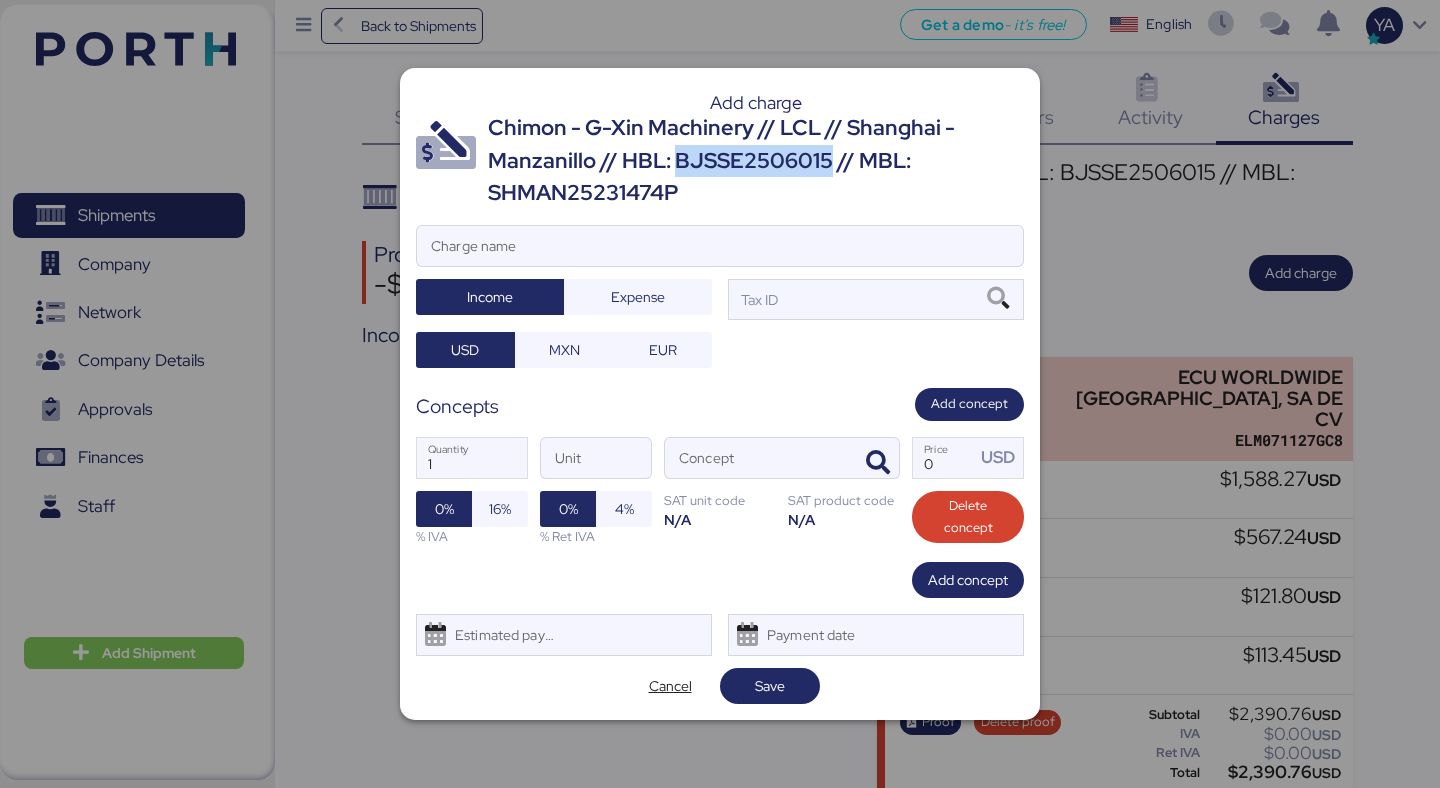 click on "Chimon - G-Xin Machinery // LCL // Shanghai - Manzanillo // HBL: BJSSE2506015 // MBL: SHMAN25231474P" at bounding box center [756, 160] 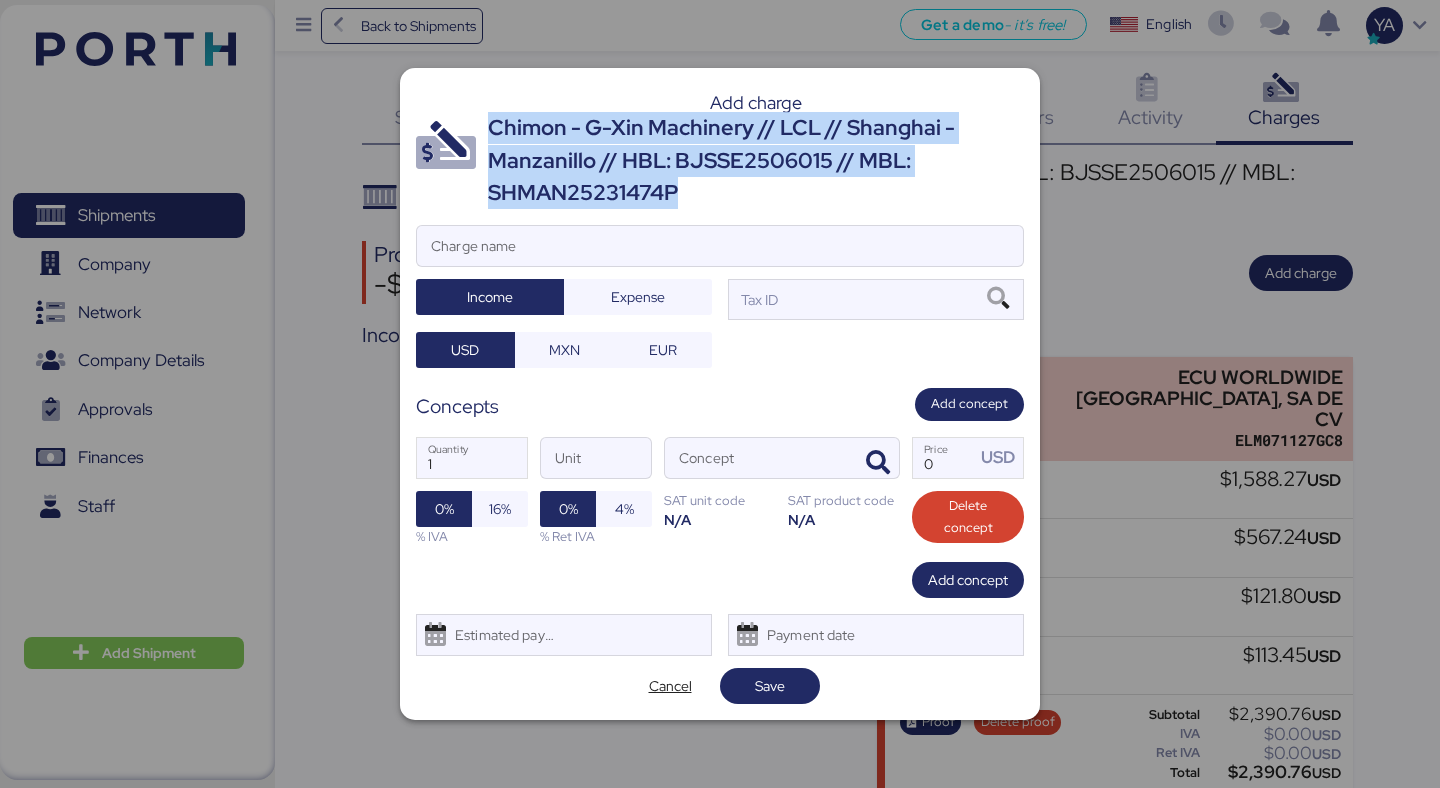 click on "Chimon - G-Xin Machinery // LCL // Shanghai - Manzanillo // HBL: BJSSE2506015 // MBL: SHMAN25231474P" at bounding box center [756, 160] 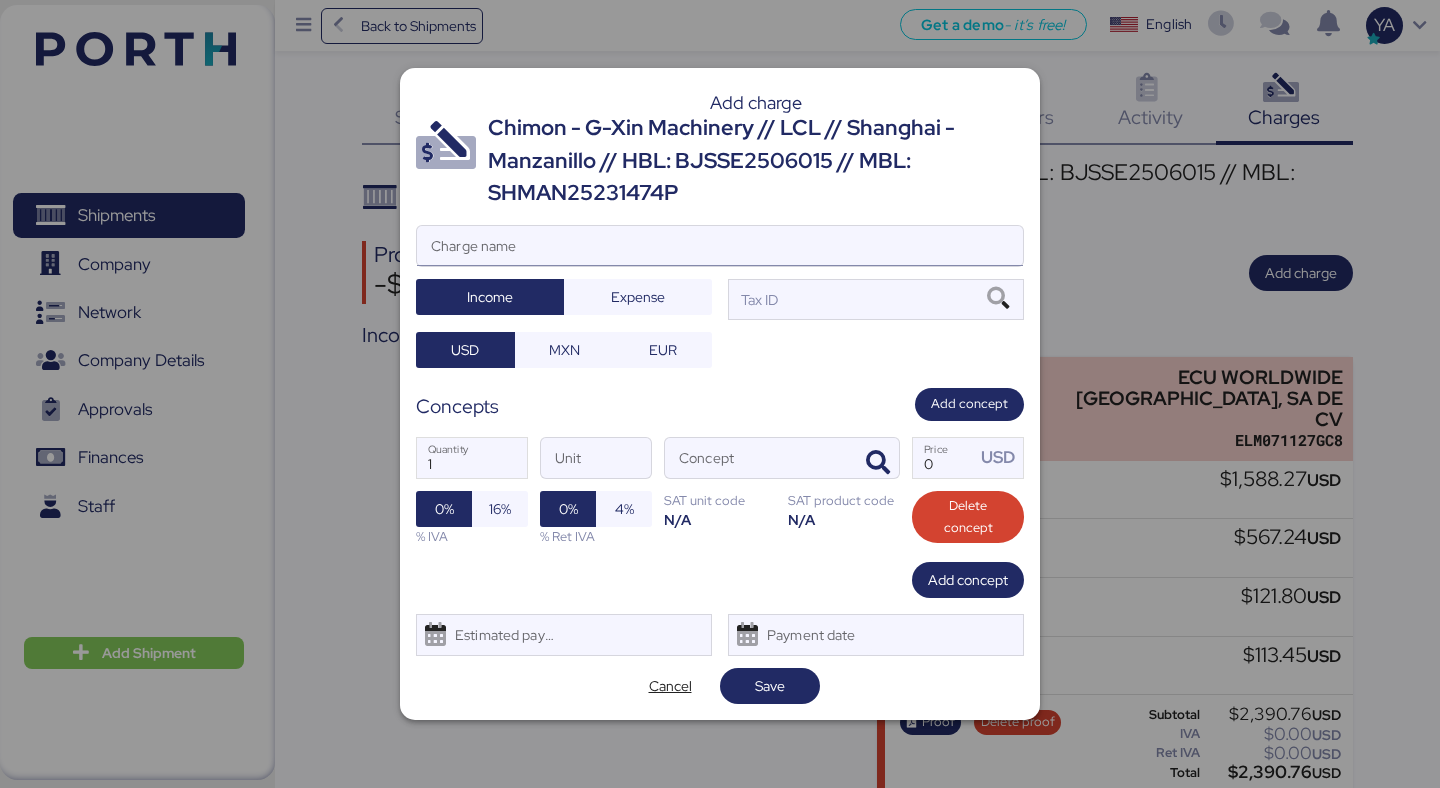 click on "Charge name" at bounding box center [720, 246] 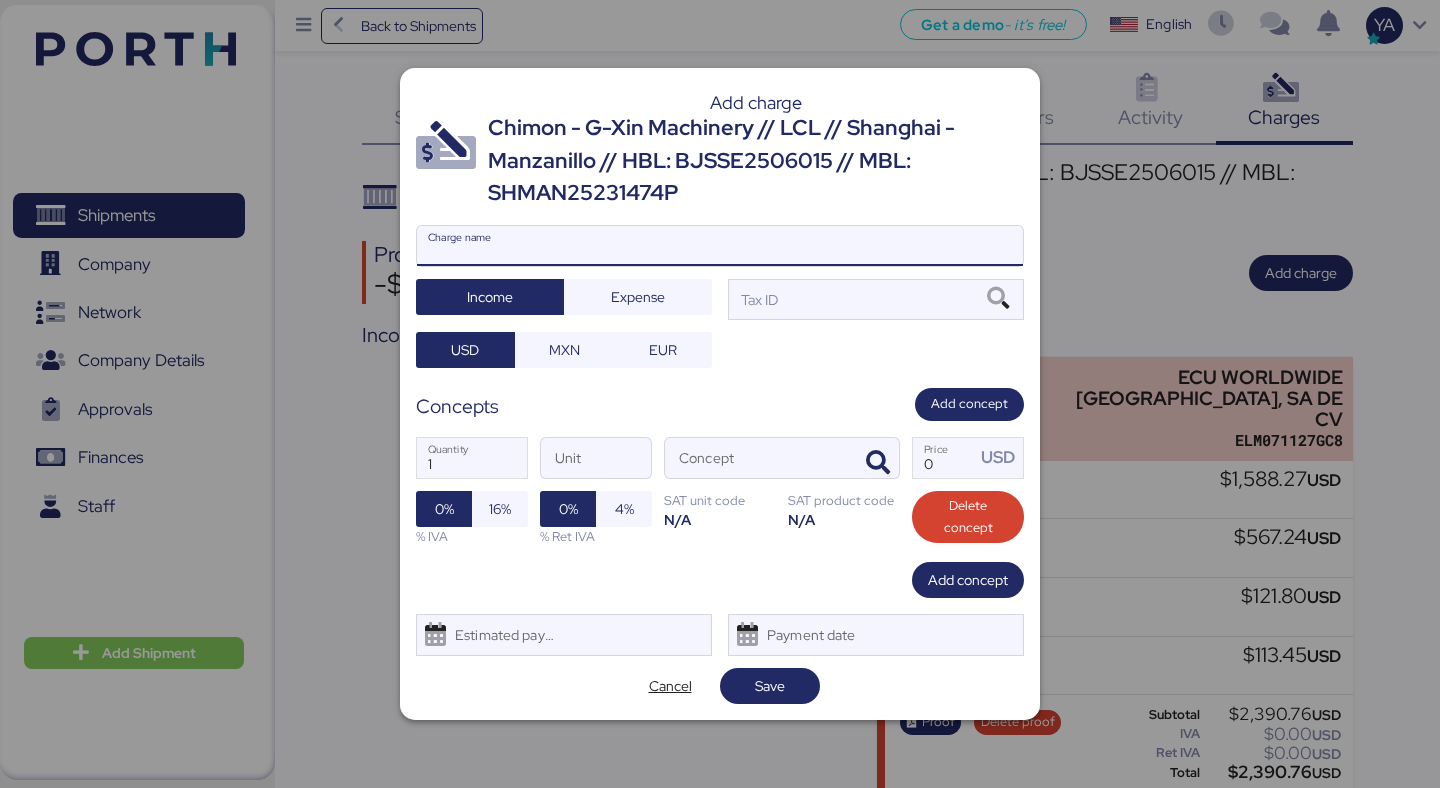paste on "Chimon - G-Xin Machinery // LCL // Shanghai - Manzanillo // HBL: BJSSE2506015 // MBL: SHMAN25231474P" 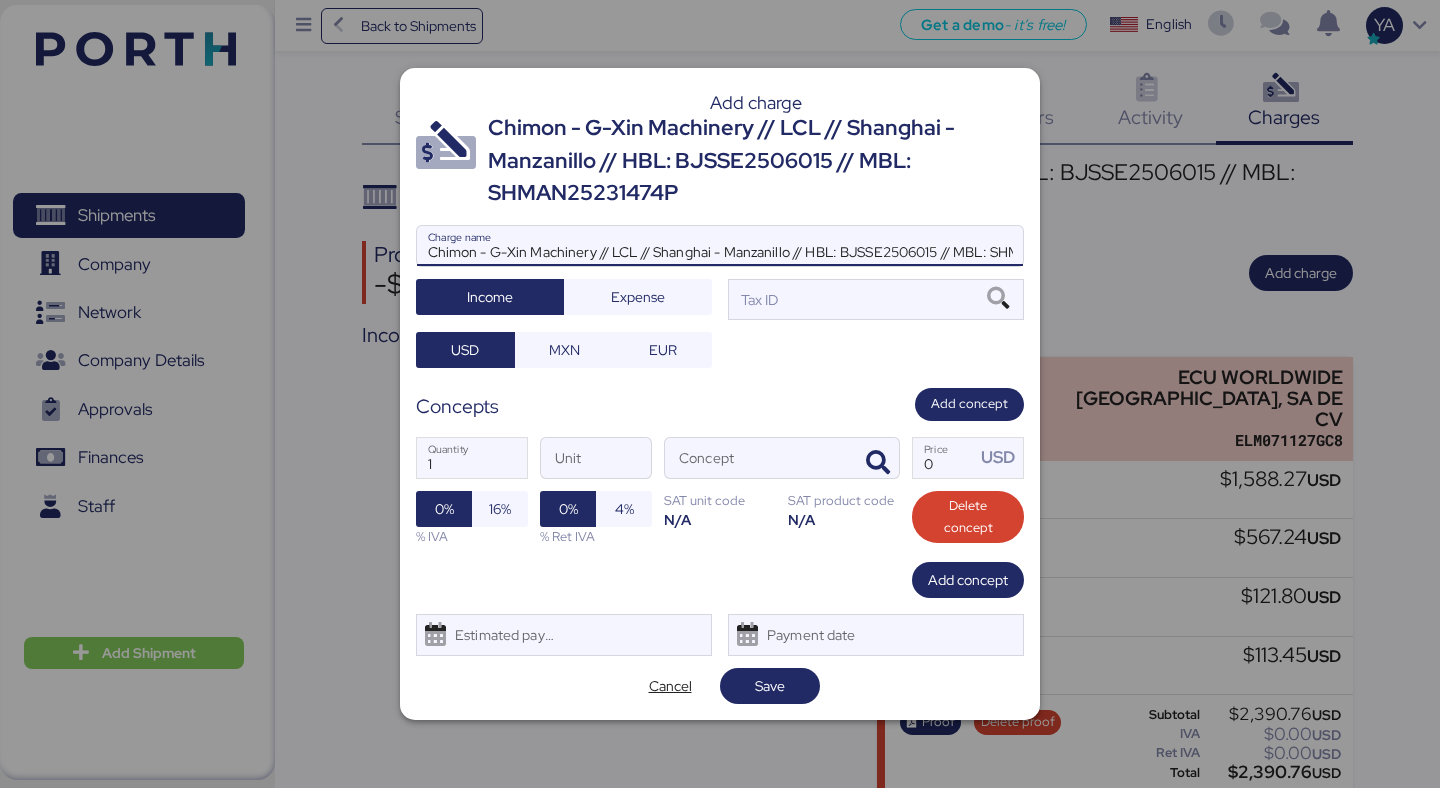 scroll, scrollTop: 0, scrollLeft: 106, axis: horizontal 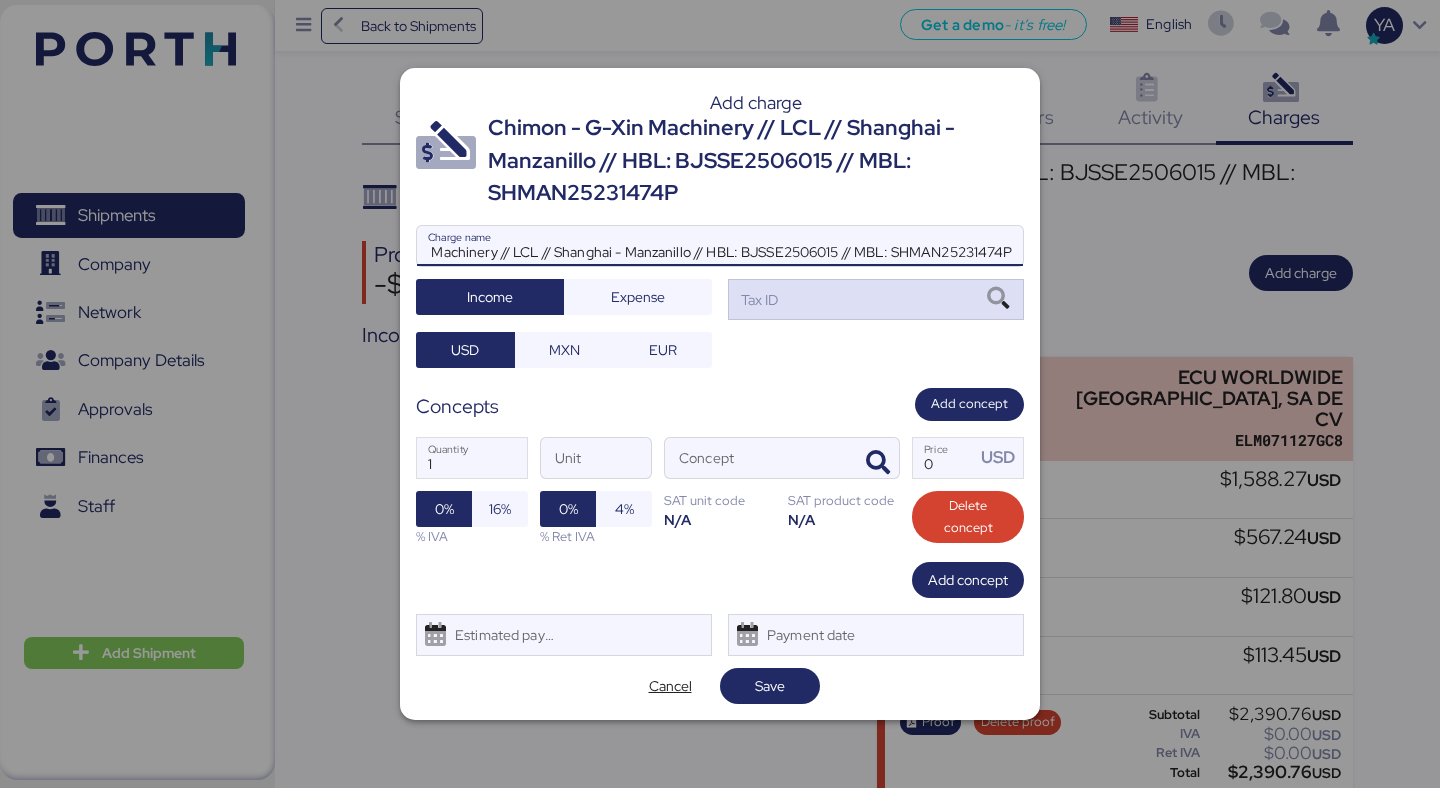 type on "Chimon - G-Xin Machinery // LCL // Shanghai - Manzanillo // HBL: BJSSE2506015 // MBL: SHMAN25231474P" 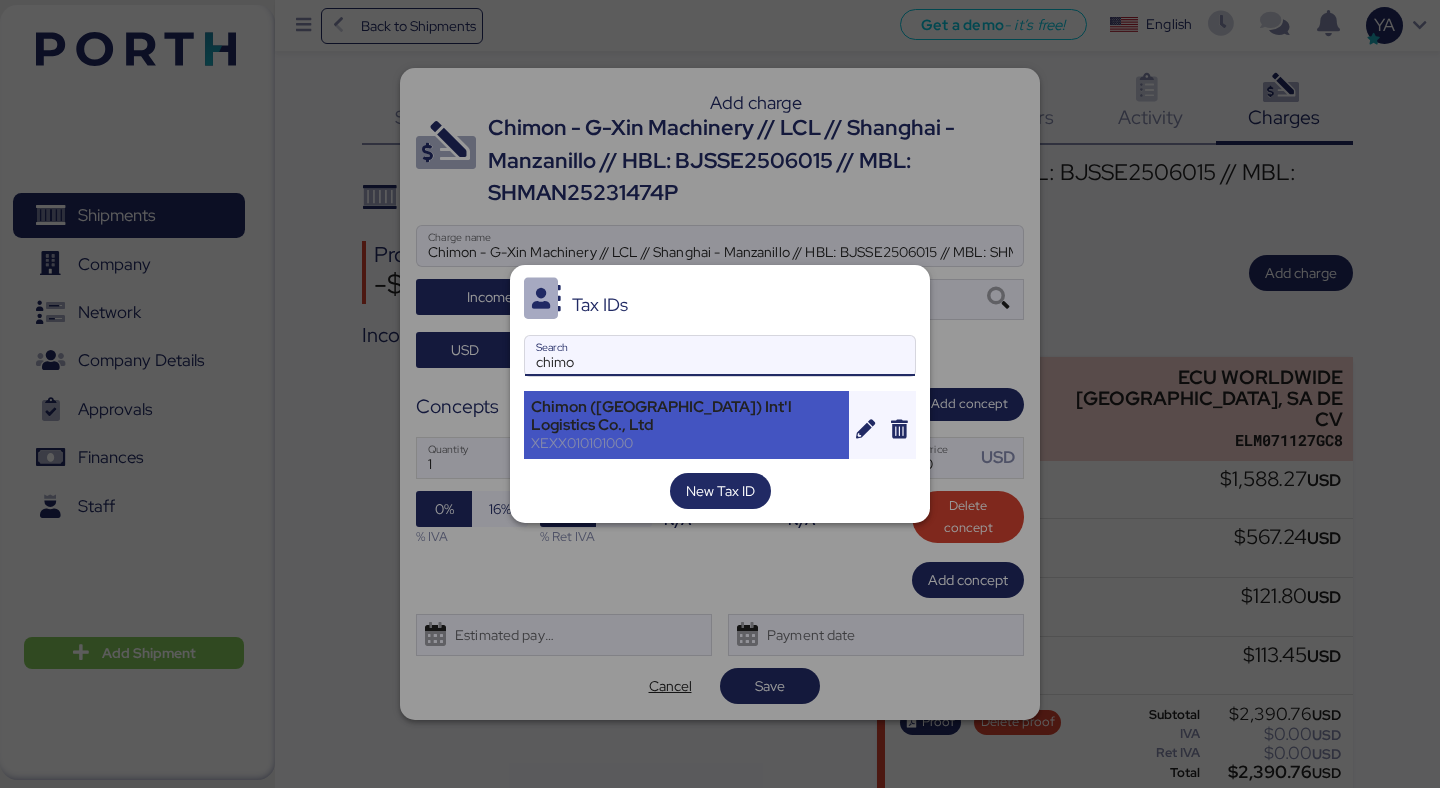 type on "chimo" 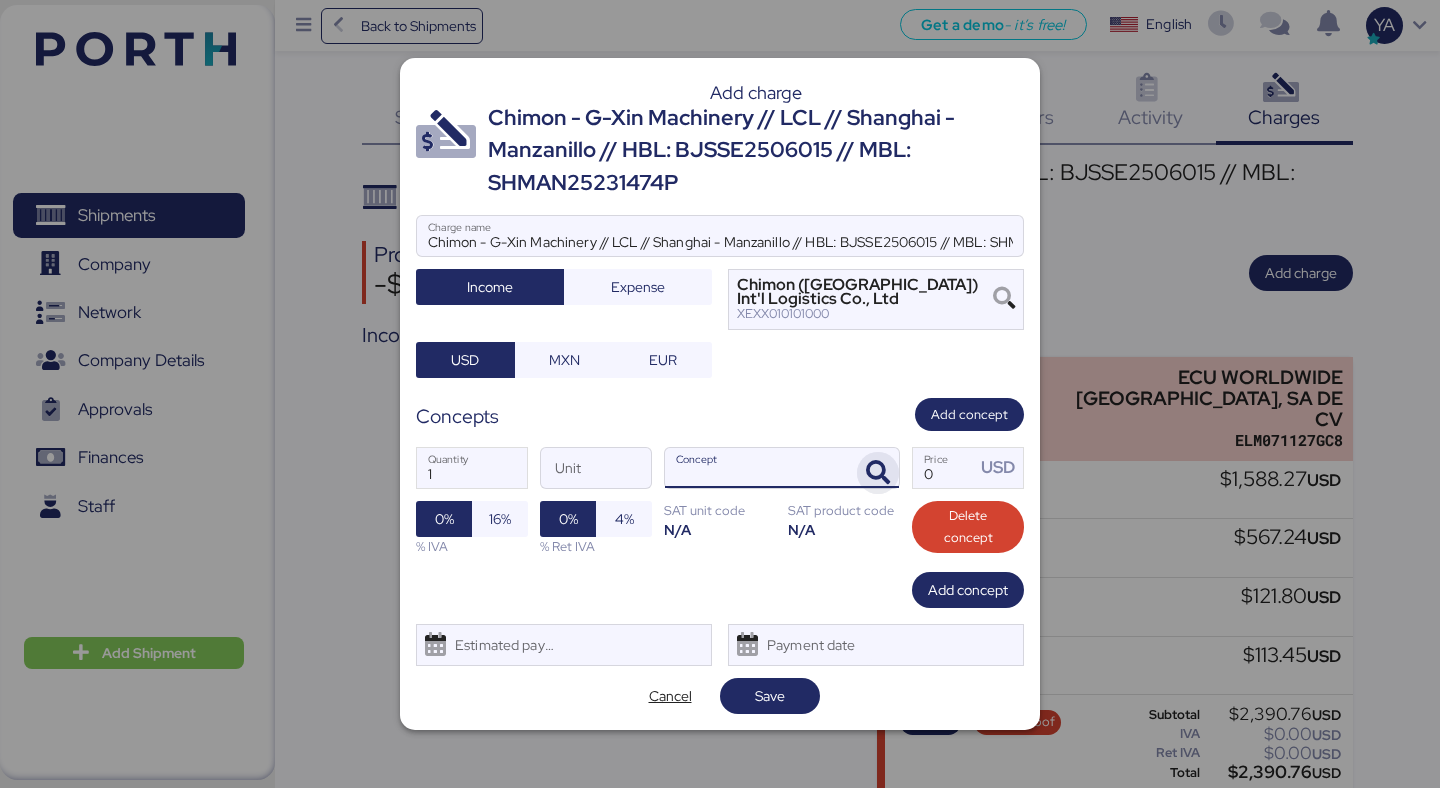 click at bounding box center [878, 473] 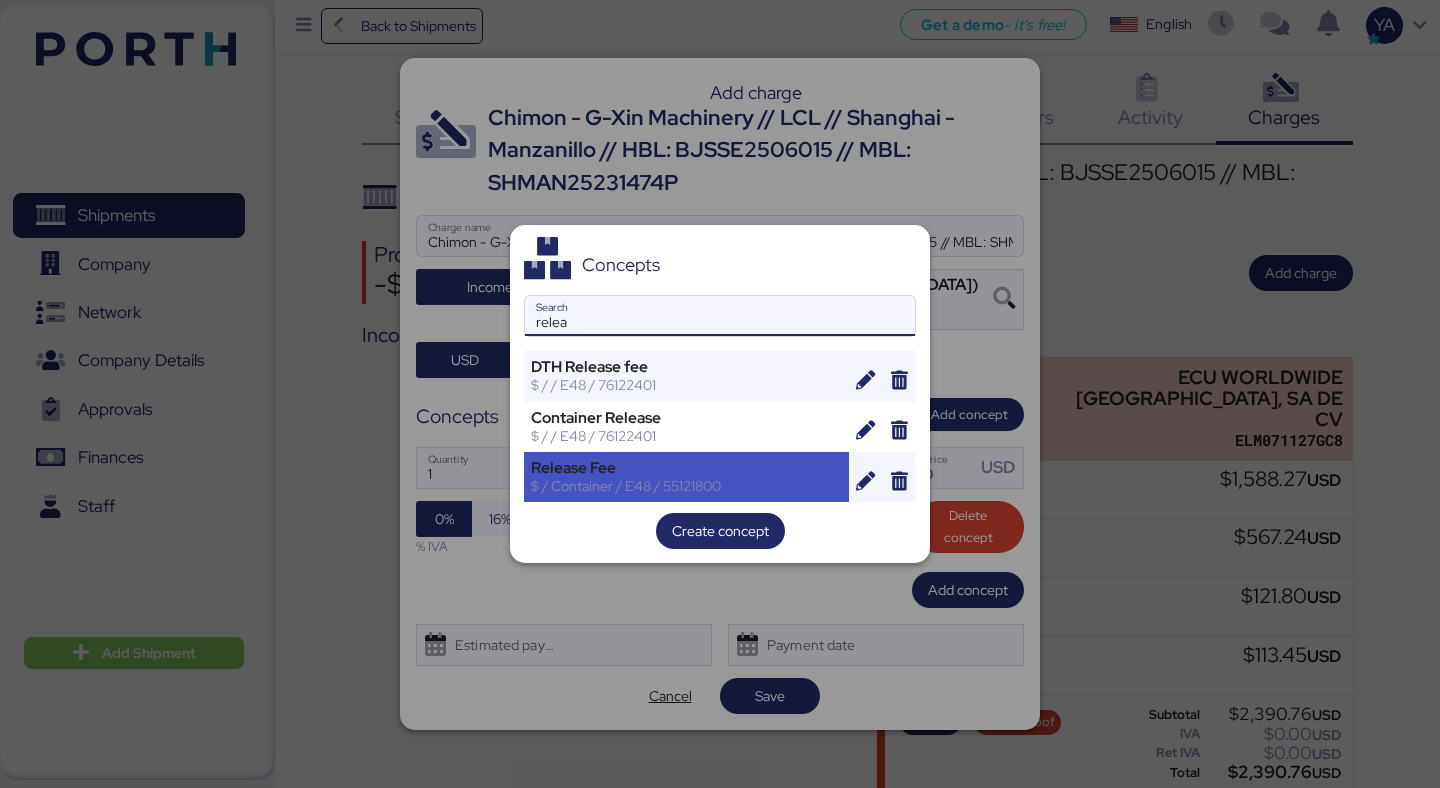 type on "relea" 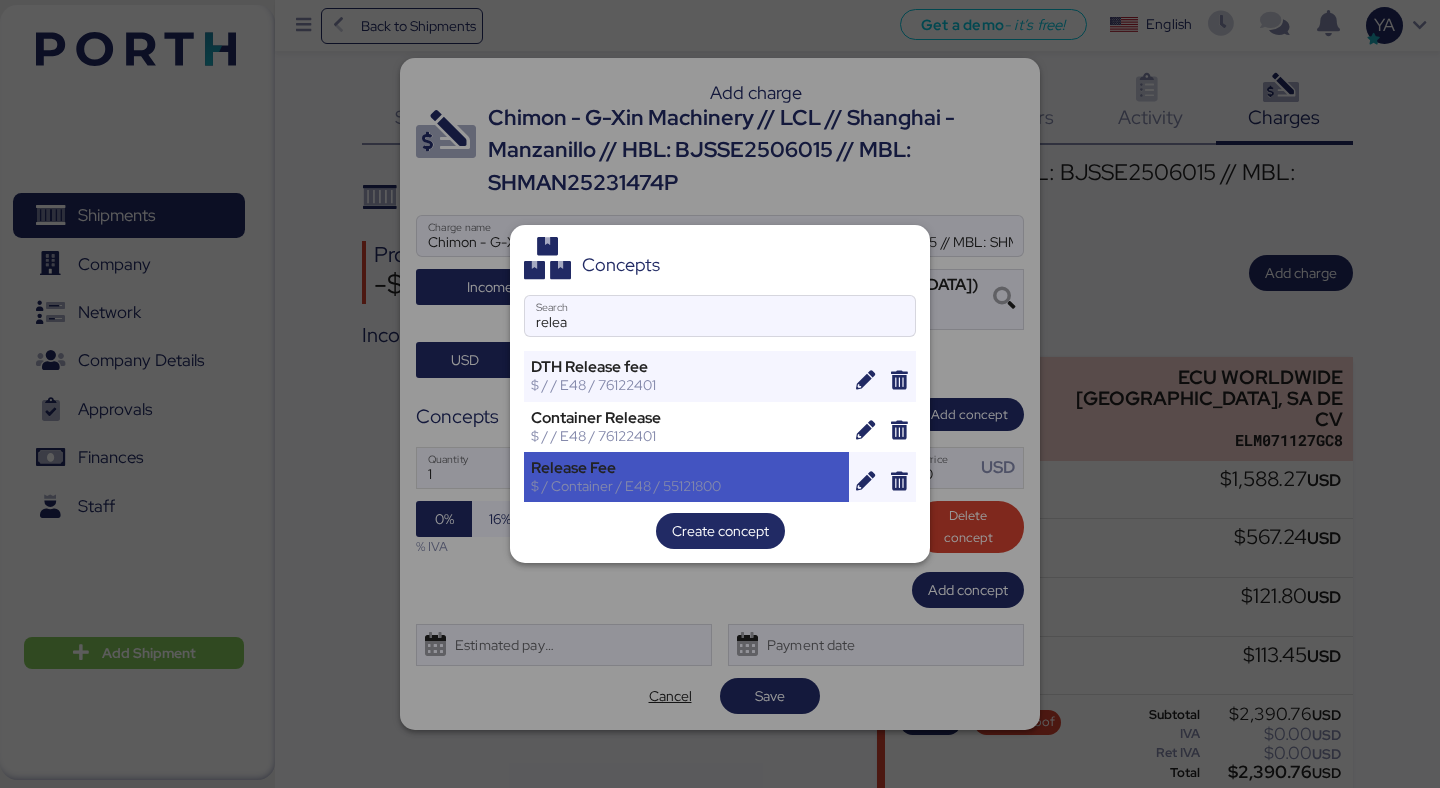 click on "Release Fee" at bounding box center [686, 468] 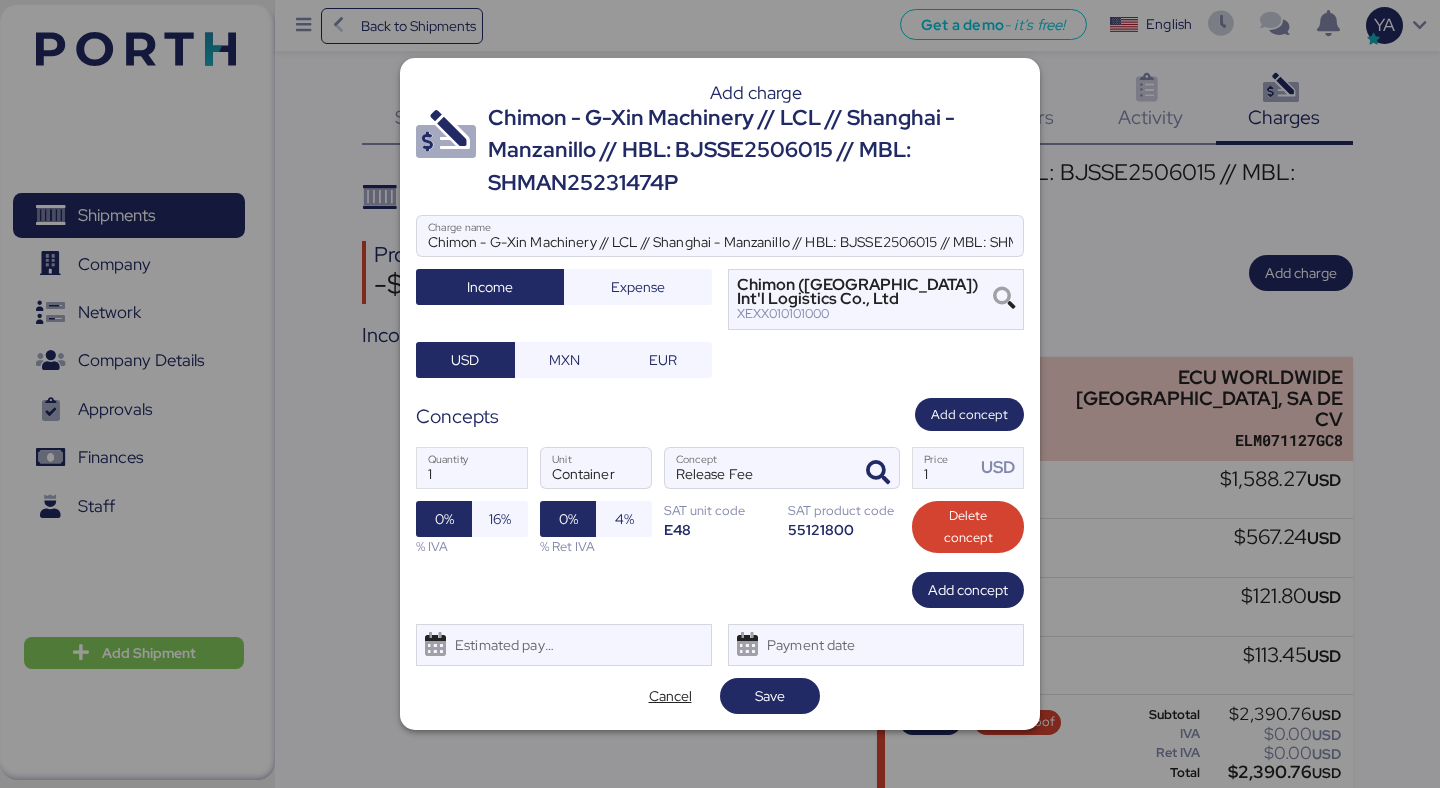 click on "1 Quantity Container Unit Release Fee Concept   1 Price USD 0% 16% % IVA 0% 4% % Ret IVA SAT unit code E48 SAT product code 55121800 Delete concept" at bounding box center [720, 501] 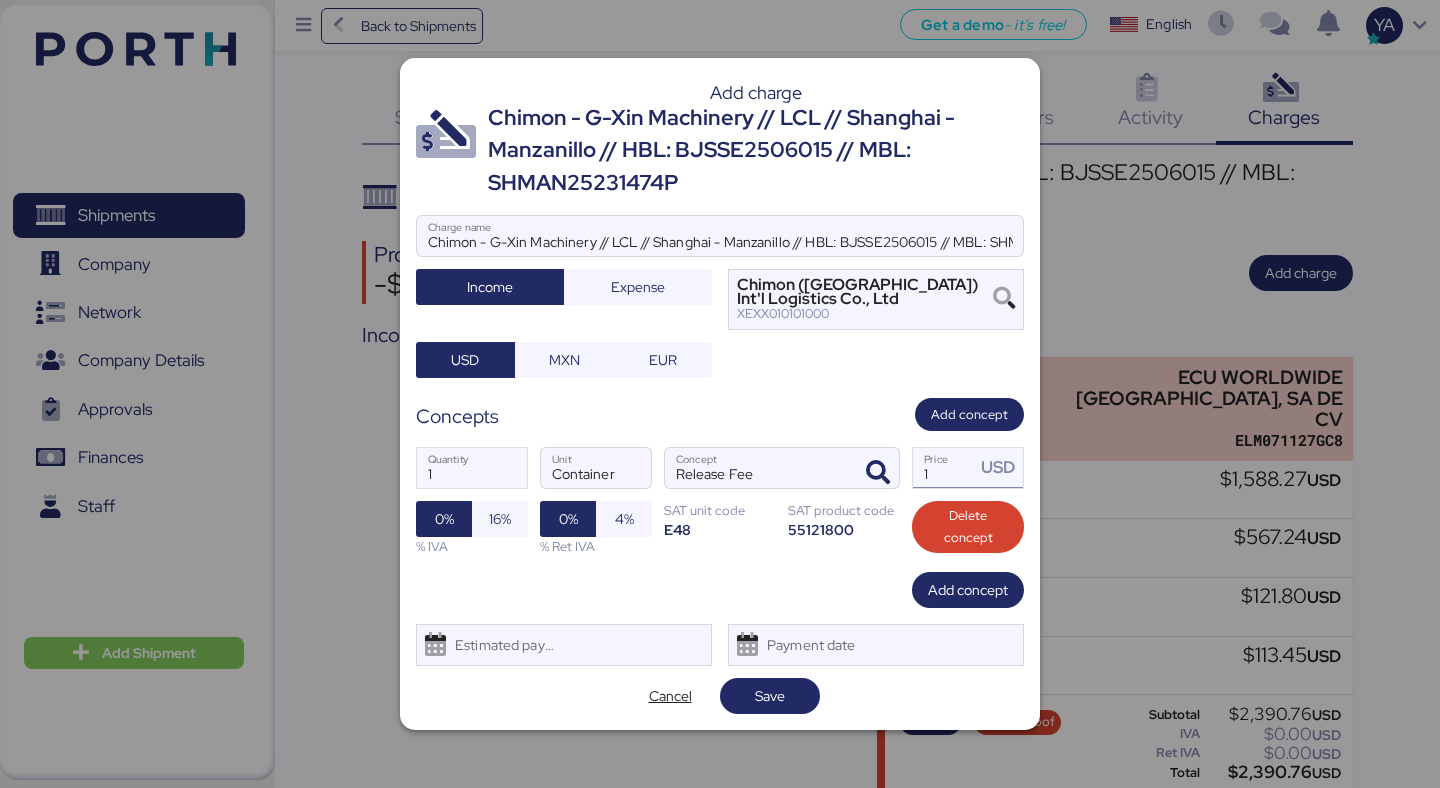 click on "1" at bounding box center [944, 468] 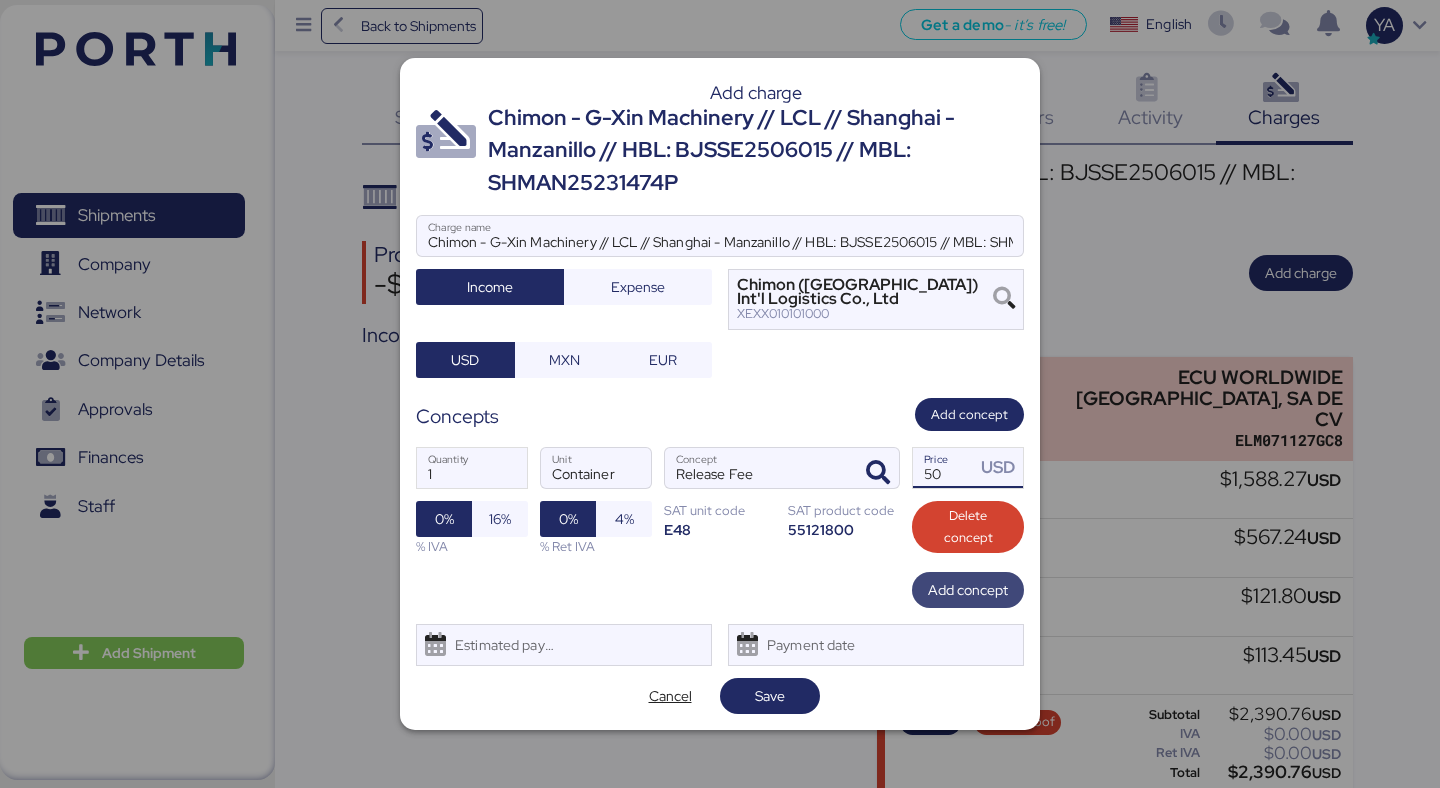 type on "50" 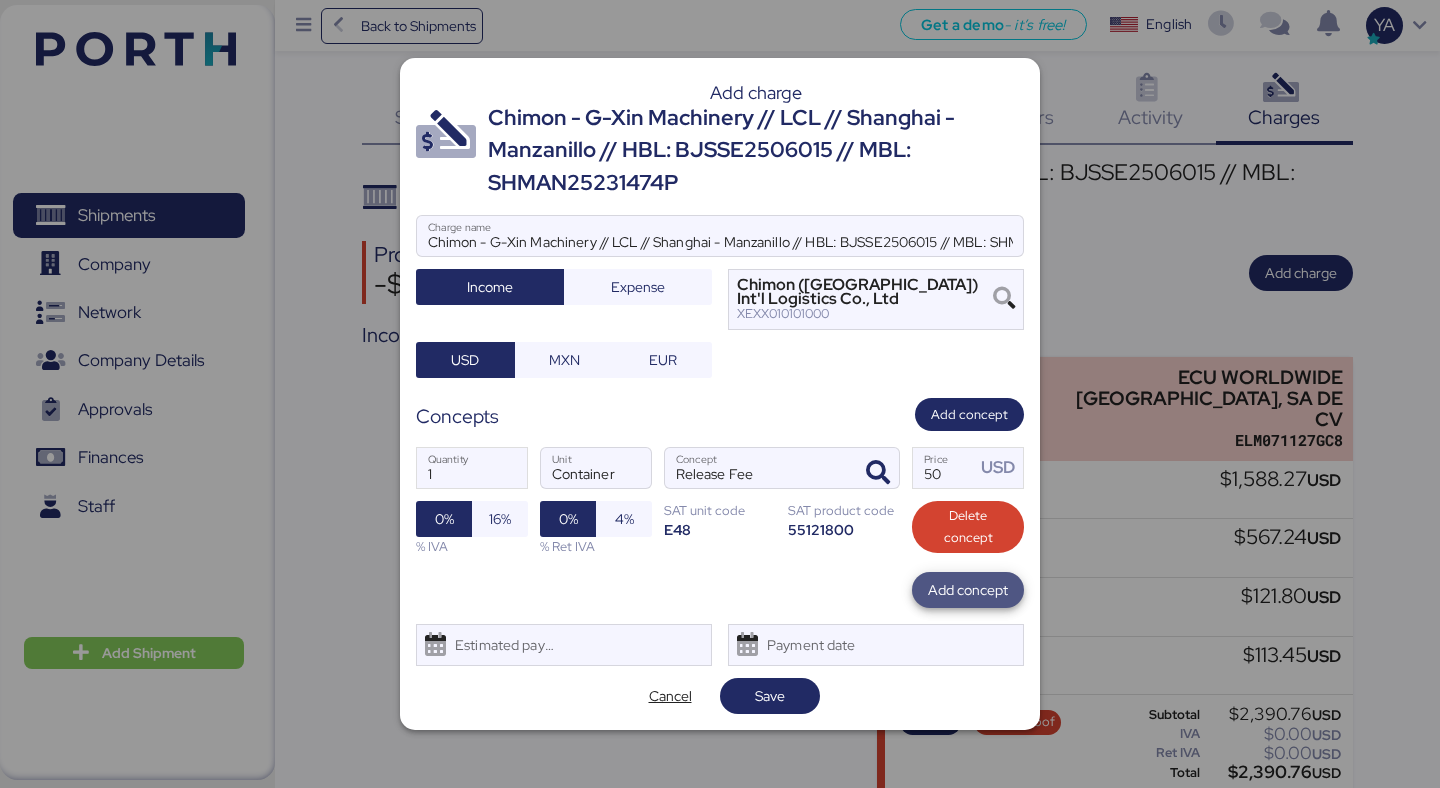 click on "Add concept" at bounding box center (968, 590) 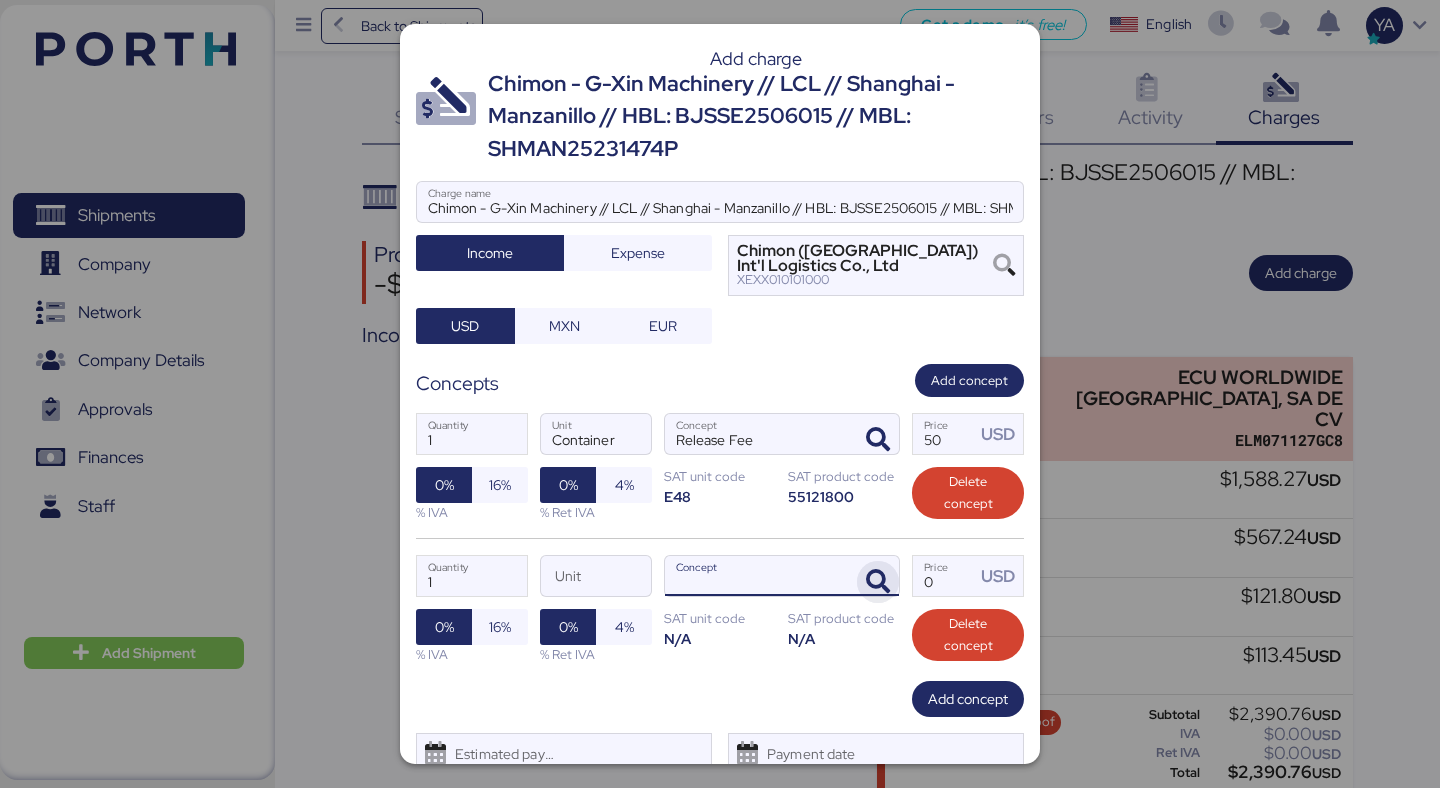 click at bounding box center [878, 582] 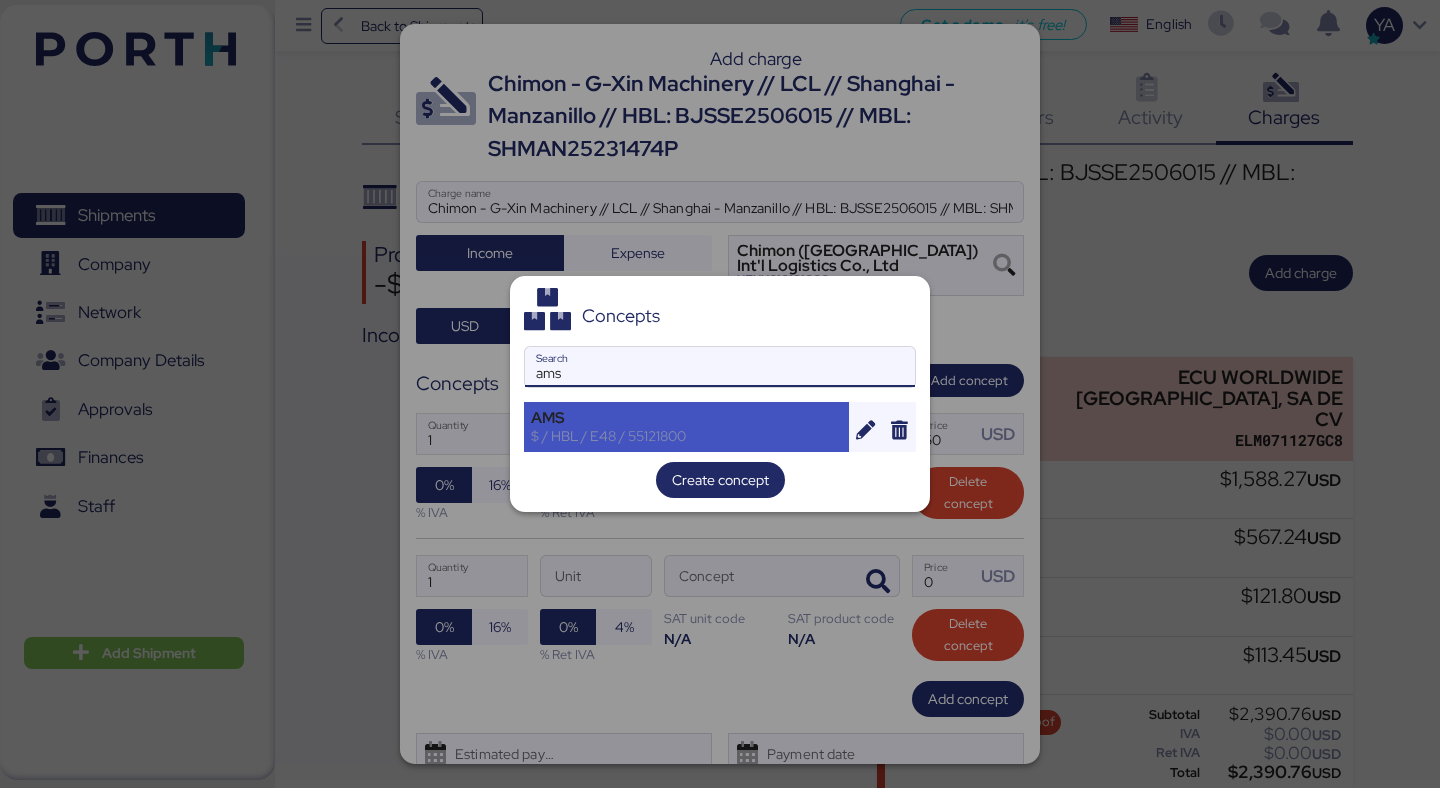 type on "ams" 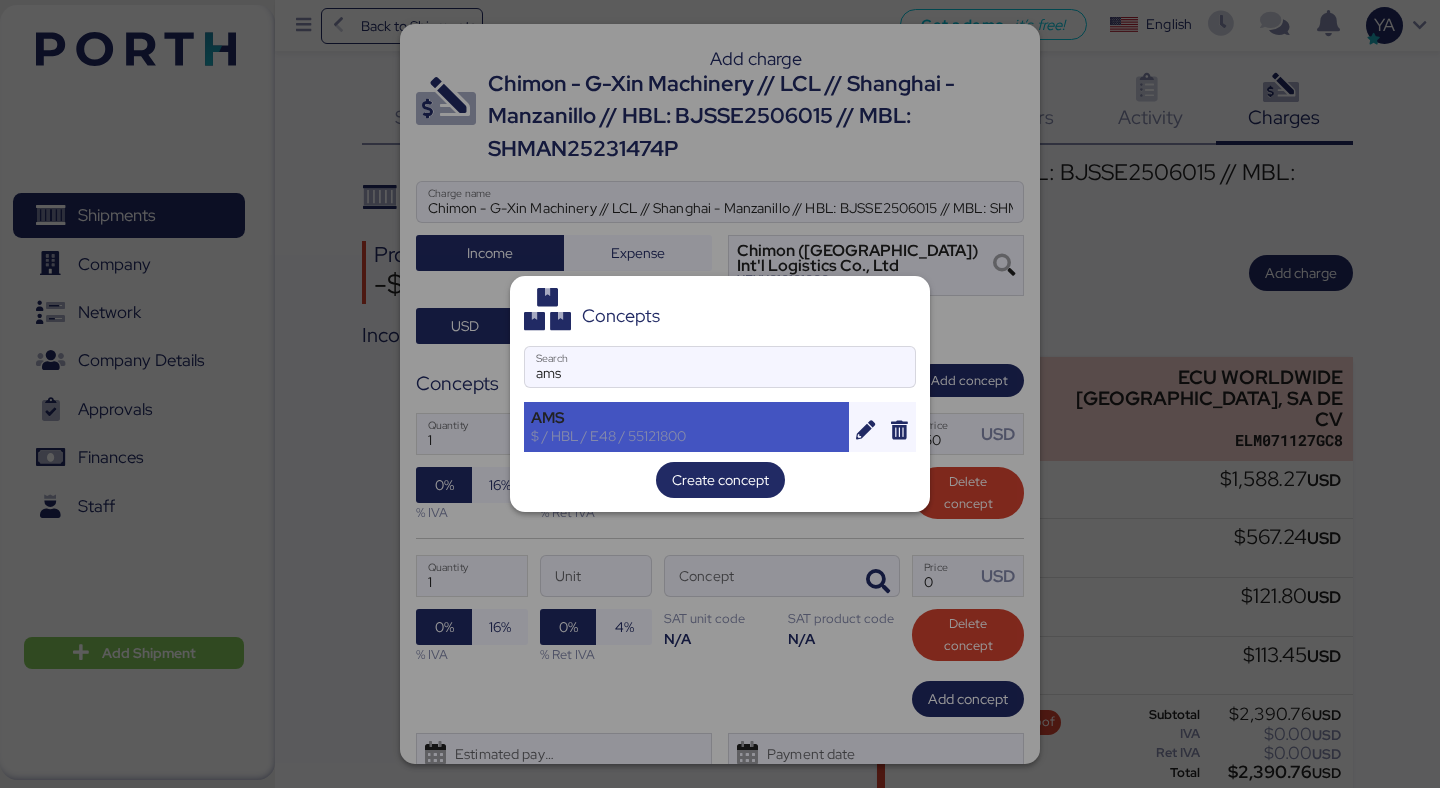 click on "AMS" at bounding box center [686, 418] 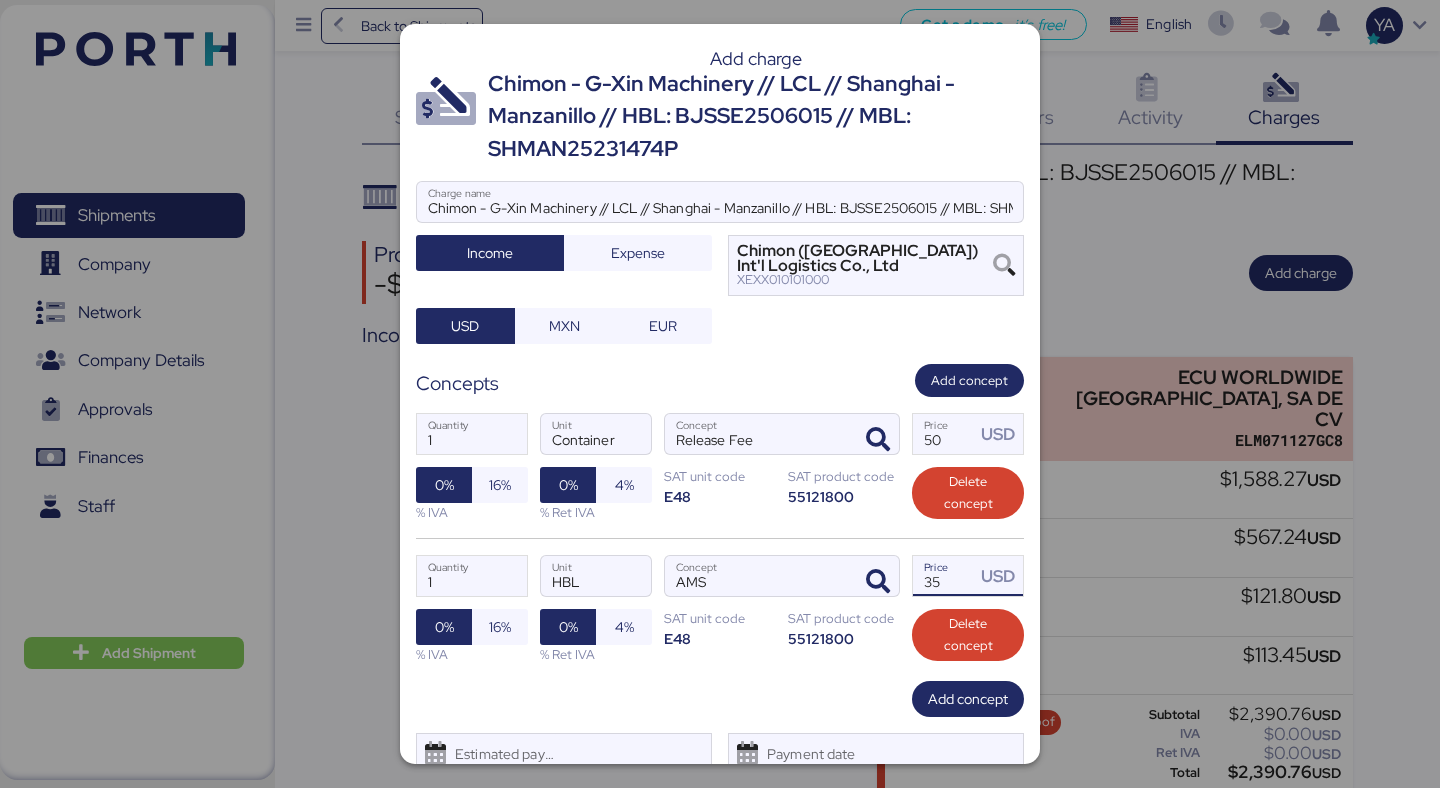 click on "35" at bounding box center (944, 576) 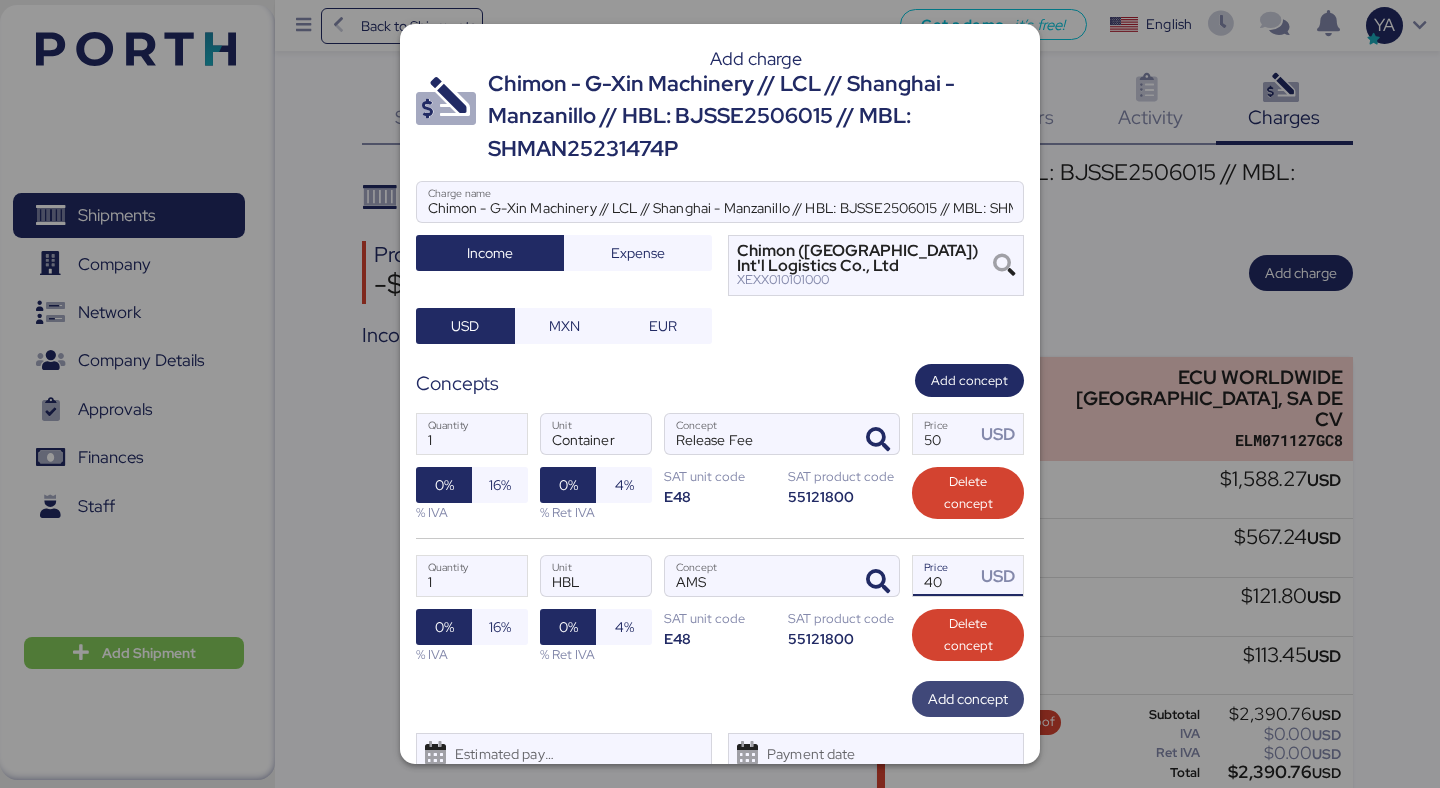 type on "40" 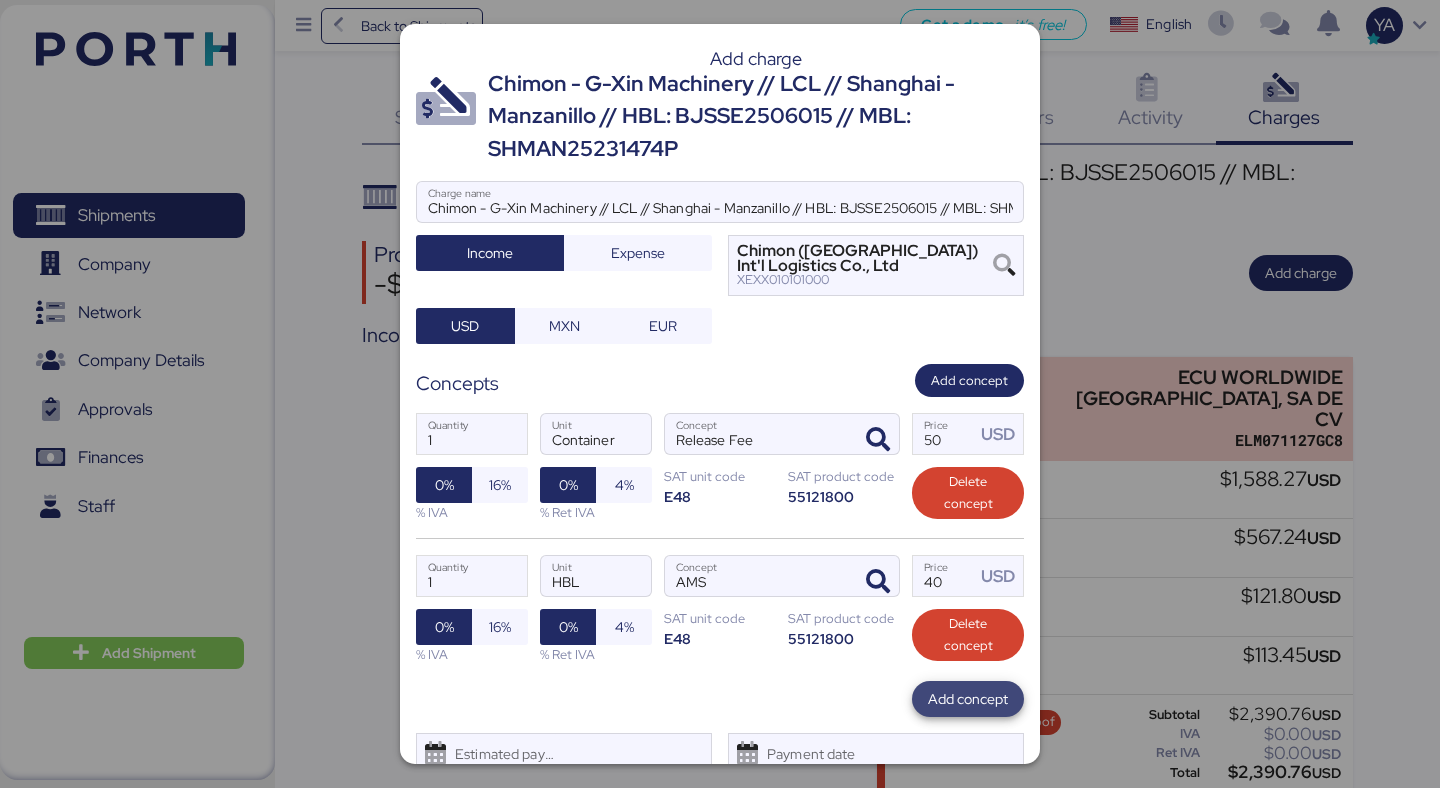 click on "Add concept" at bounding box center (968, 699) 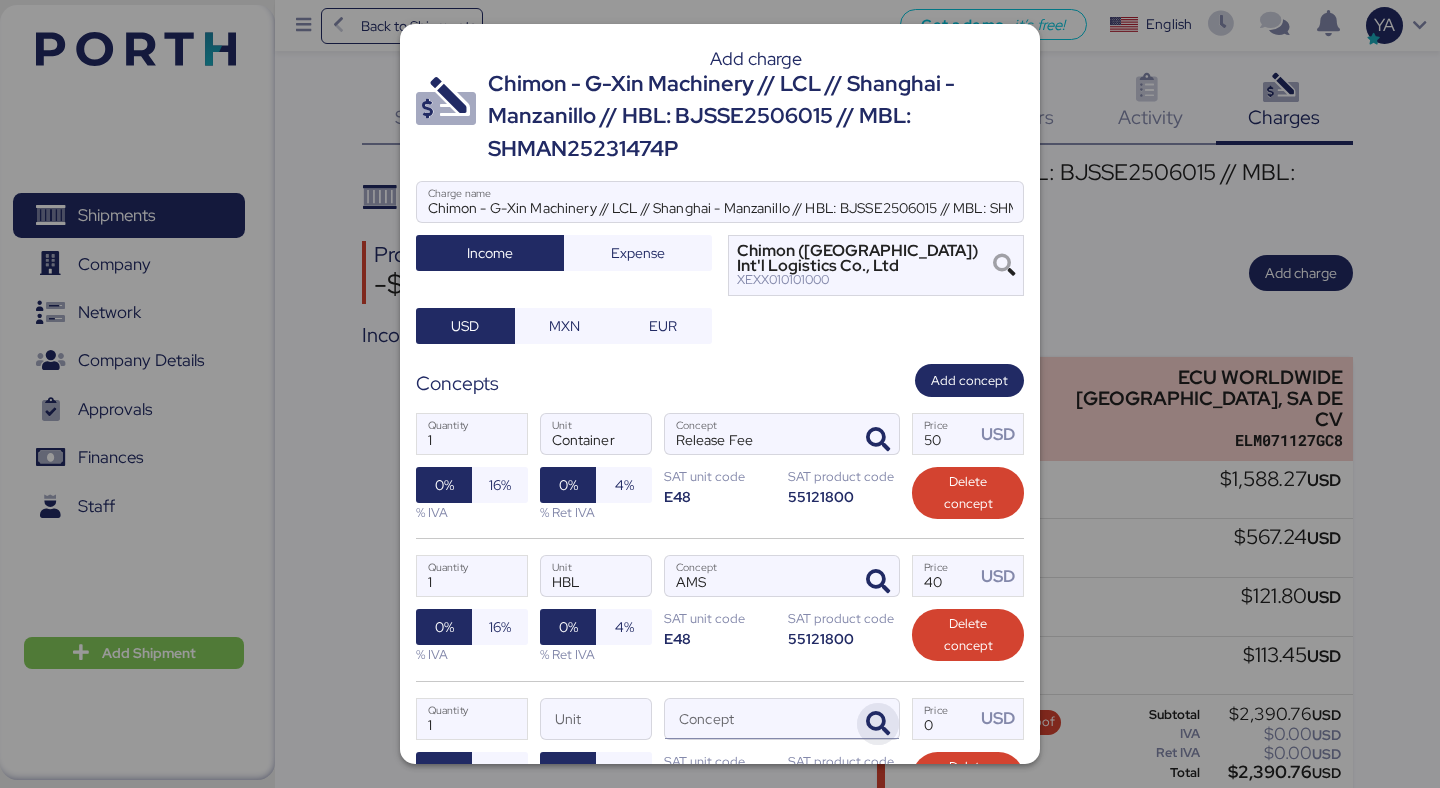 click at bounding box center (878, 724) 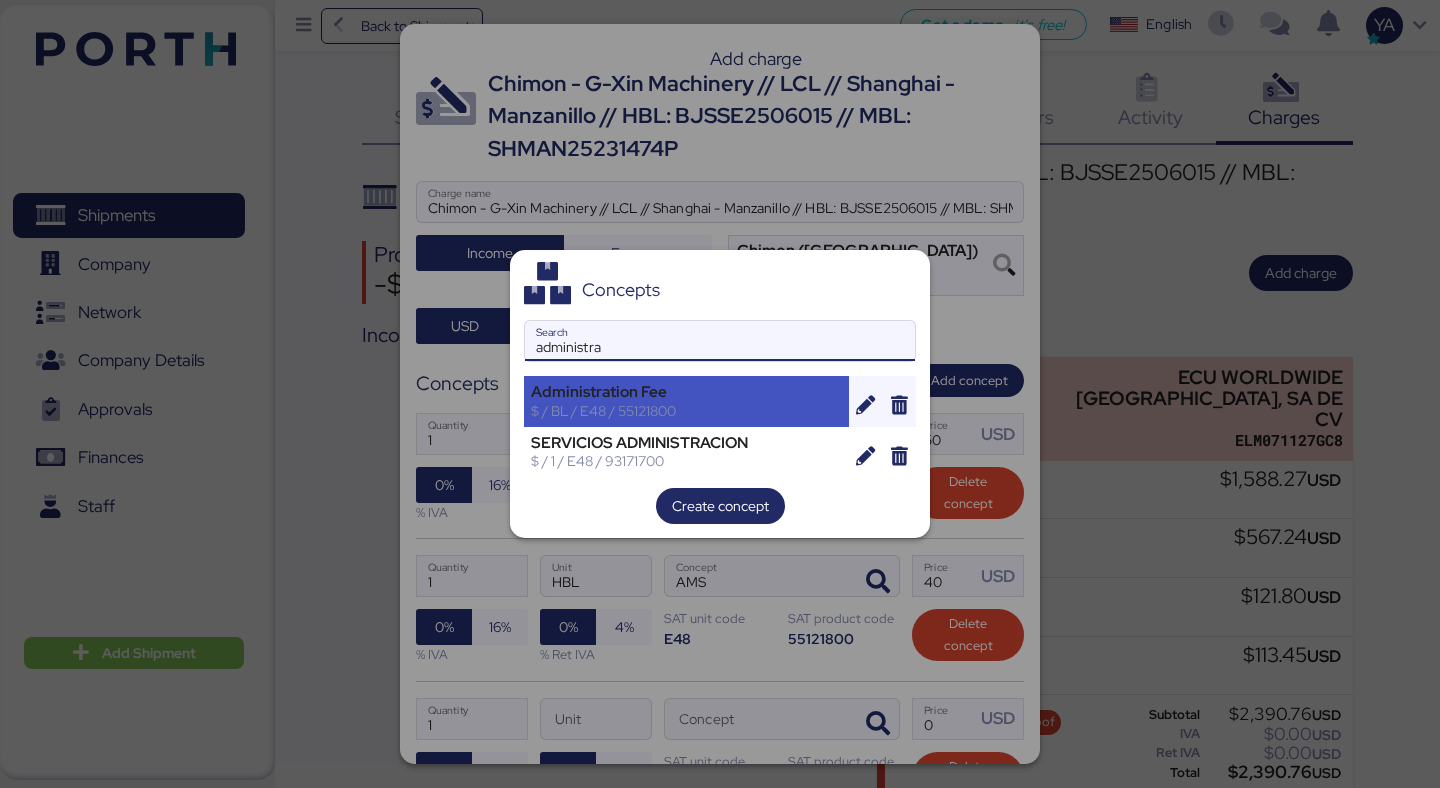 type on "administra" 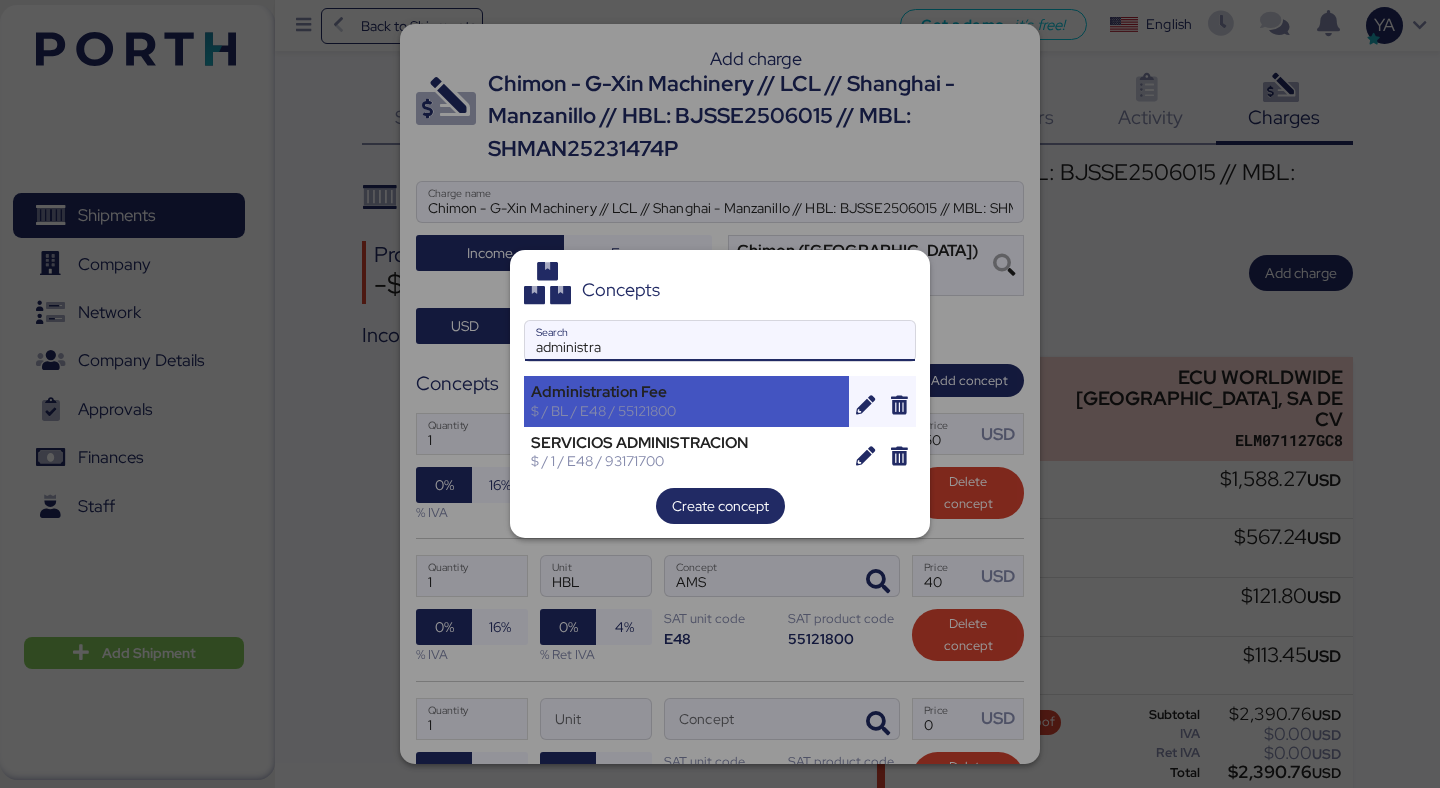 click on "Administration Fee" at bounding box center (686, 392) 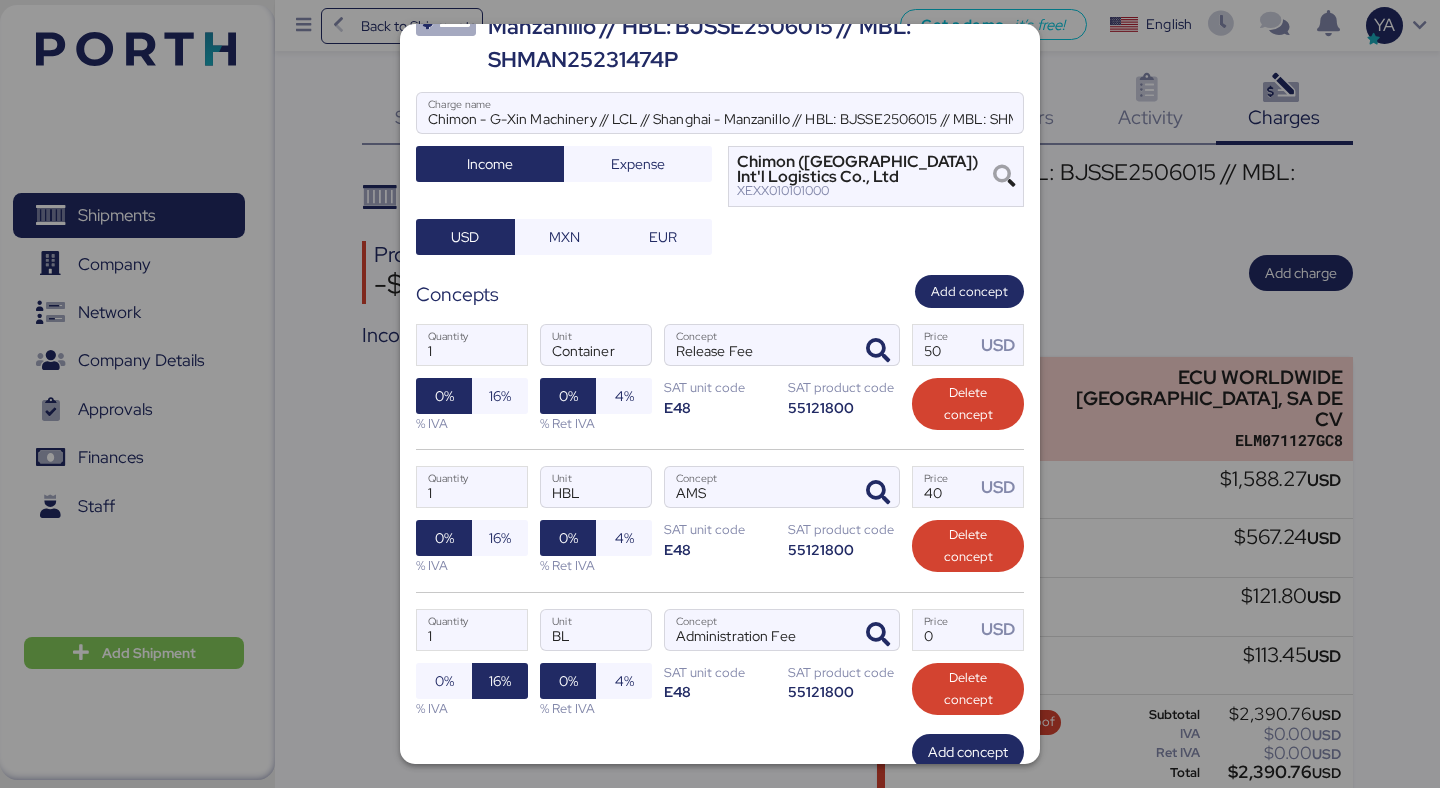 scroll, scrollTop: 217, scrollLeft: 0, axis: vertical 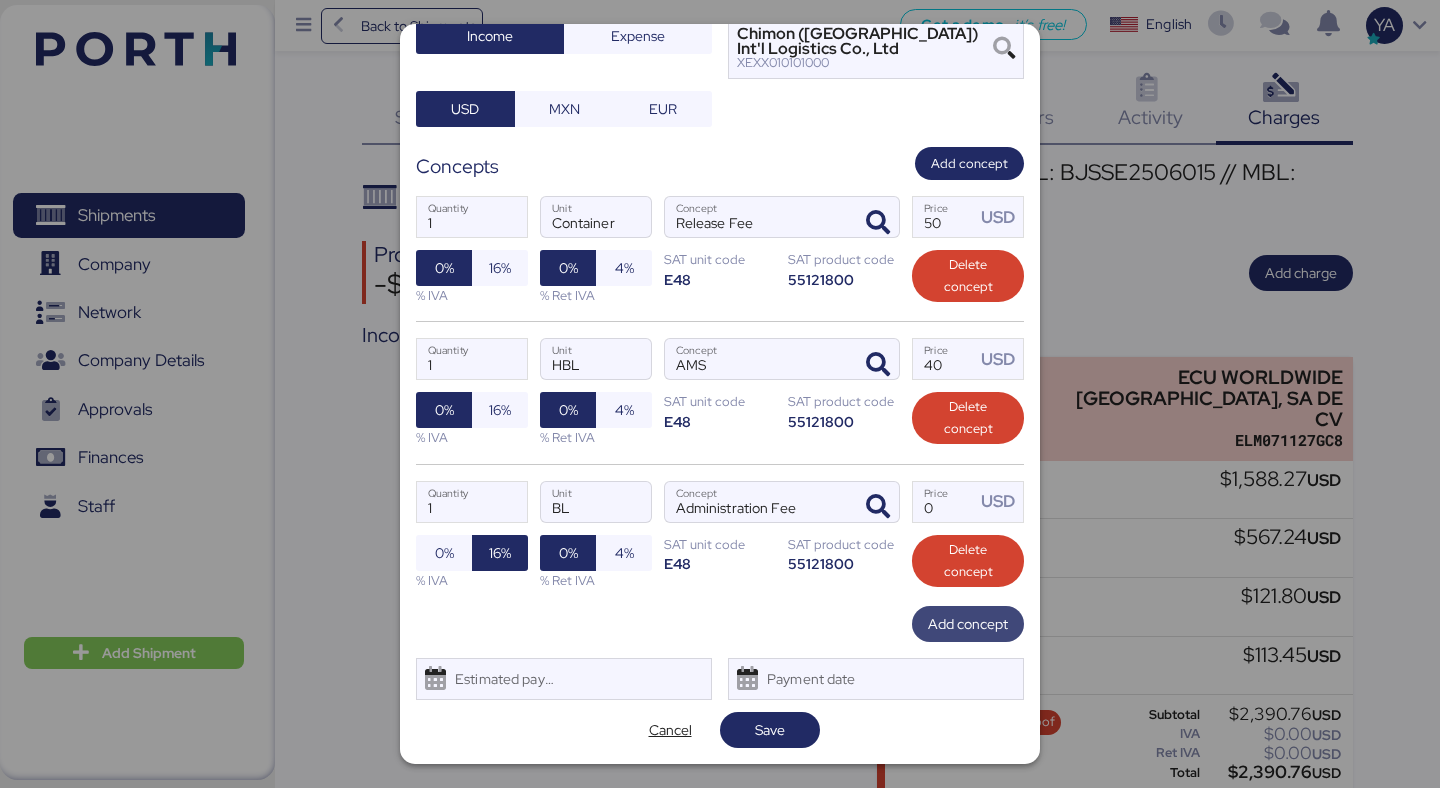 click on "Add concept" at bounding box center [968, 624] 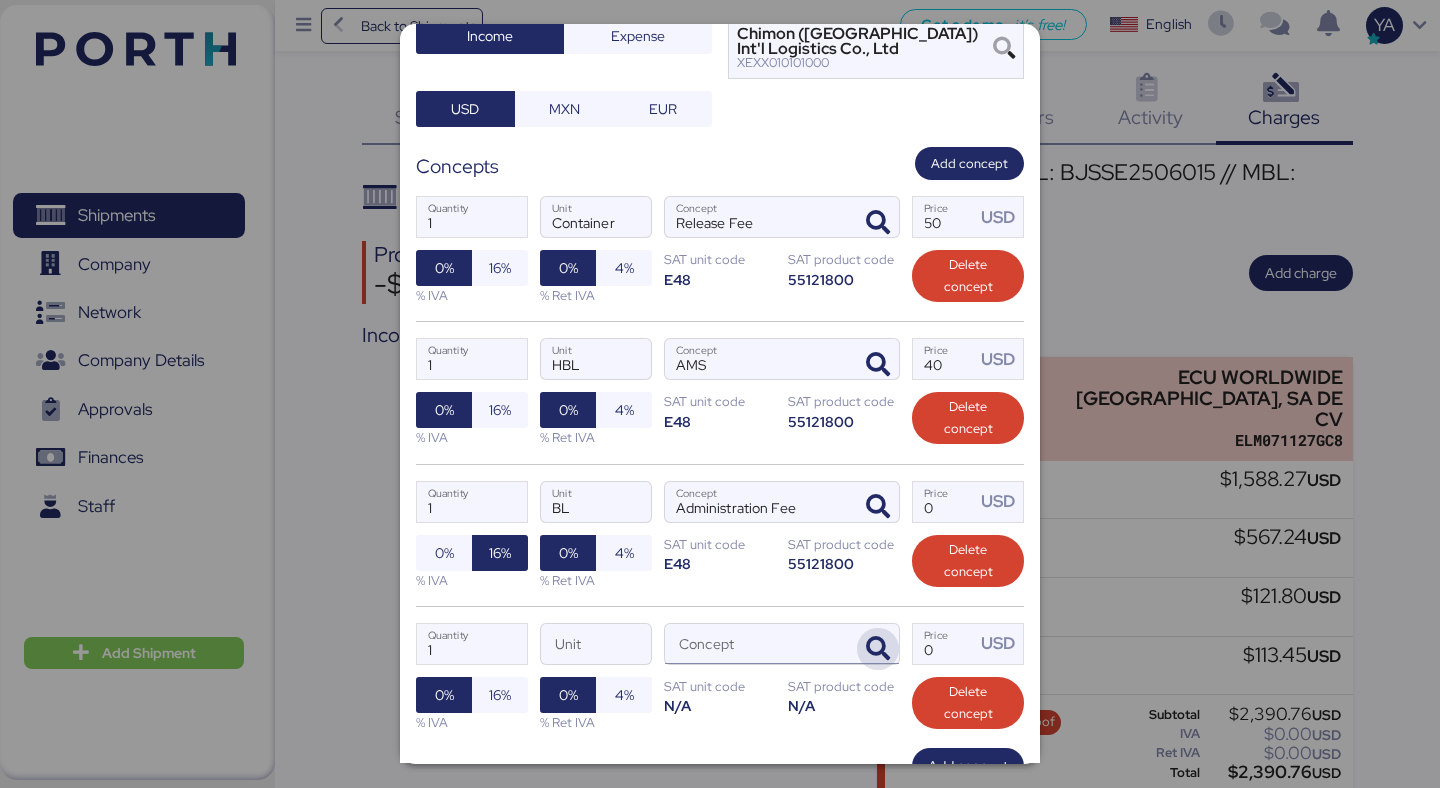 click at bounding box center [878, 649] 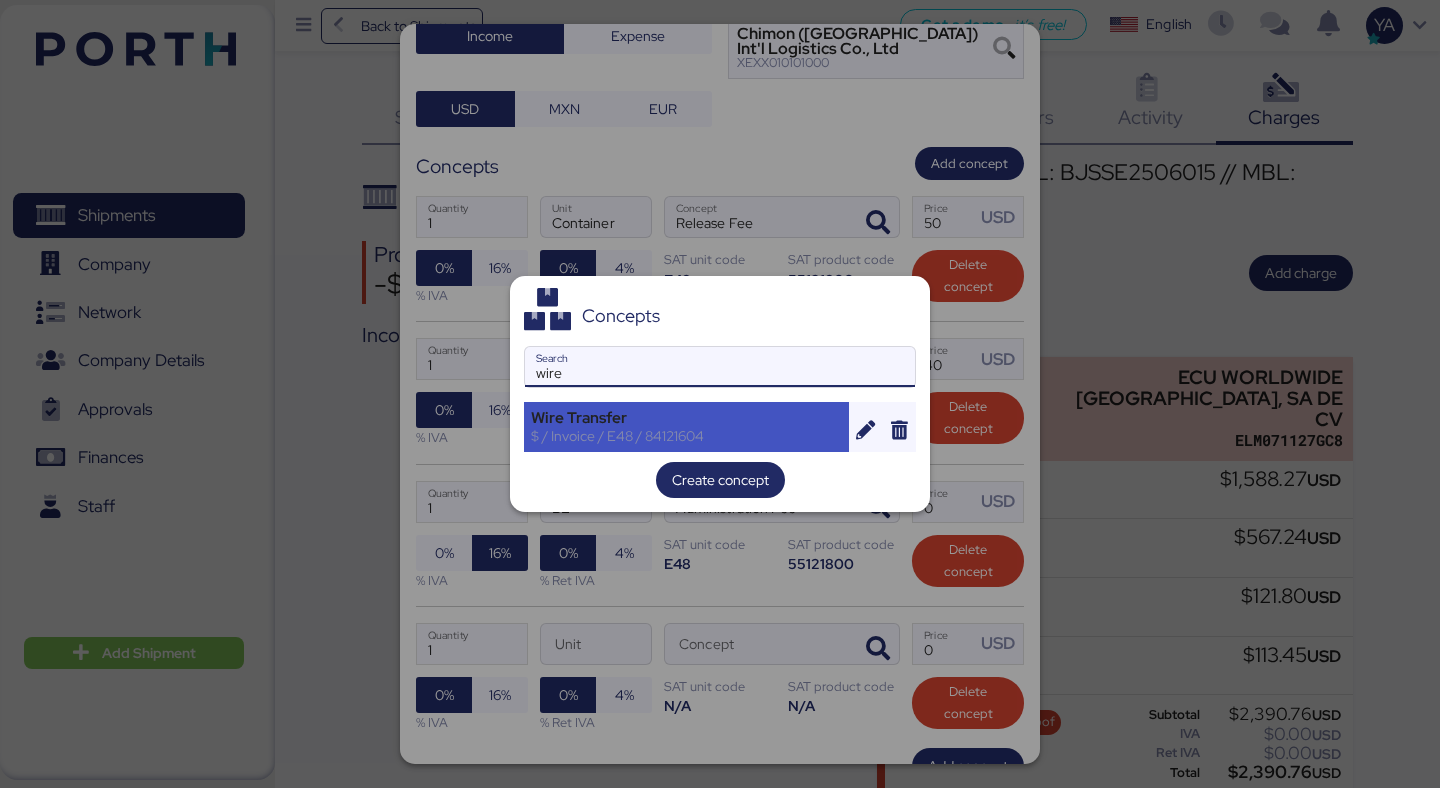 type on "wire" 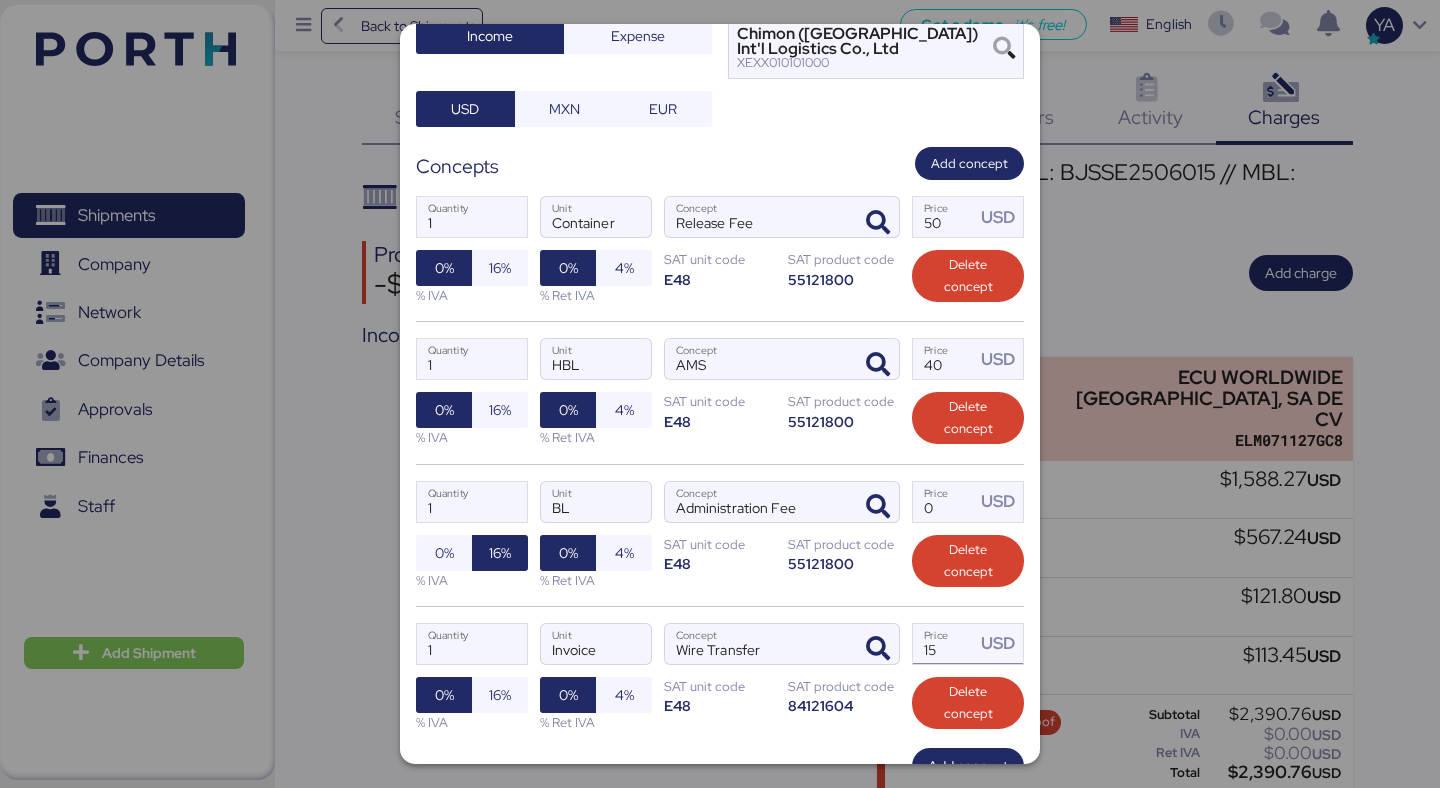 click on "15" at bounding box center [944, 644] 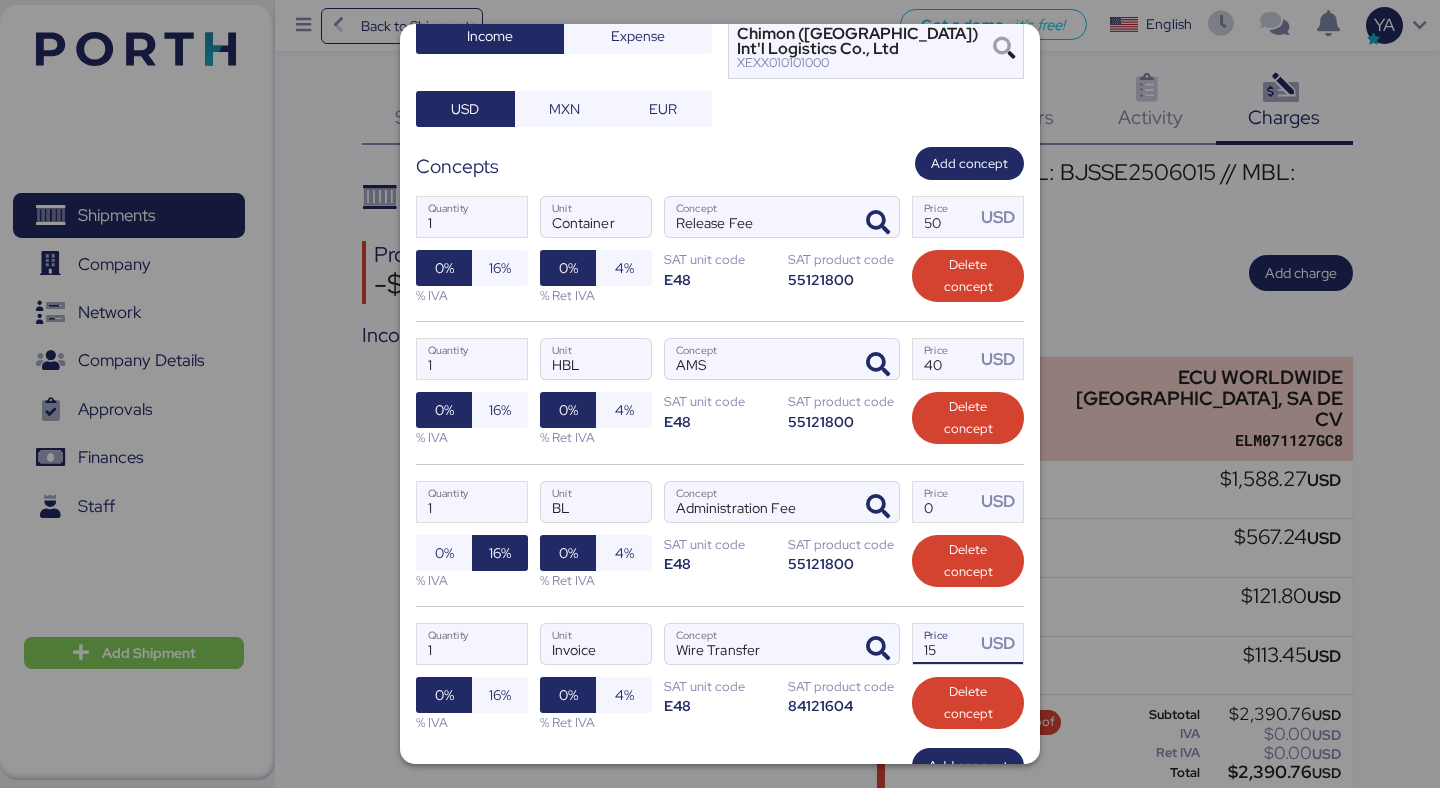 click on "15" at bounding box center (944, 644) 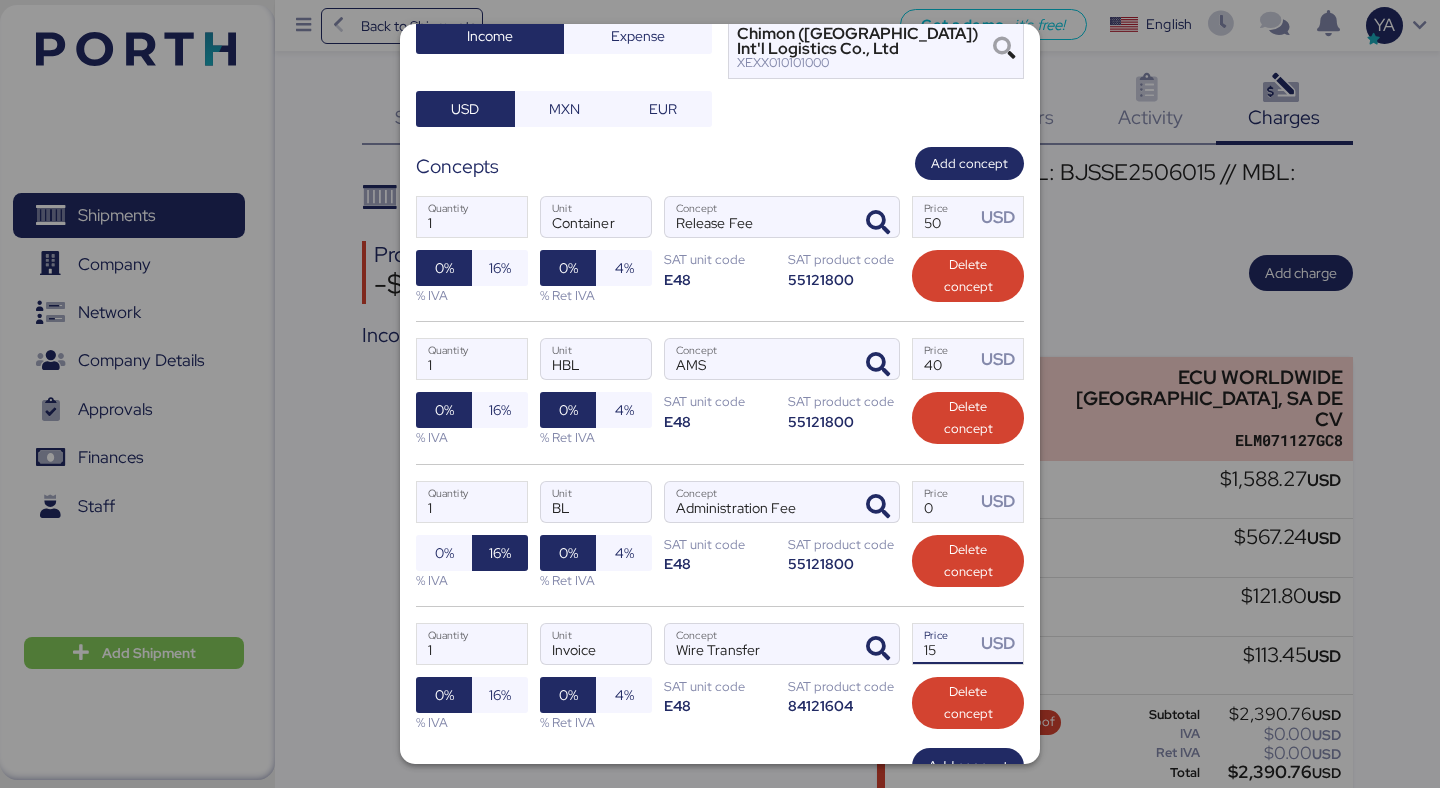 click on "15" at bounding box center [944, 644] 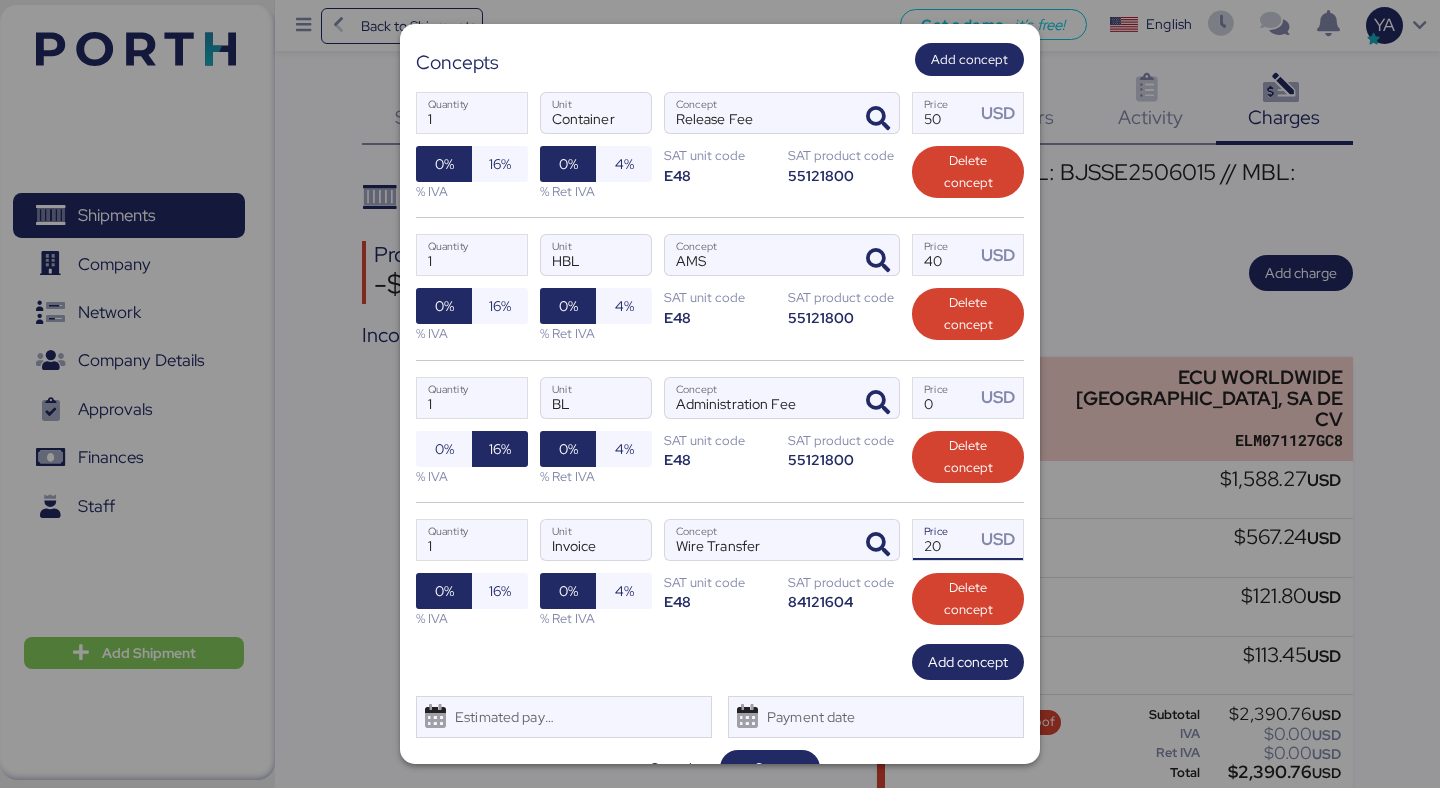 scroll, scrollTop: 324, scrollLeft: 0, axis: vertical 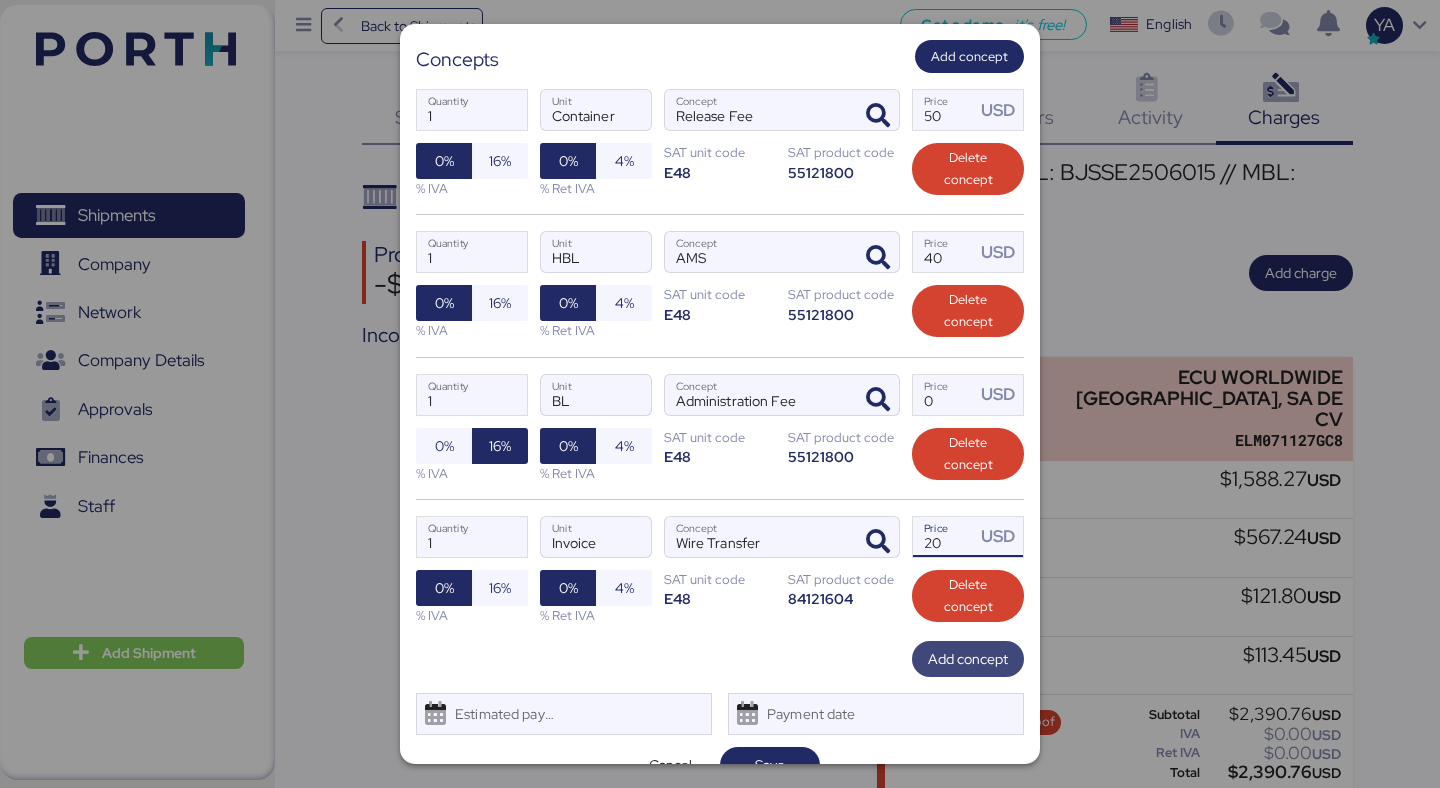 type on "20" 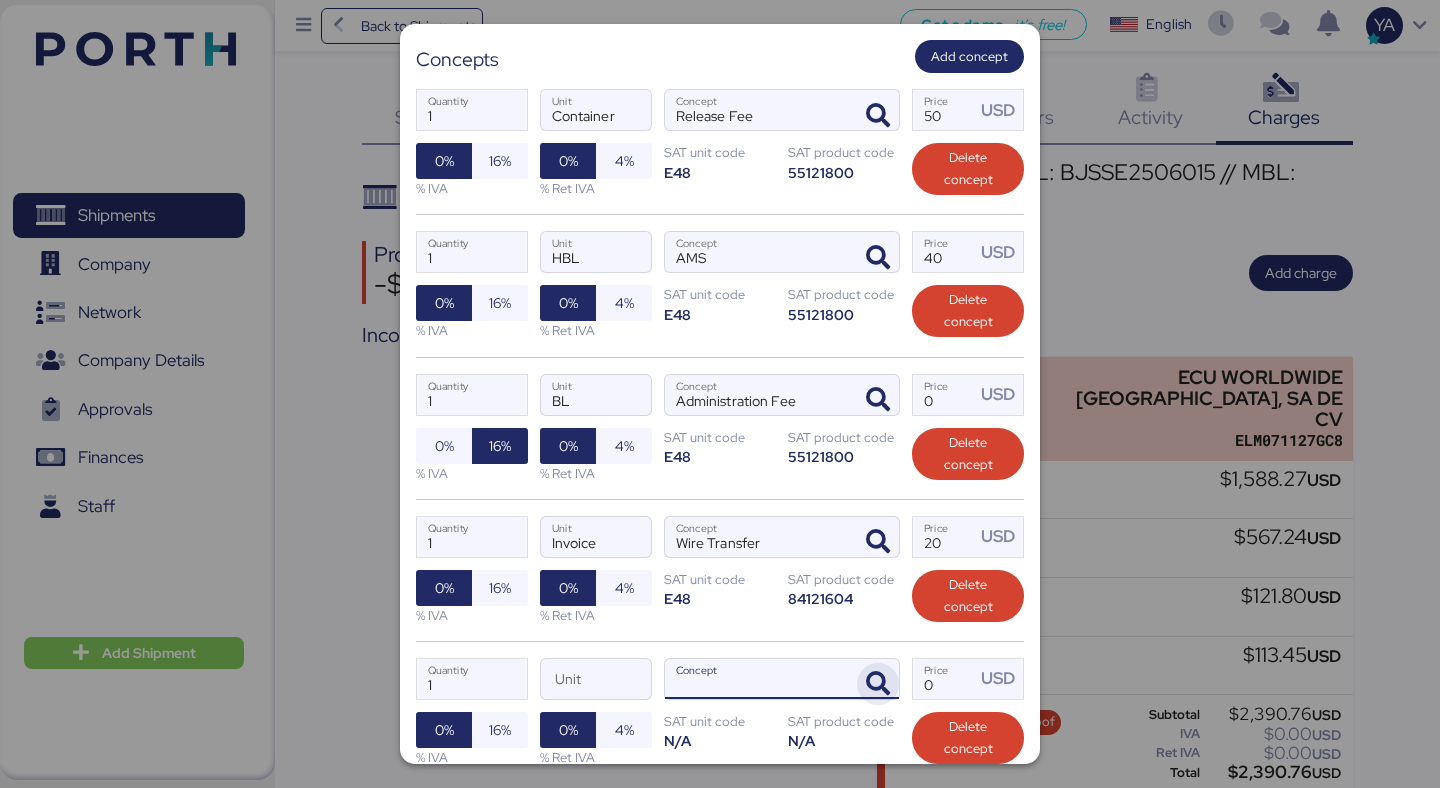 click at bounding box center (878, 684) 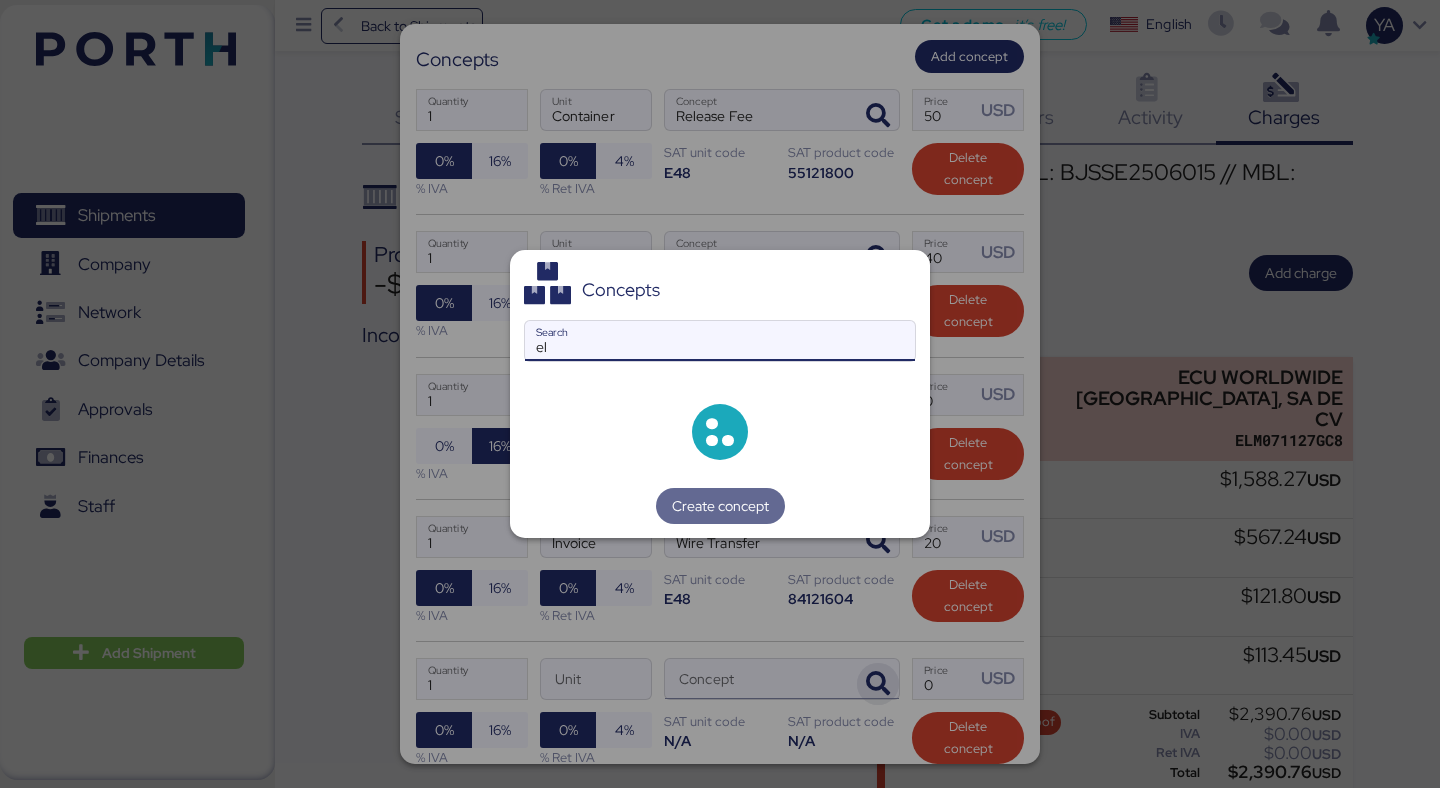 type on "e" 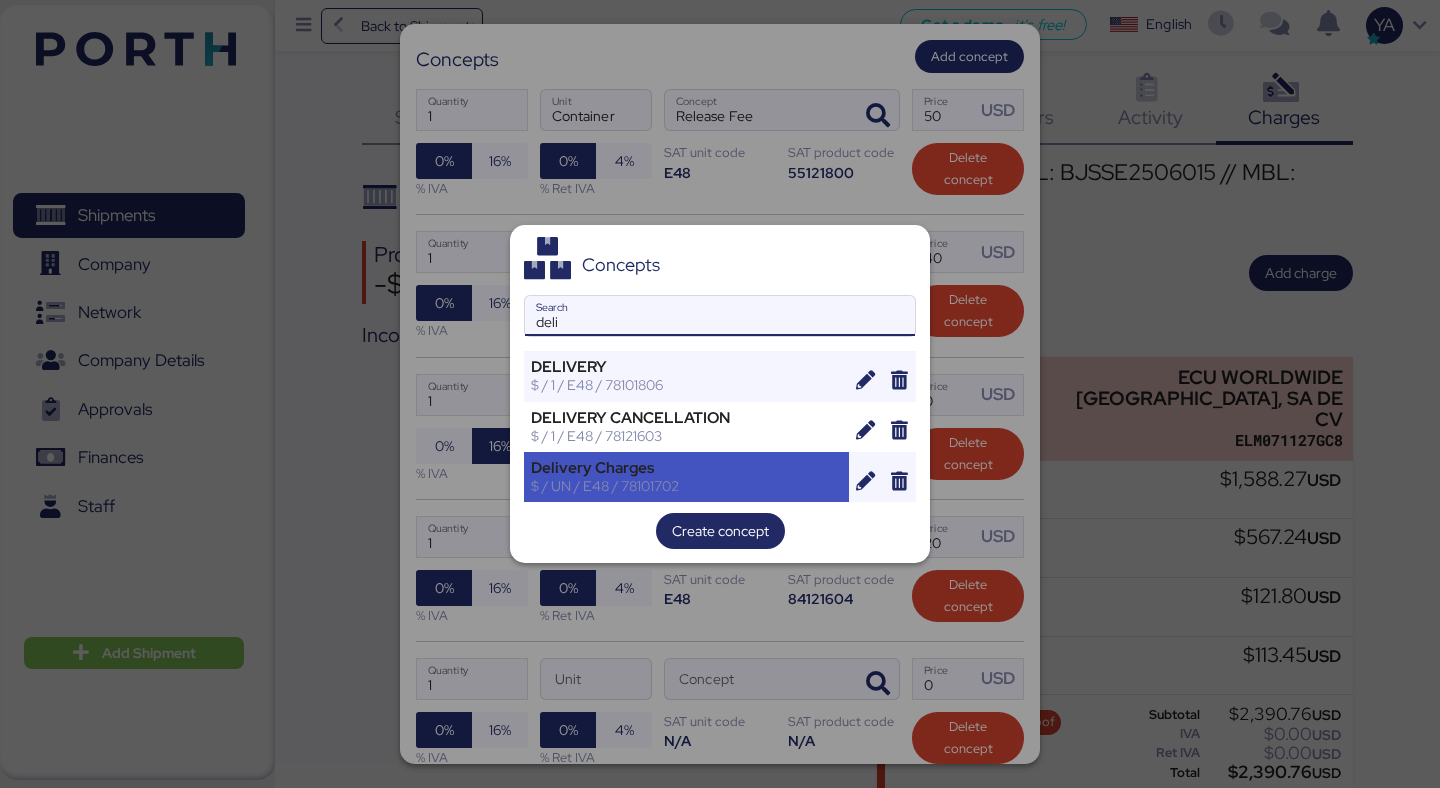 type on "deli" 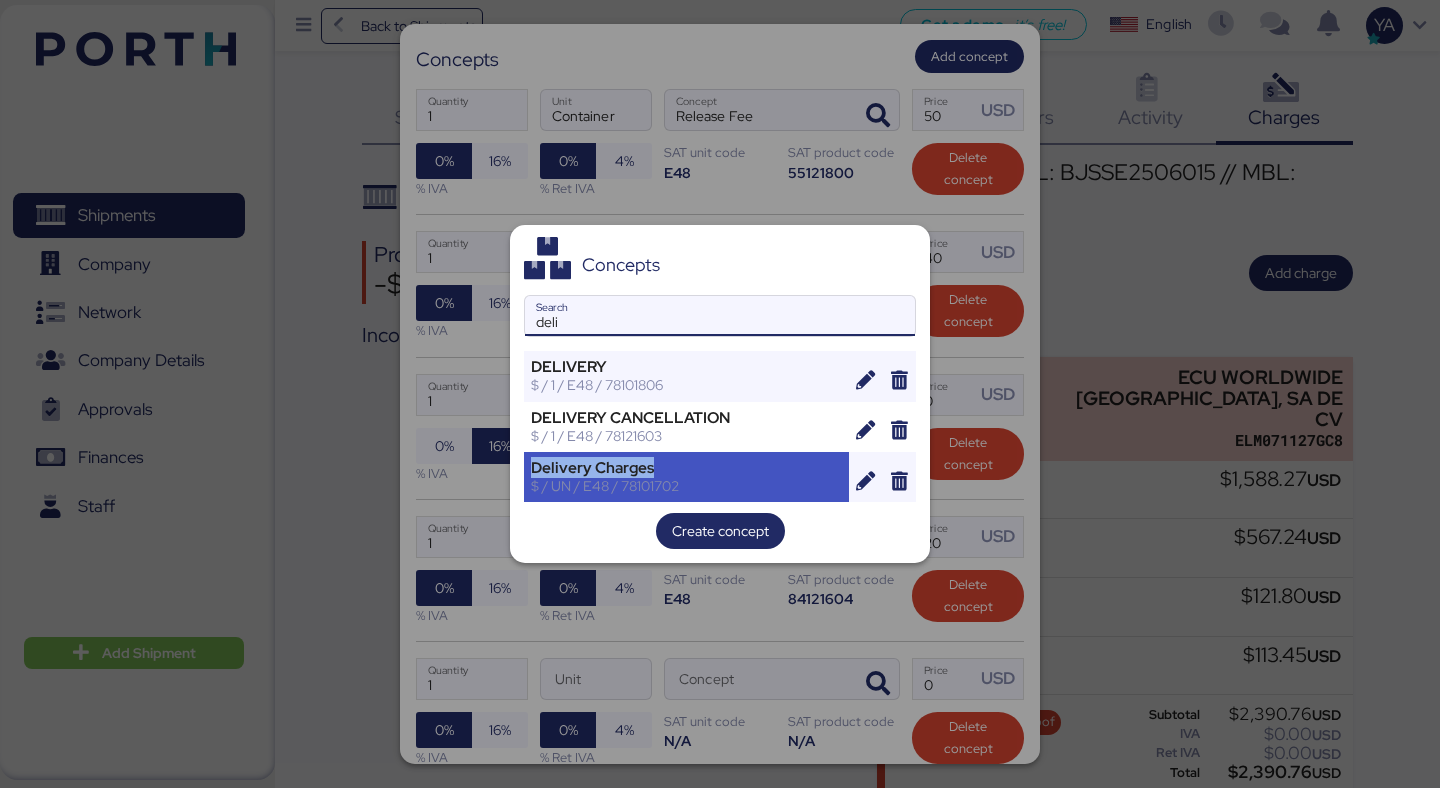 click on "Delivery Charges" at bounding box center [686, 468] 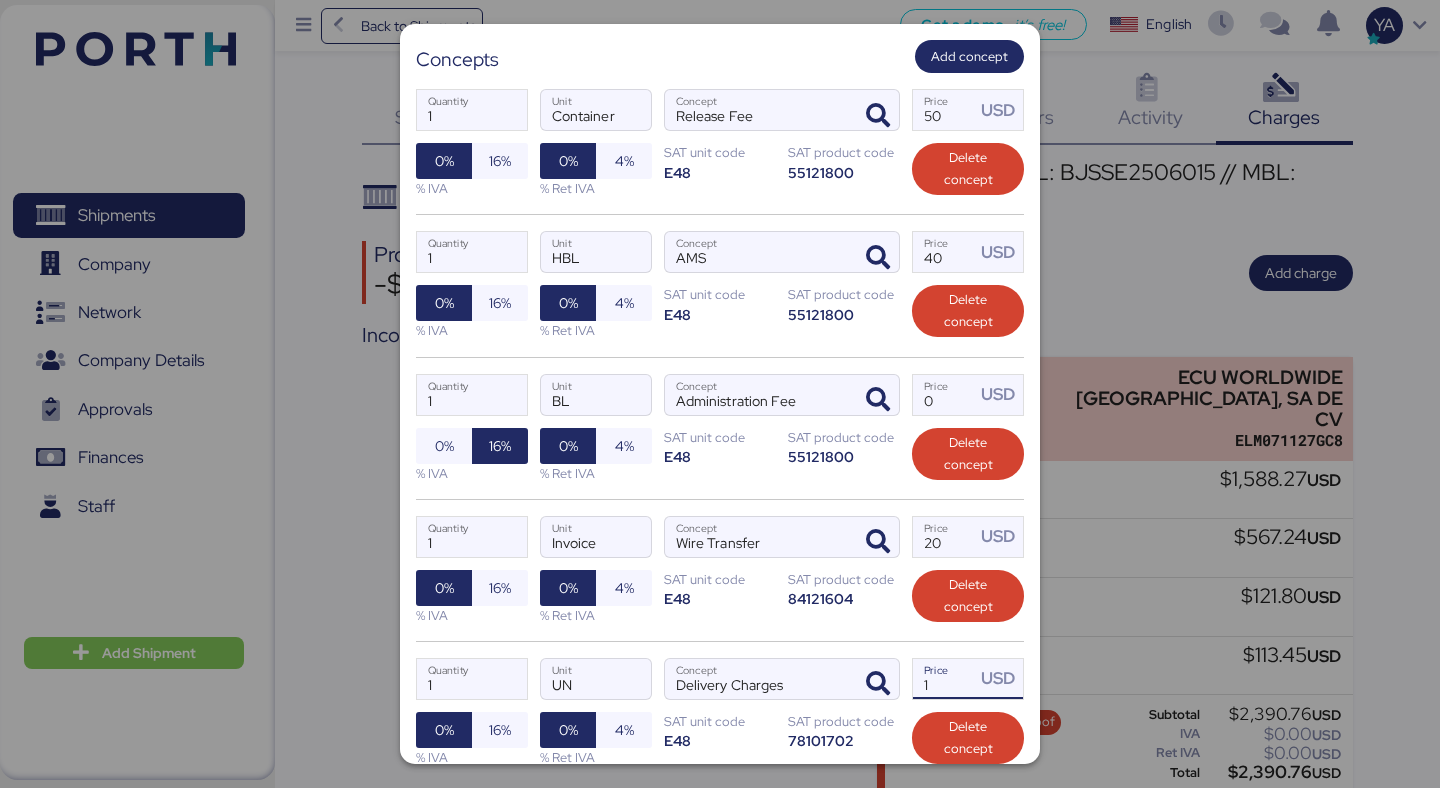 click on "1" at bounding box center [944, 679] 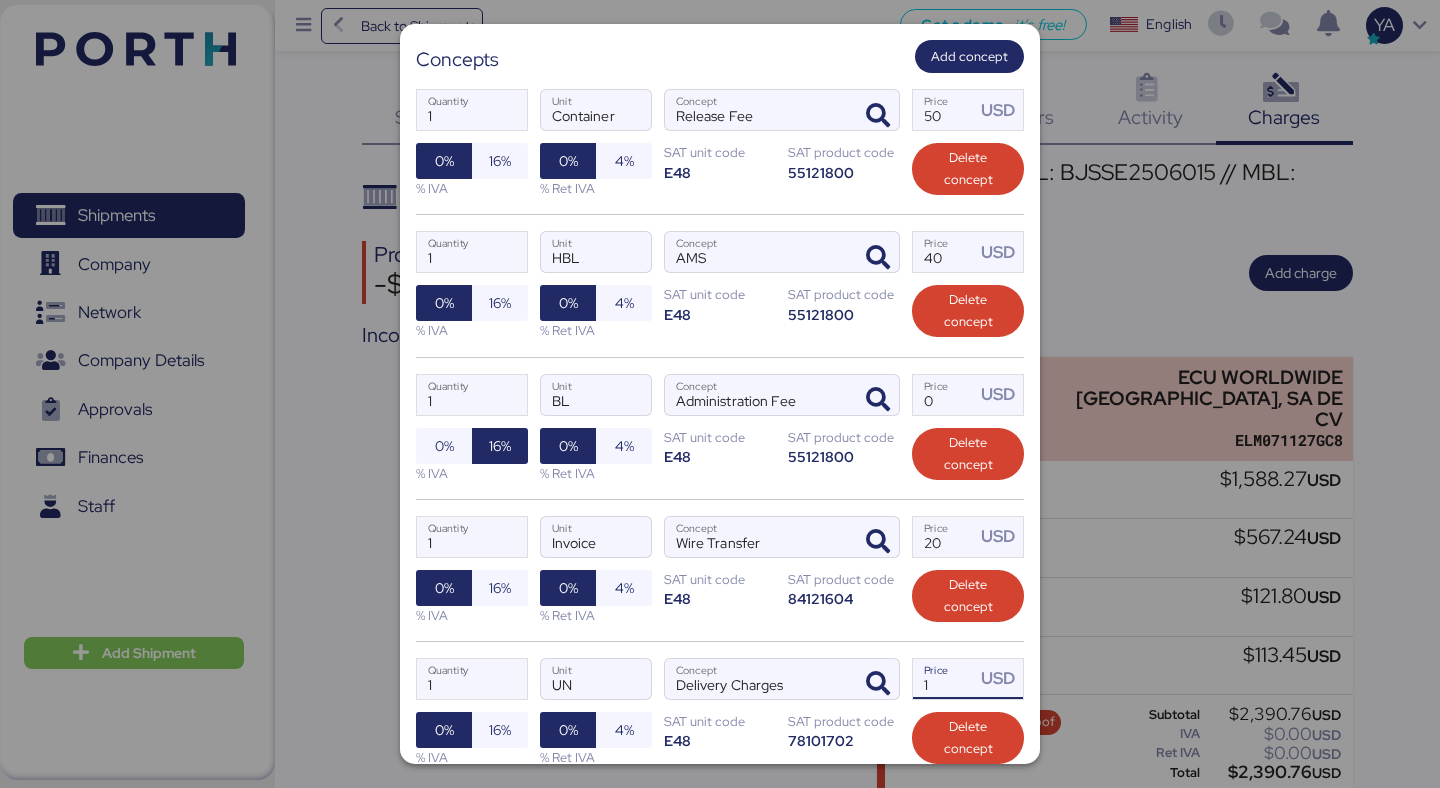 click on "1" at bounding box center (944, 679) 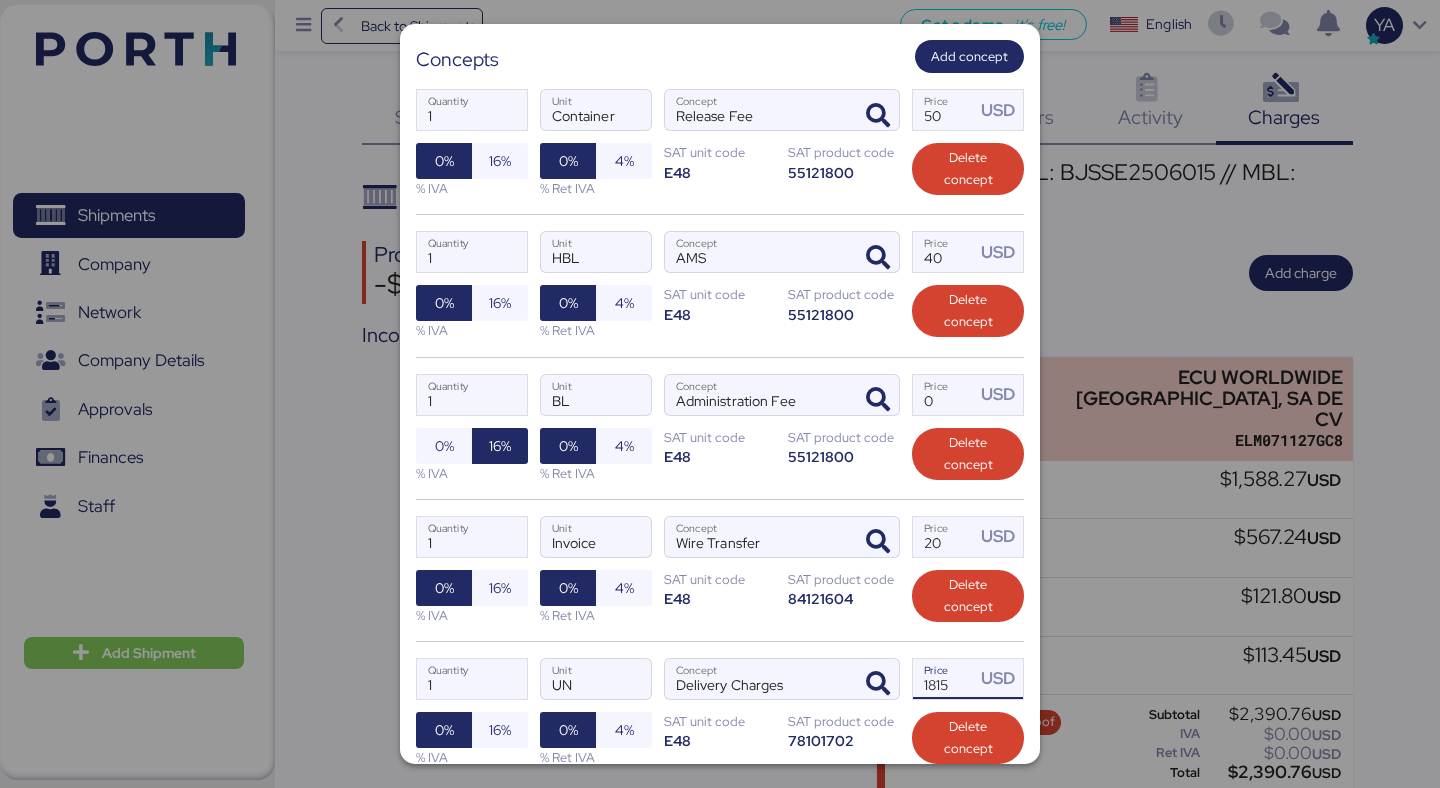 type on "1815" 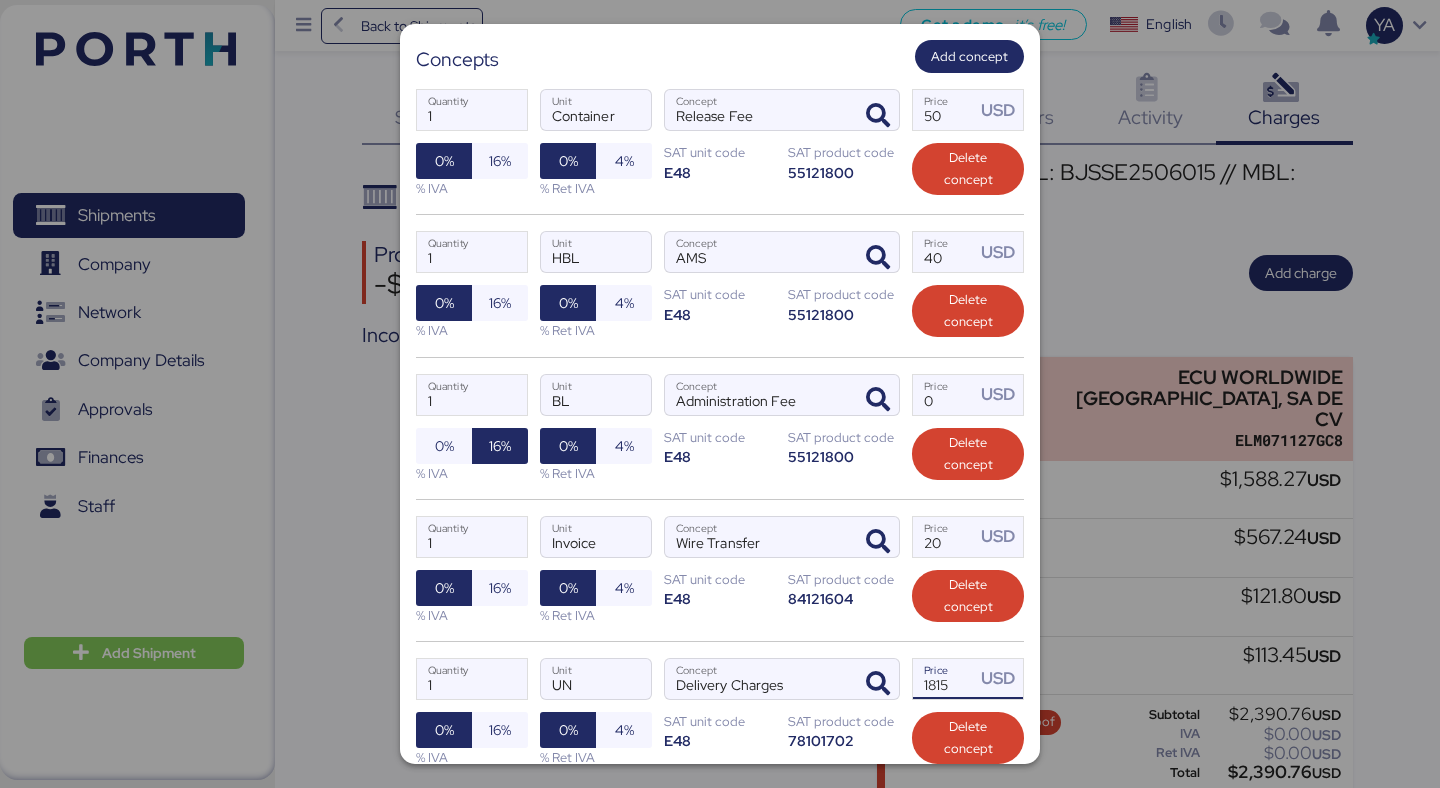click on "1 Quantity UN Unit Delivery Charges Concept   1815 Price USD 0% 16% % IVA 0% 4% % Ret IVA SAT unit code E48 SAT product code 78101702 Delete concept" at bounding box center (720, 712) 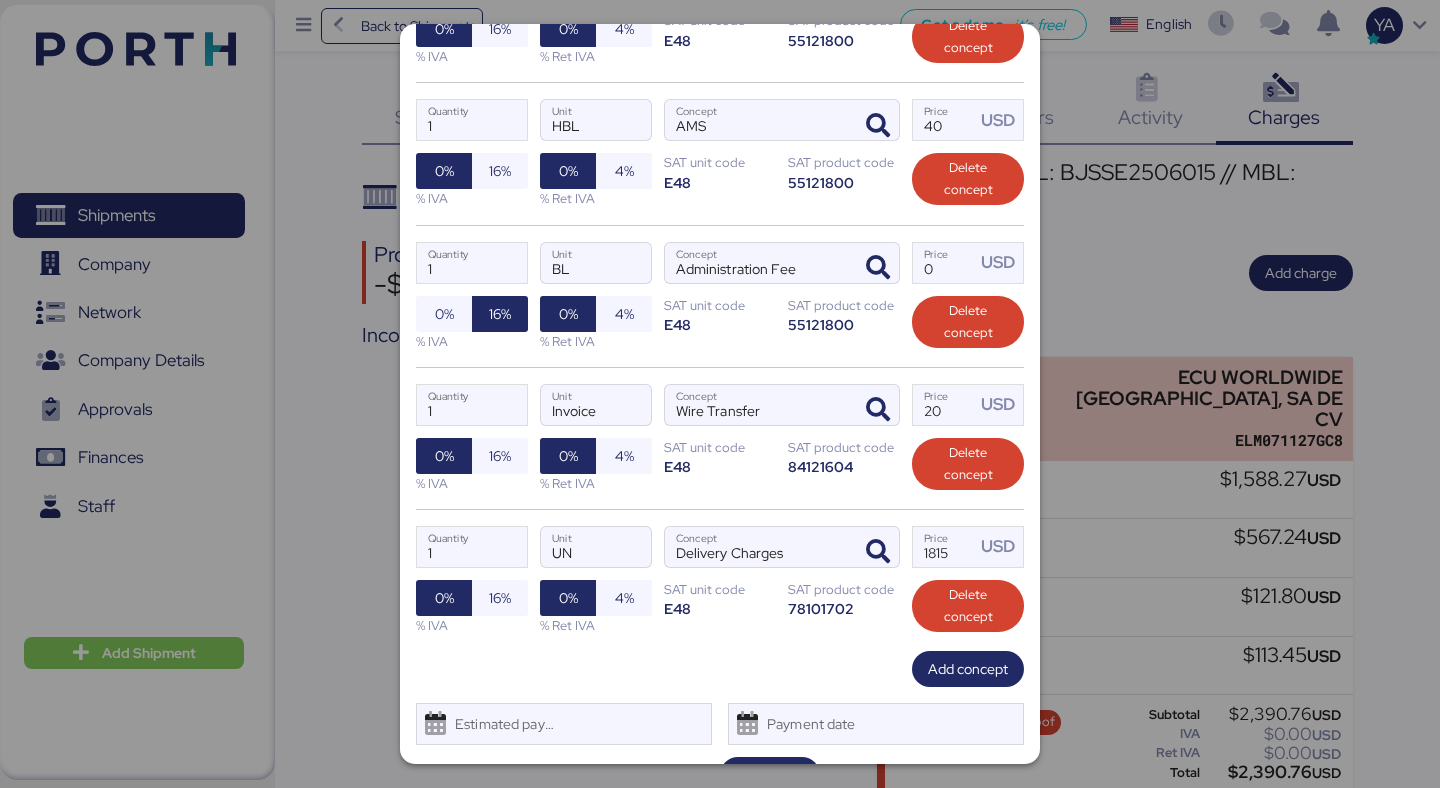 scroll, scrollTop: 501, scrollLeft: 0, axis: vertical 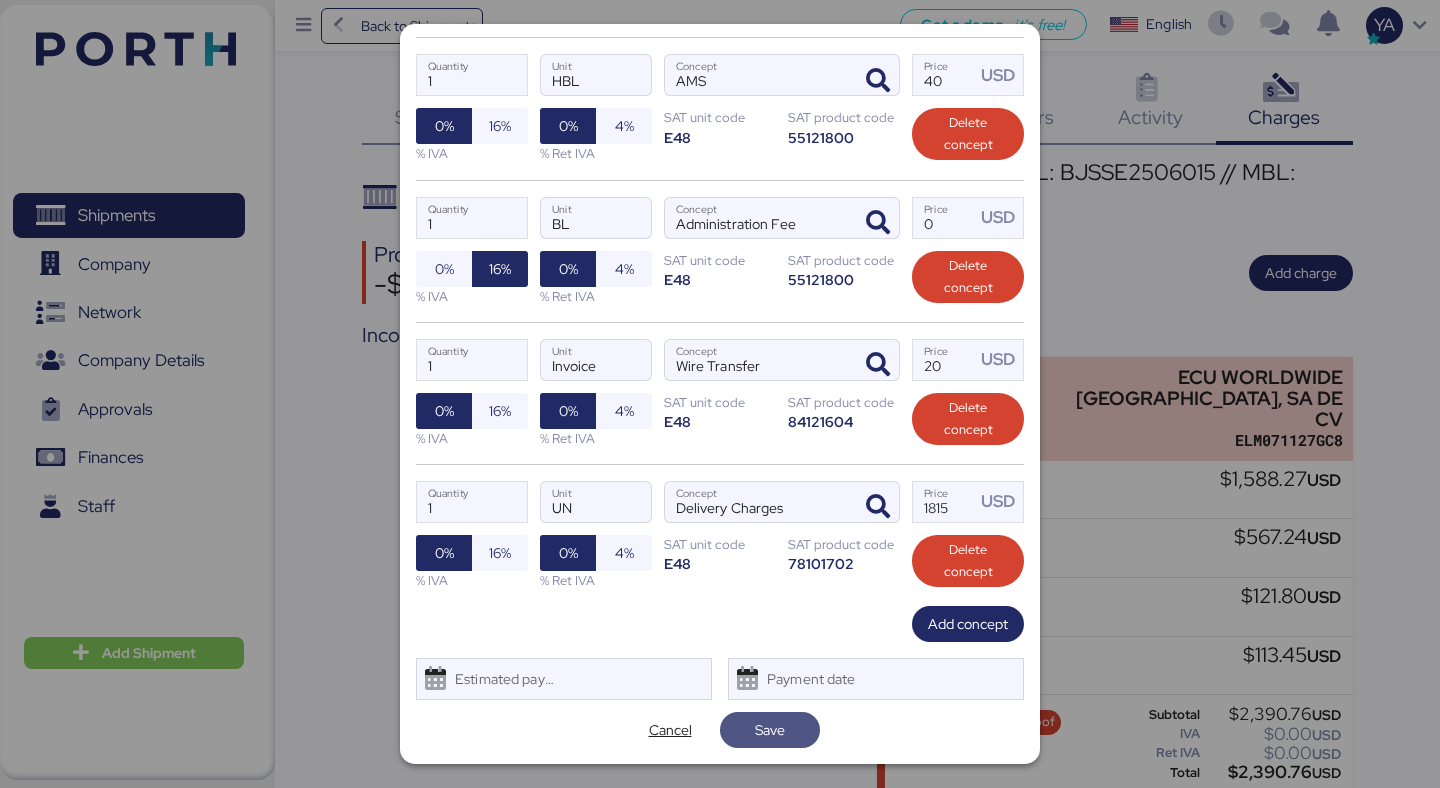 click on "Save" at bounding box center (770, 730) 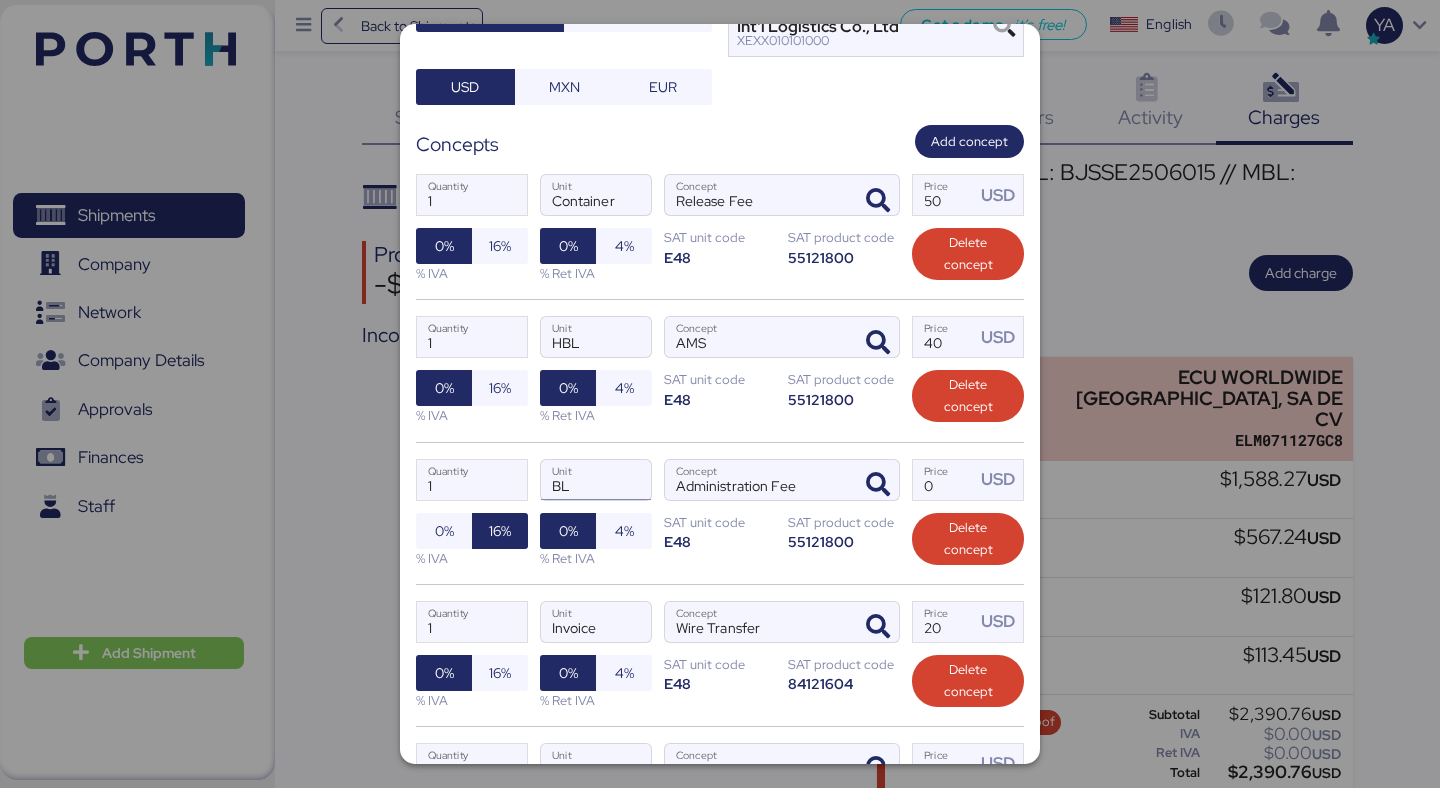 scroll, scrollTop: 173, scrollLeft: 0, axis: vertical 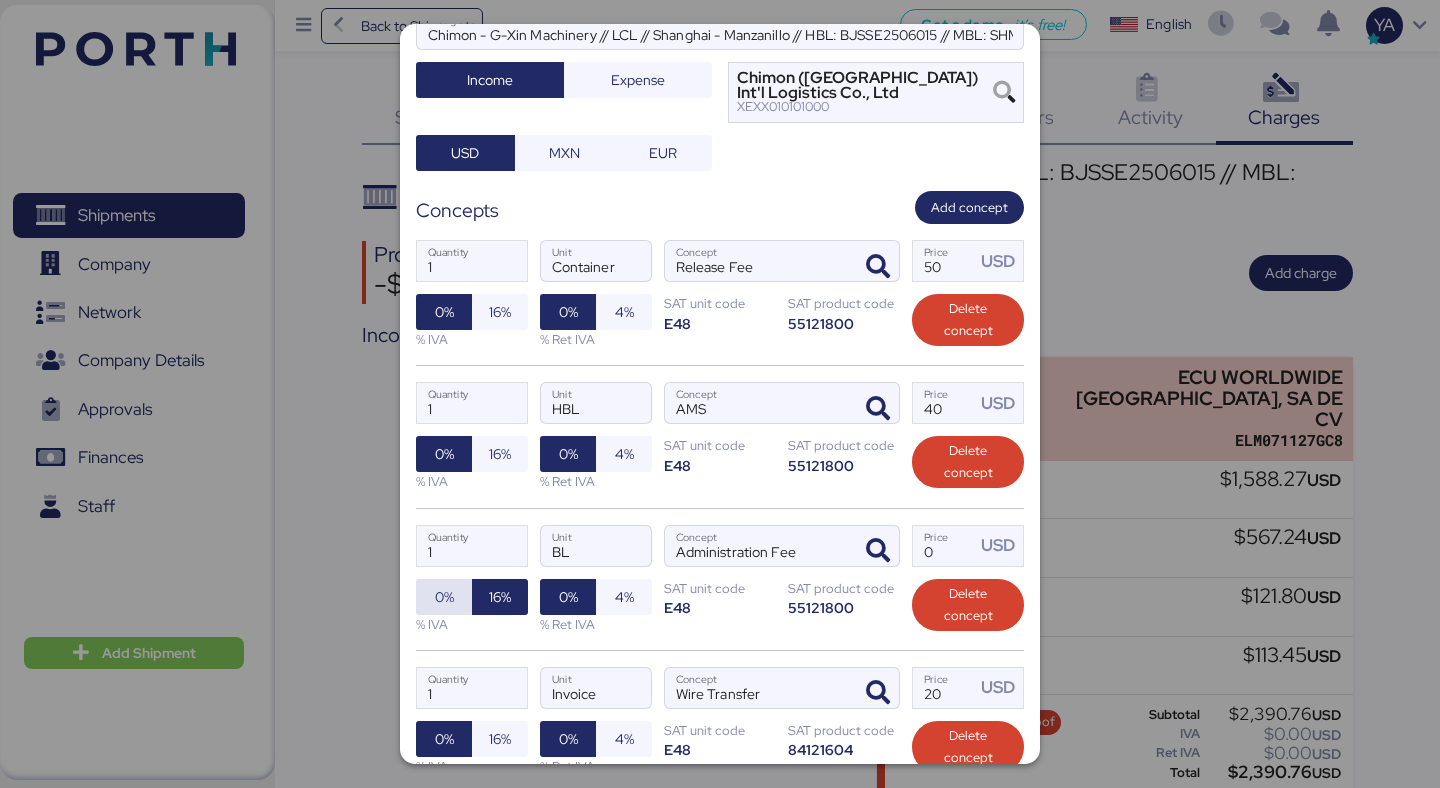 click on "0%" at bounding box center [444, 597] 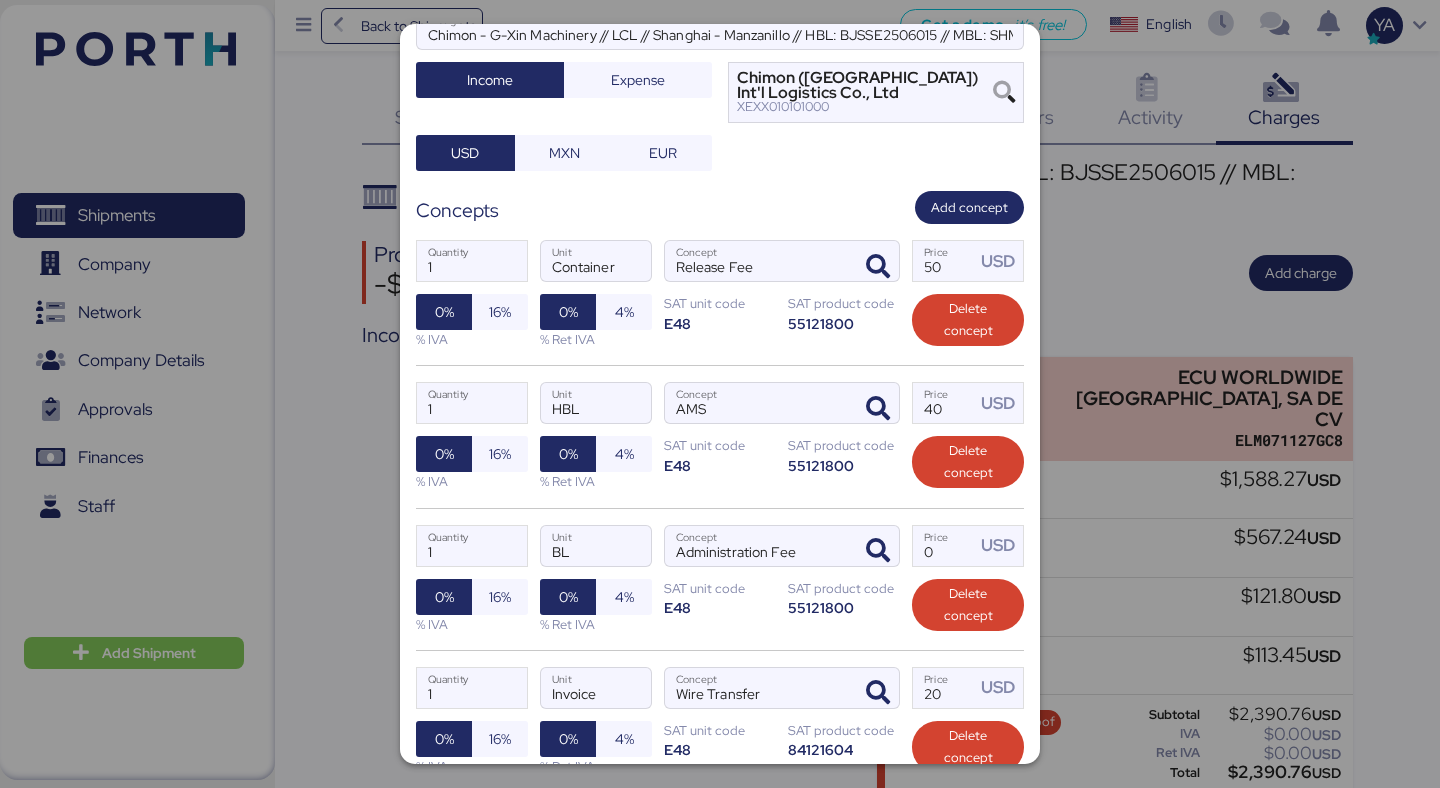 click on "1 Quantity Invoice Unit Wire Transfer Concept   20 Price USD 0% 16% % IVA 0% 4% % Ret IVA SAT unit code E48 SAT product code 84121604 Delete concept" at bounding box center [720, 721] 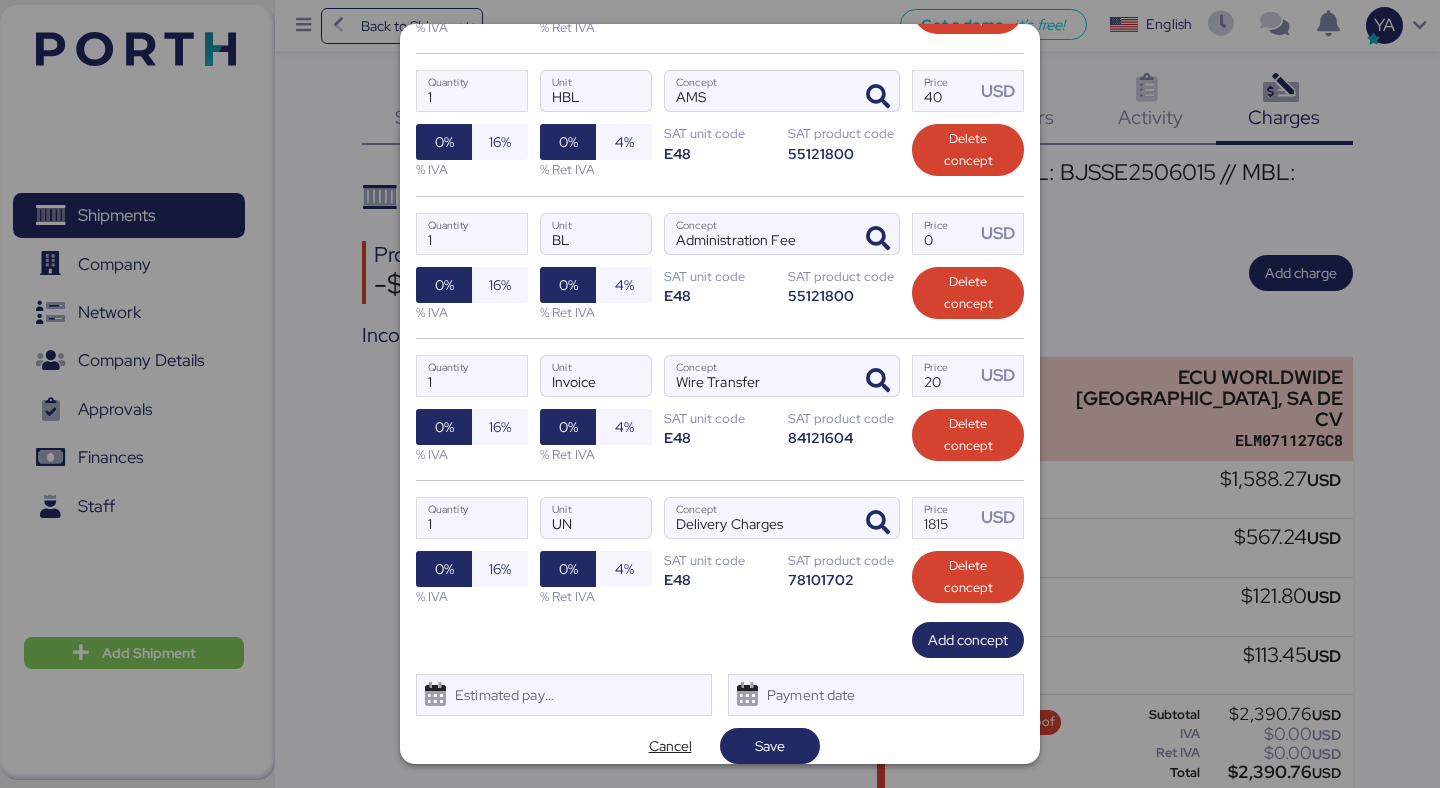 scroll, scrollTop: 501, scrollLeft: 0, axis: vertical 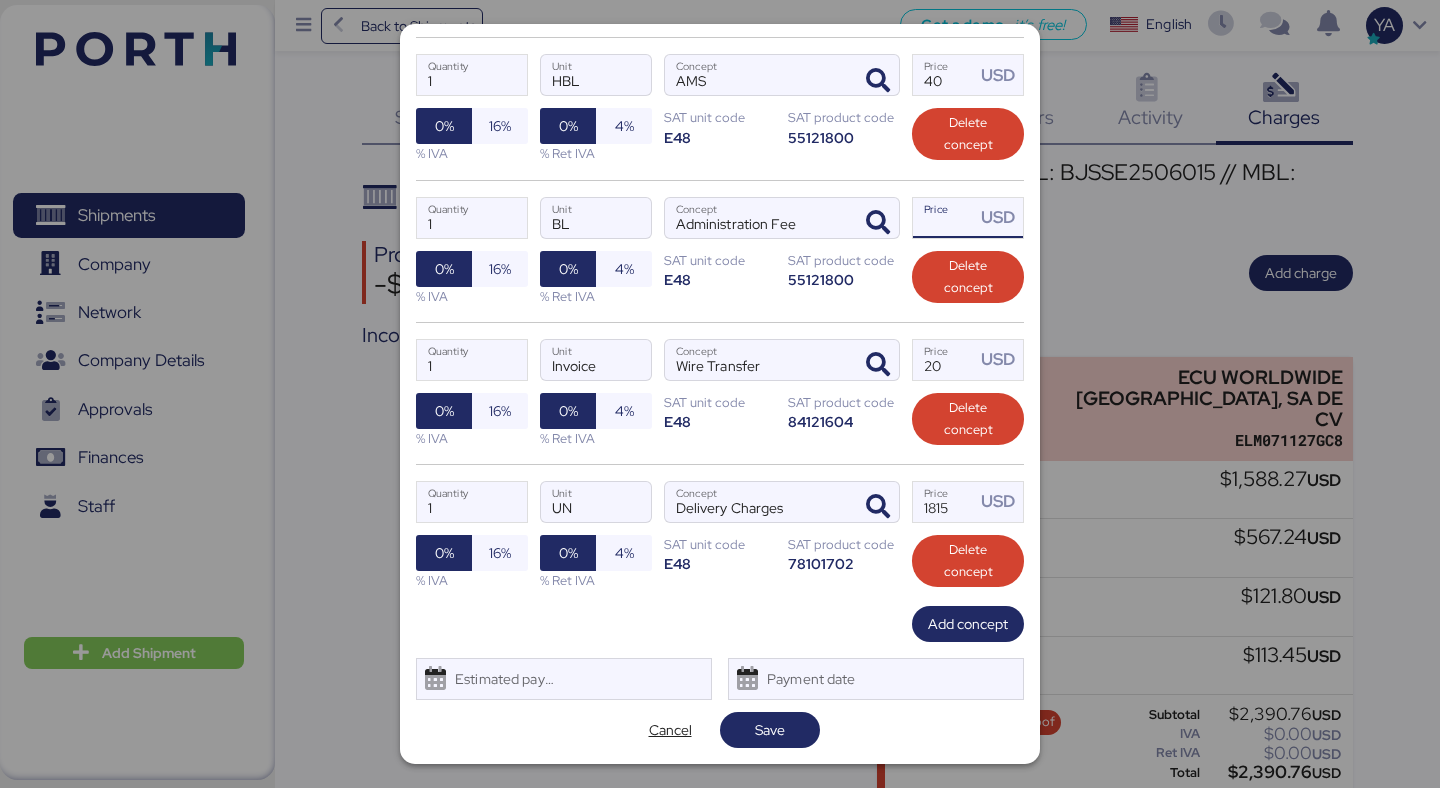click on "Price USD" at bounding box center [944, 218] 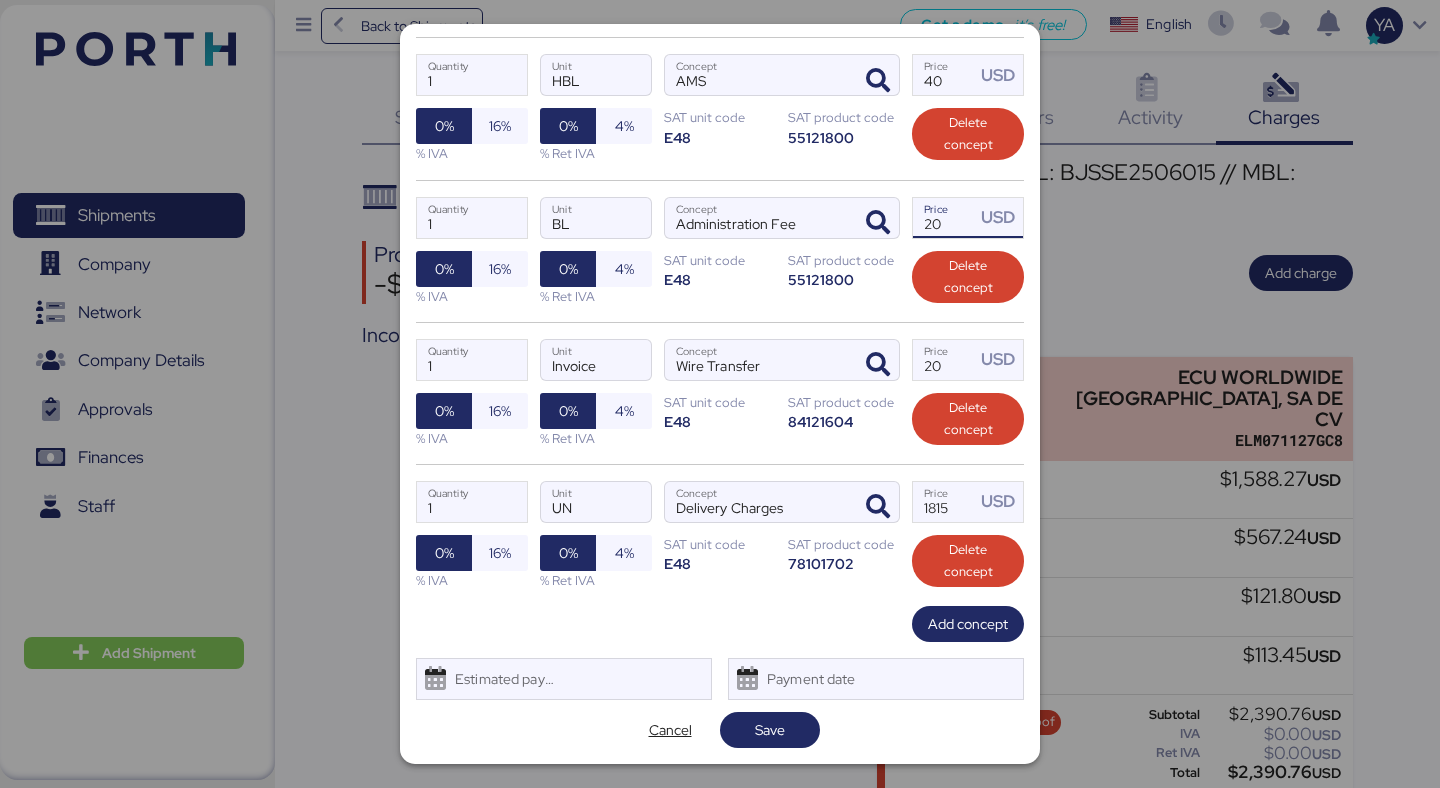 type on "2" 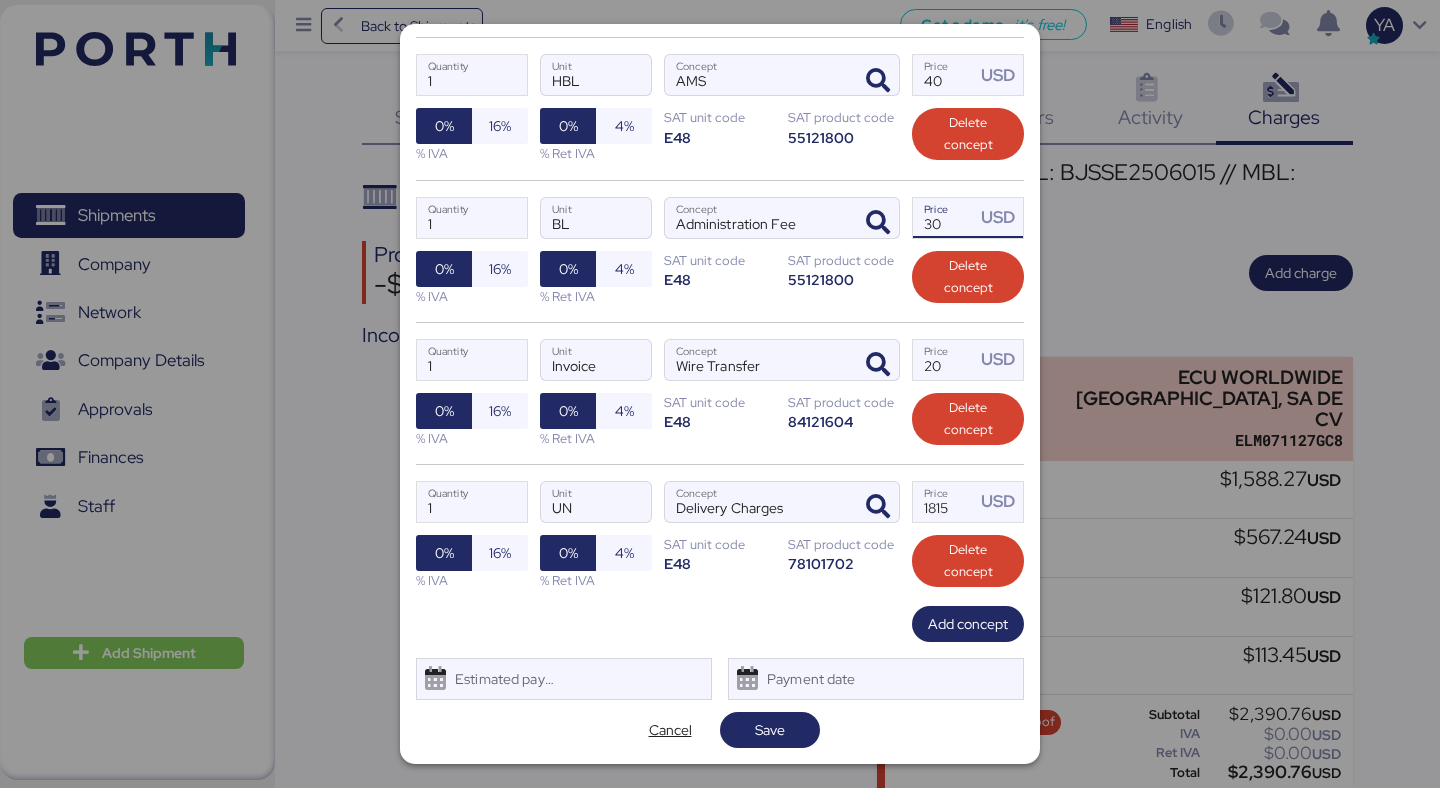 type on "30" 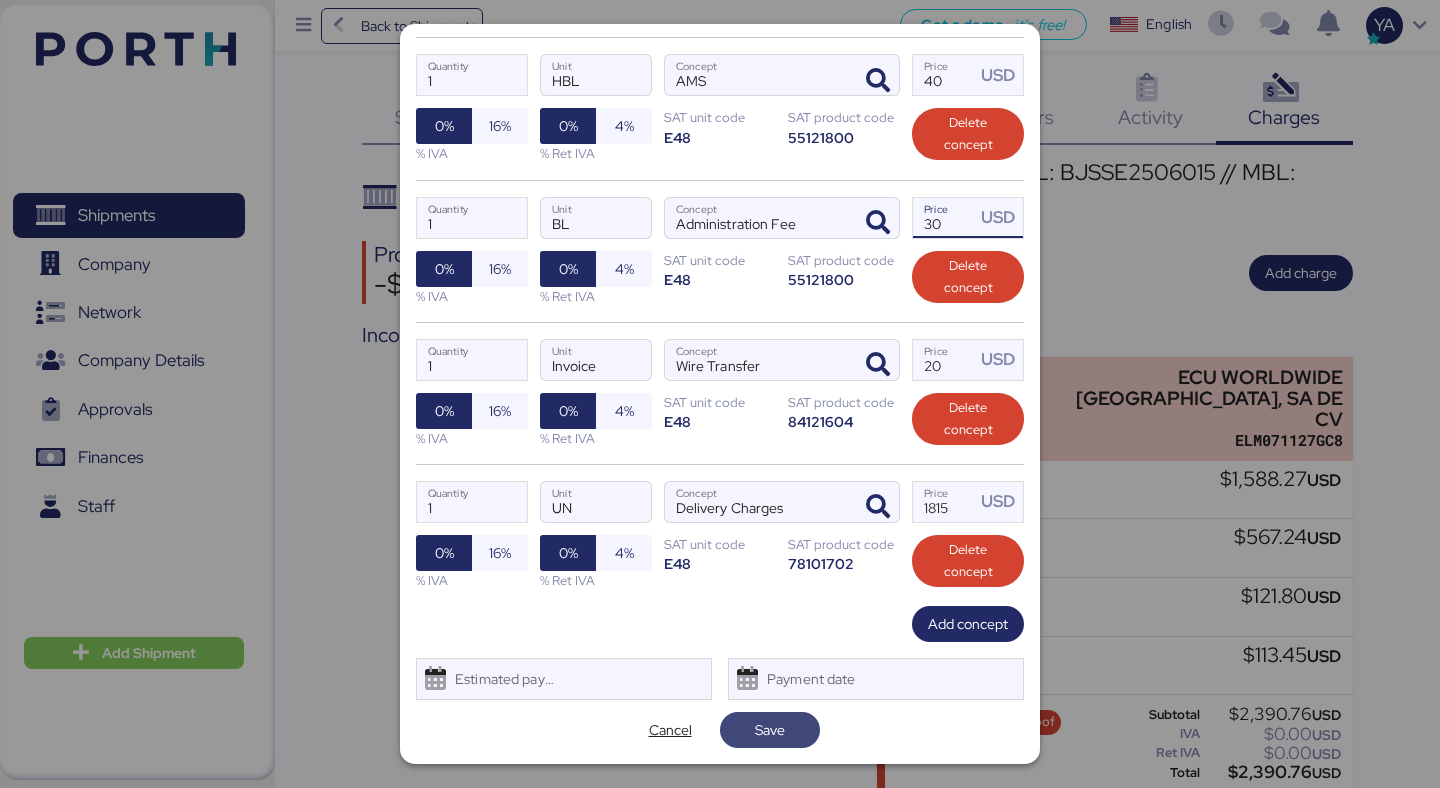 click on "Save" at bounding box center [770, 730] 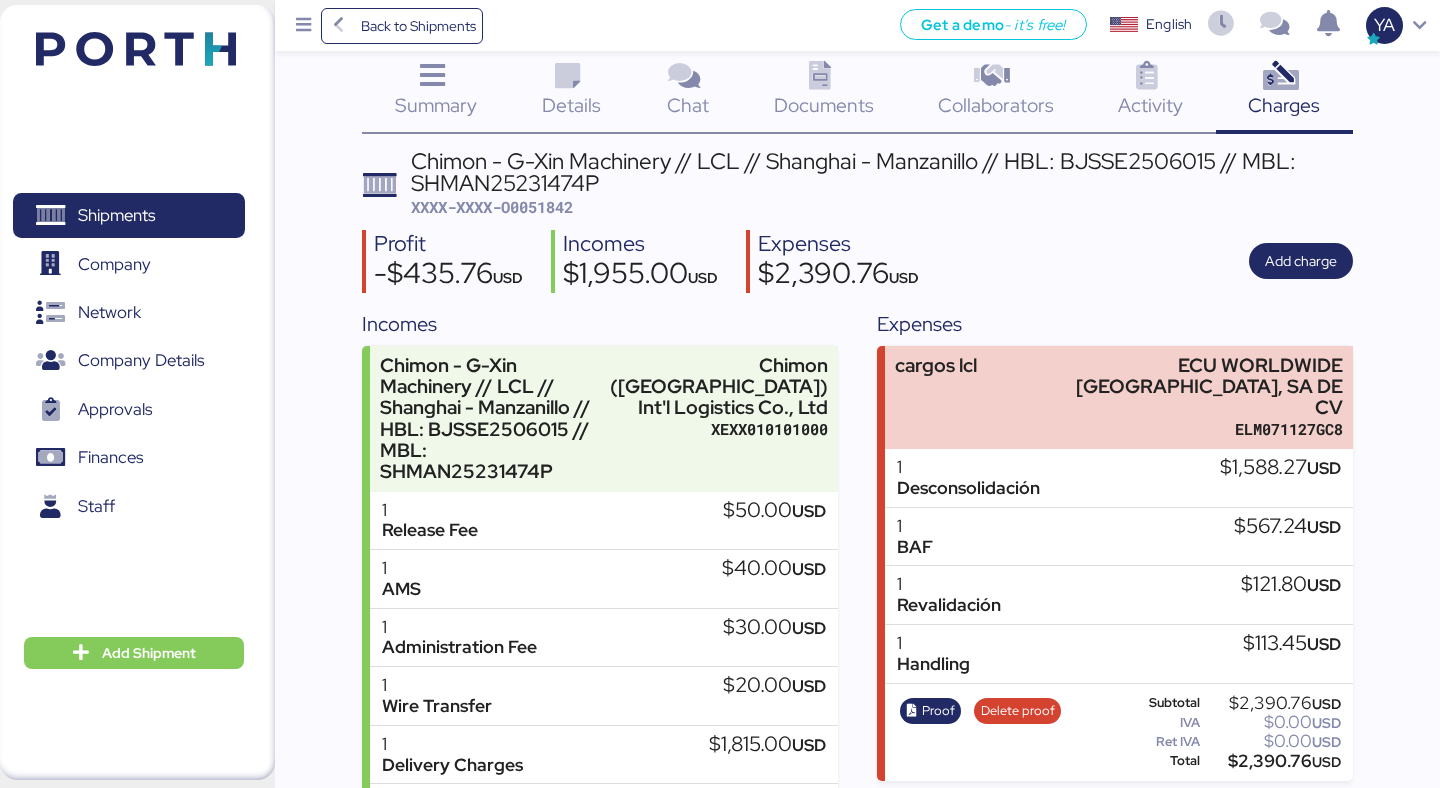 scroll, scrollTop: 121, scrollLeft: 0, axis: vertical 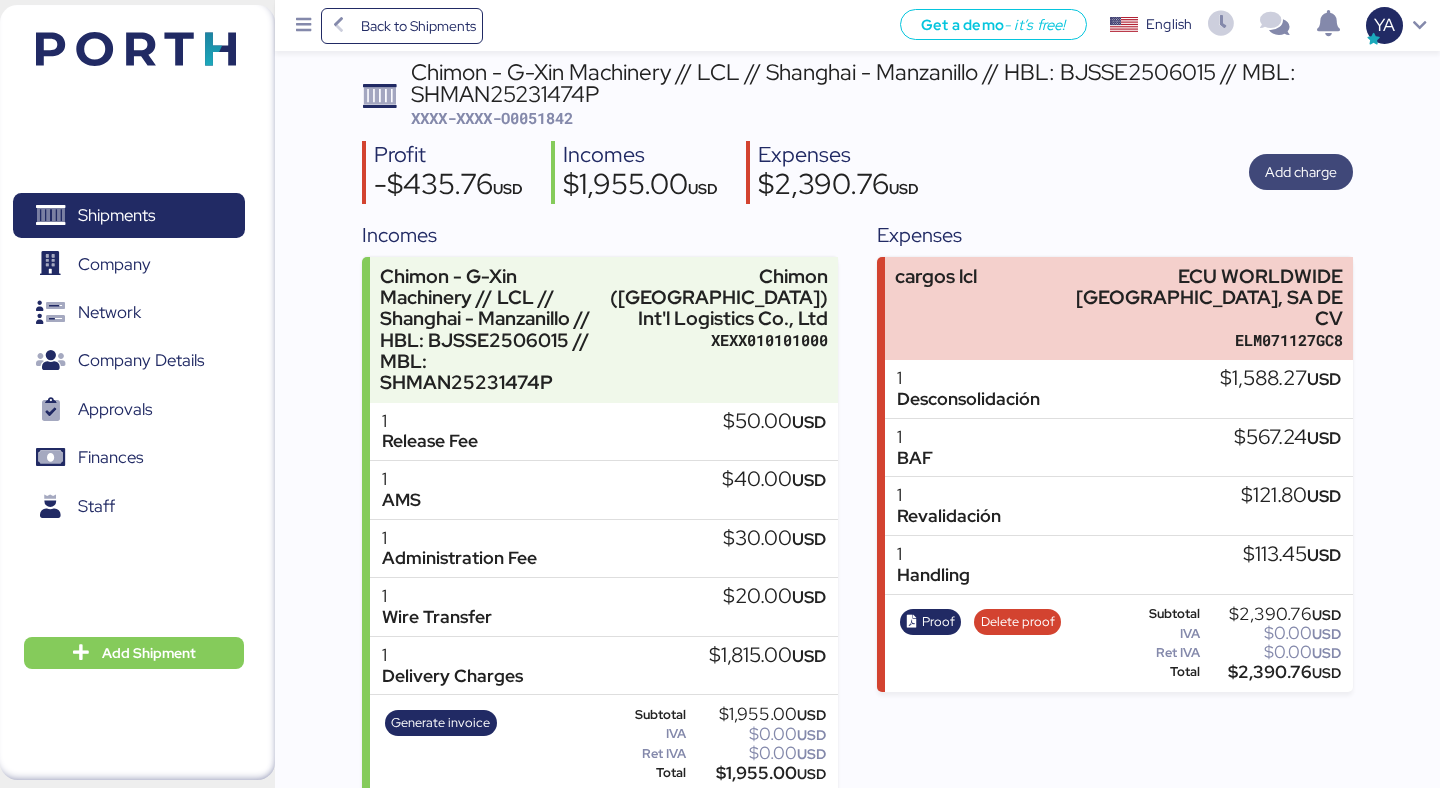 click on "Add charge" at bounding box center [1301, 172] 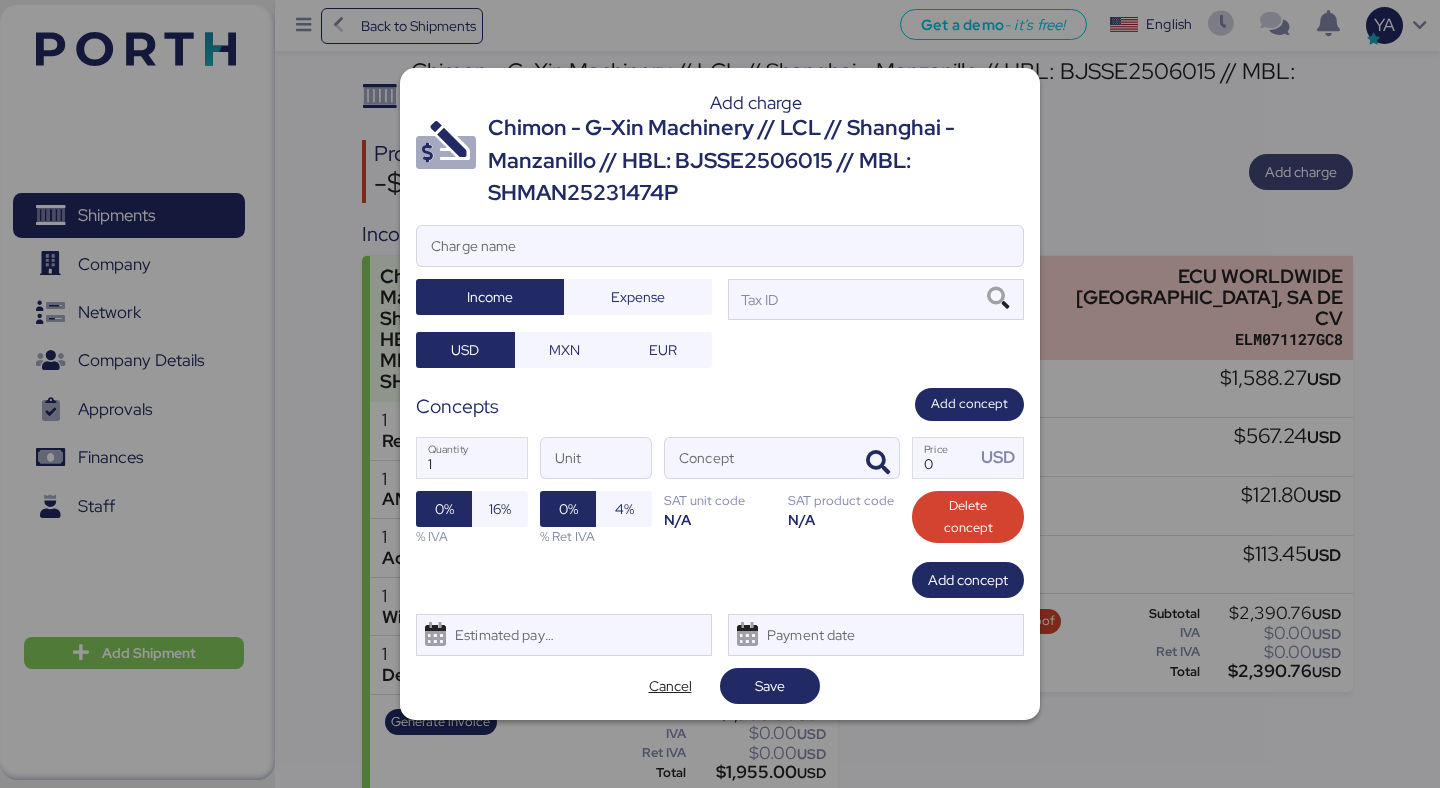 scroll, scrollTop: 0, scrollLeft: 0, axis: both 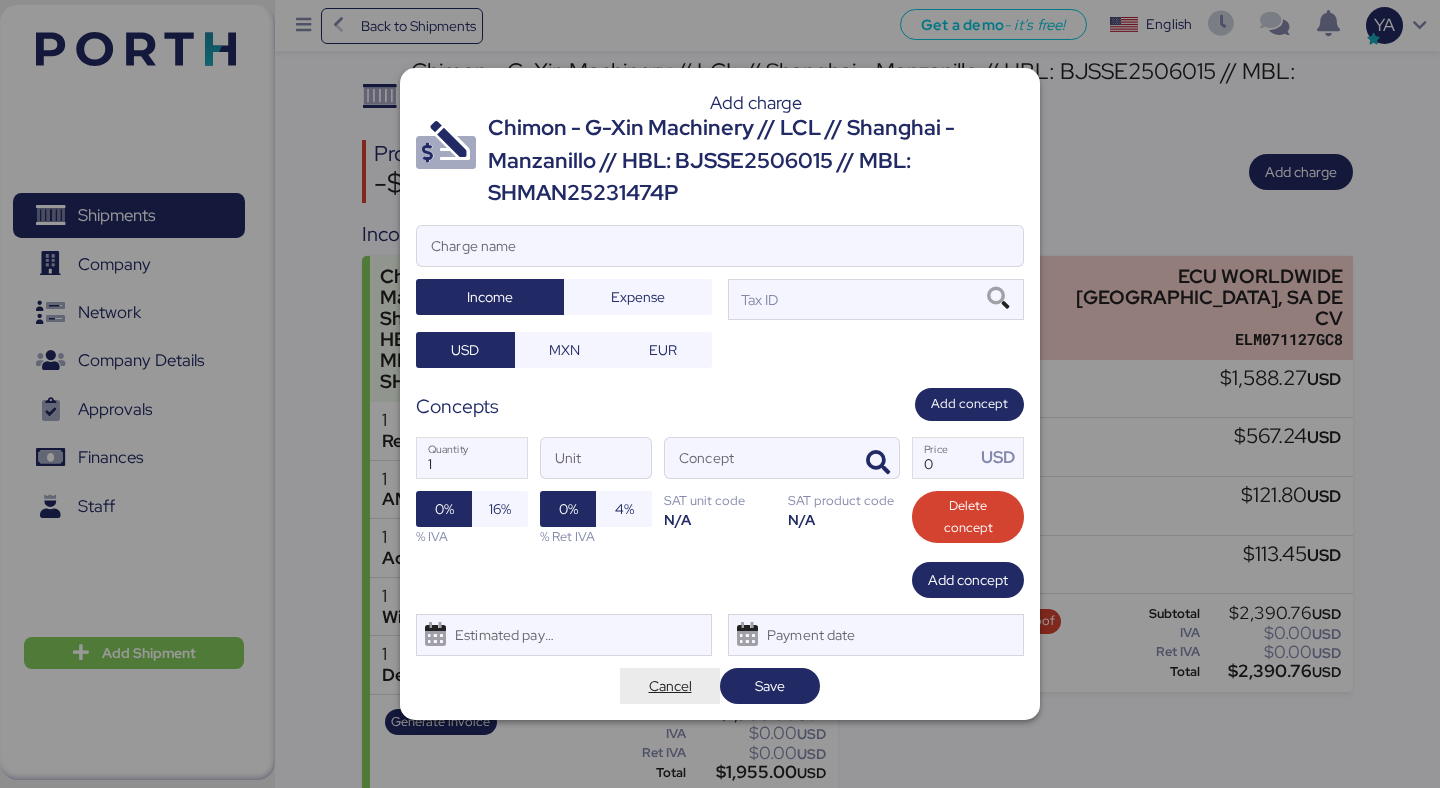 click on "Cancel" at bounding box center (670, 686) 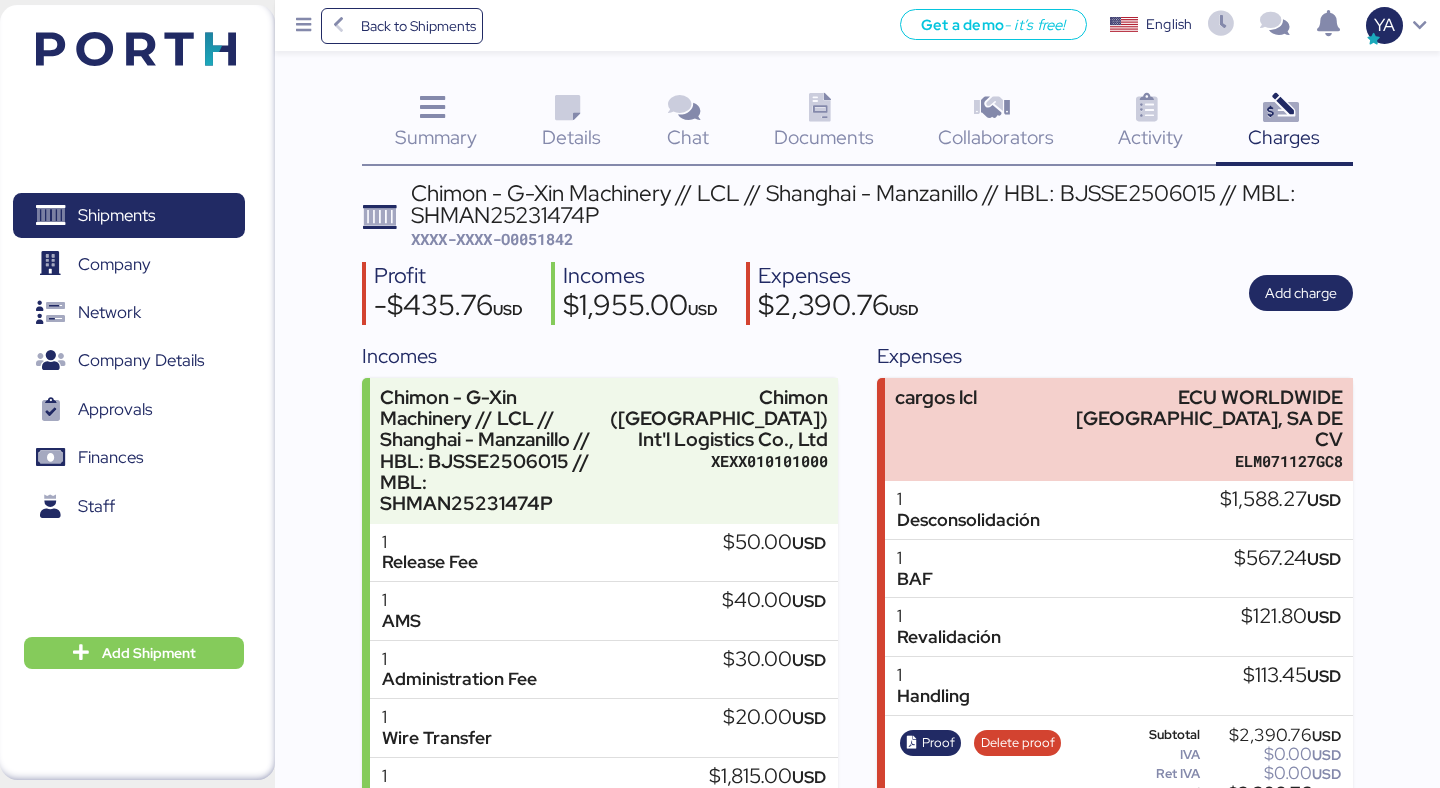 scroll, scrollTop: 121, scrollLeft: 0, axis: vertical 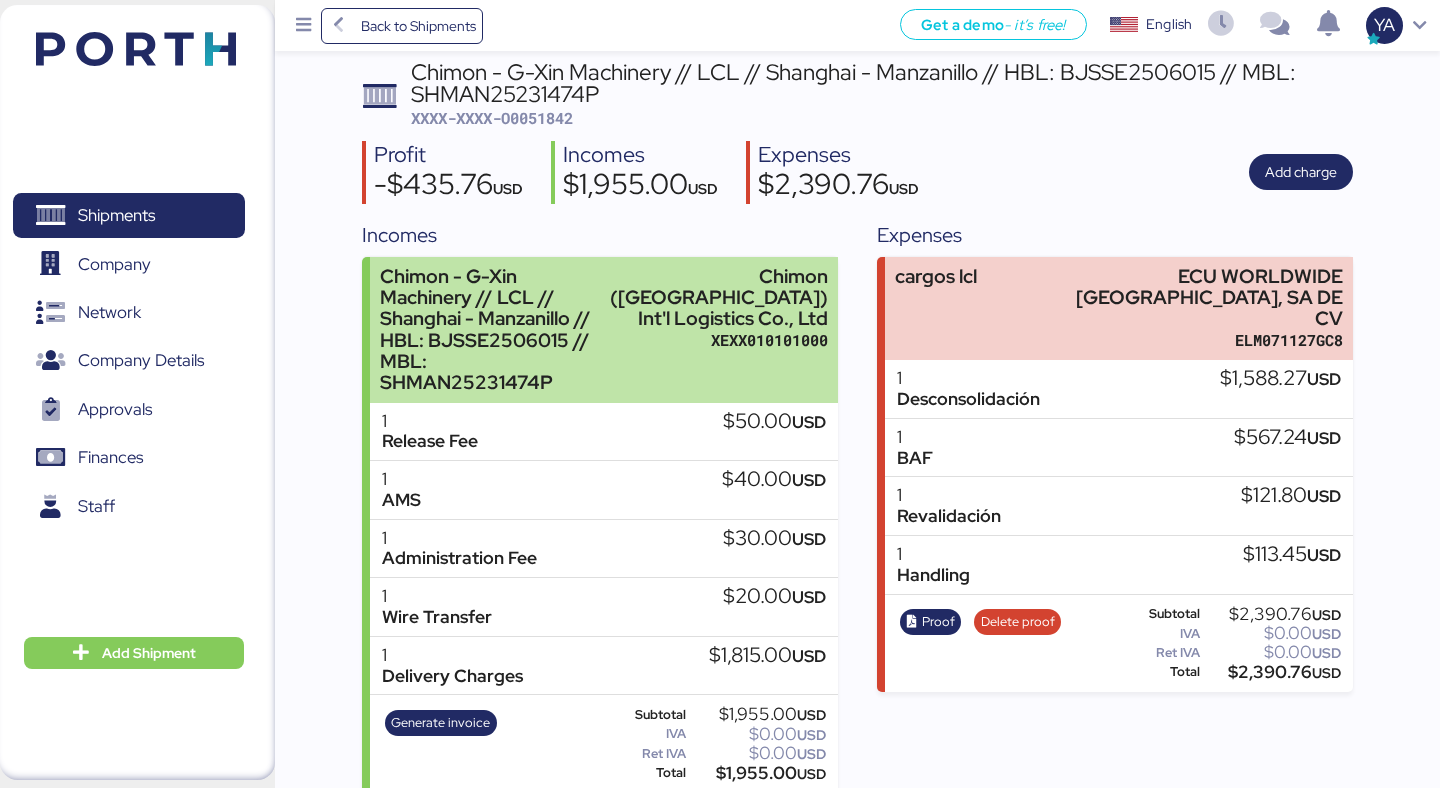 click on "Chimon ([GEOGRAPHIC_DATA]) Int'l Logistics Co., Ltd" at bounding box center (719, 297) 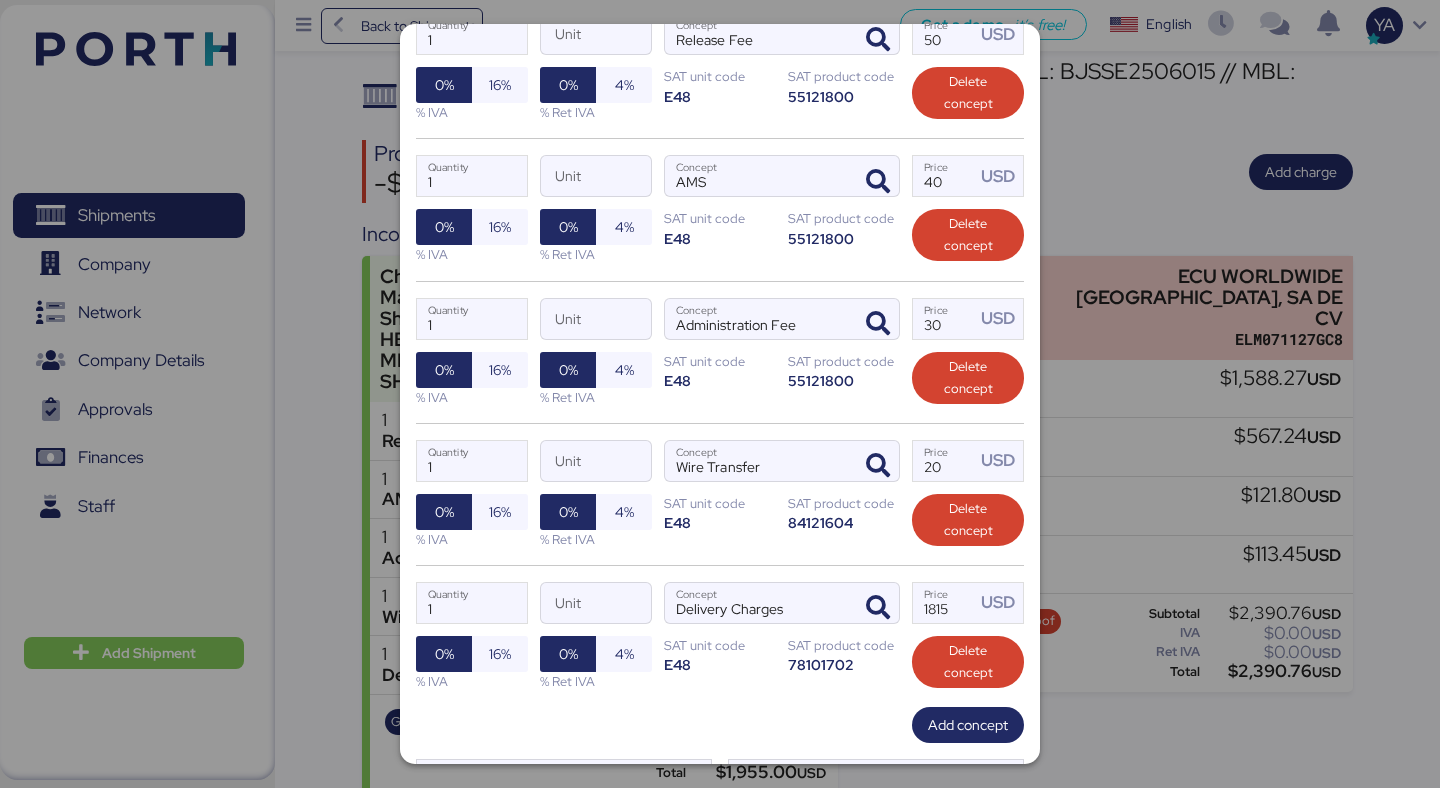 scroll, scrollTop: 545, scrollLeft: 0, axis: vertical 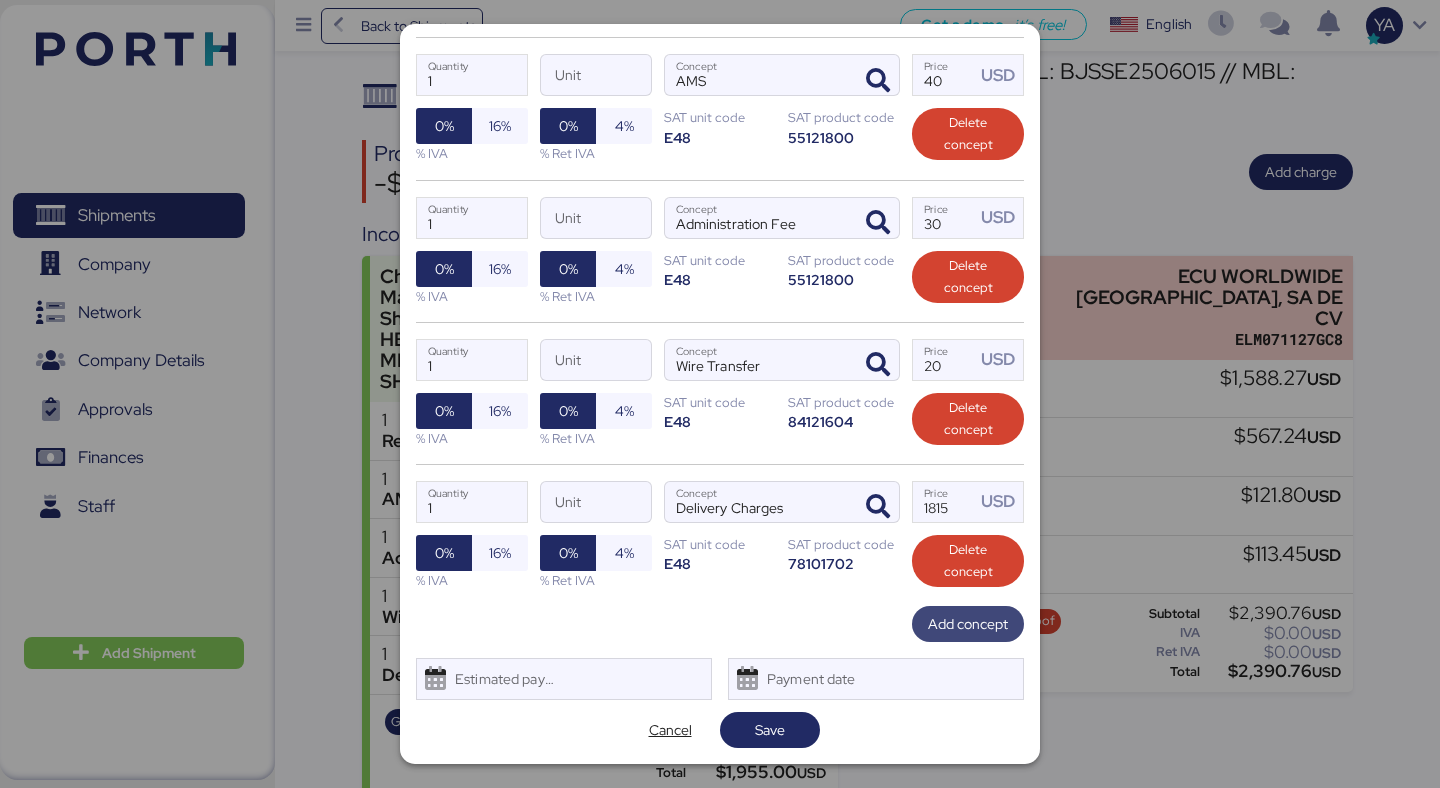 click on "Add concept" at bounding box center [968, 624] 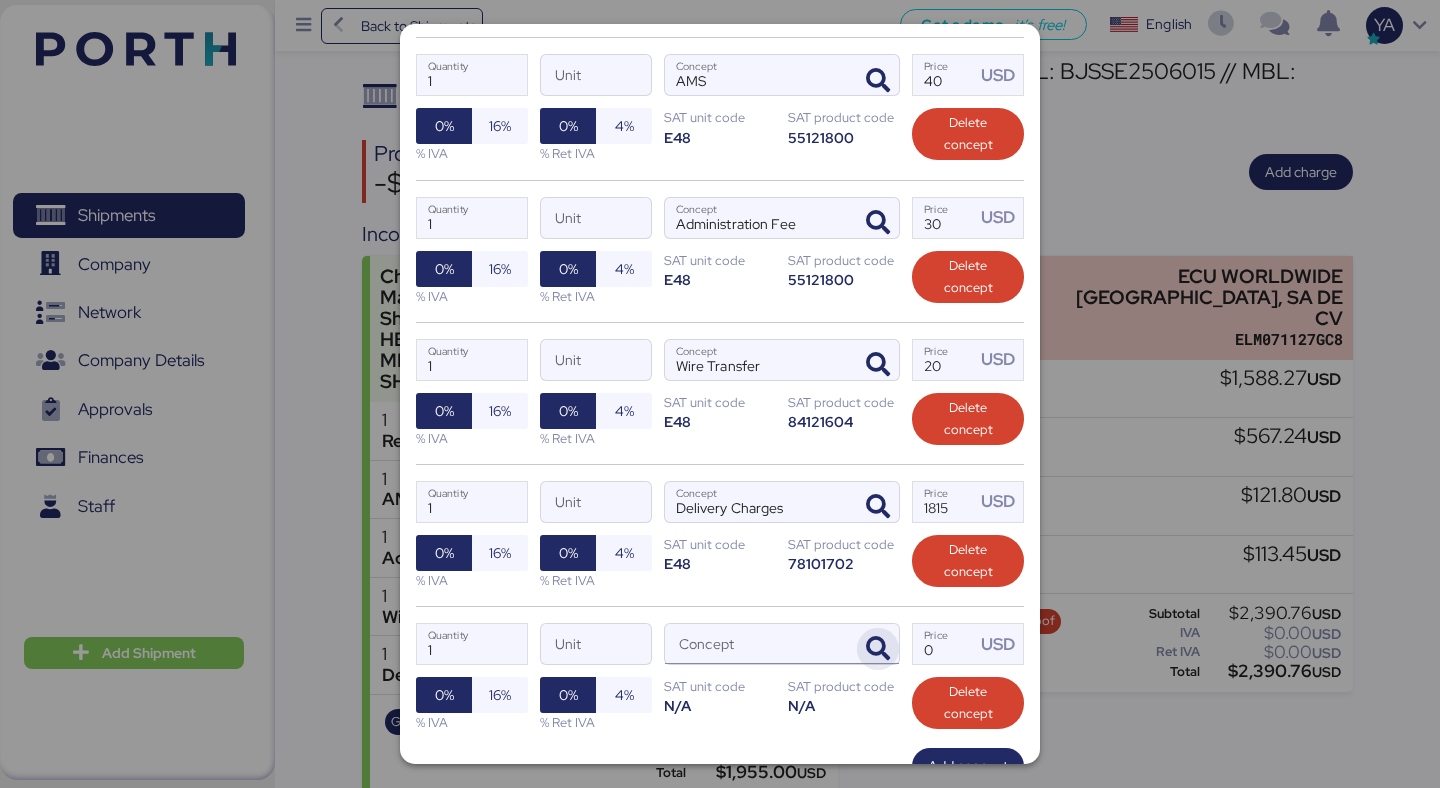 click at bounding box center [878, 649] 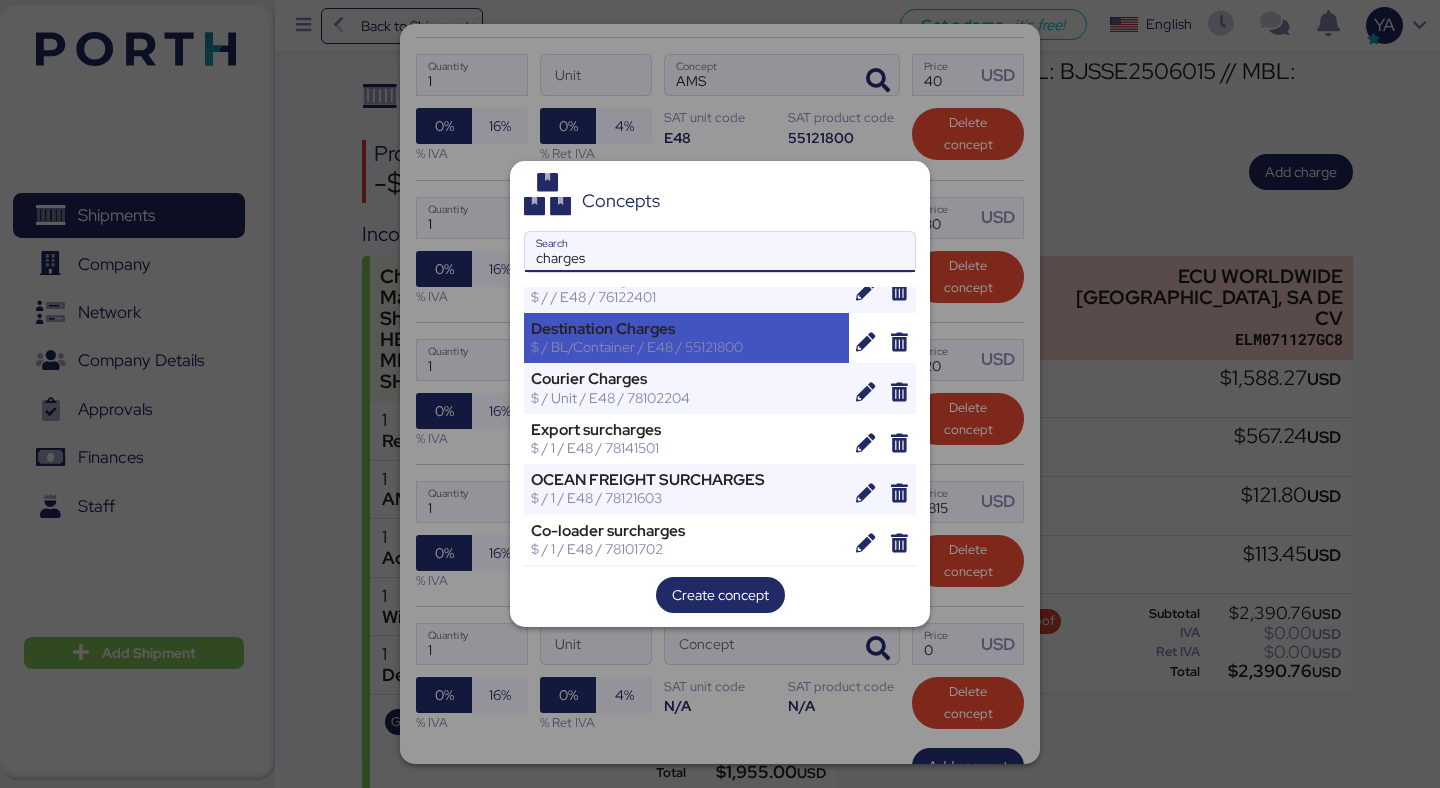 scroll, scrollTop: 81, scrollLeft: 0, axis: vertical 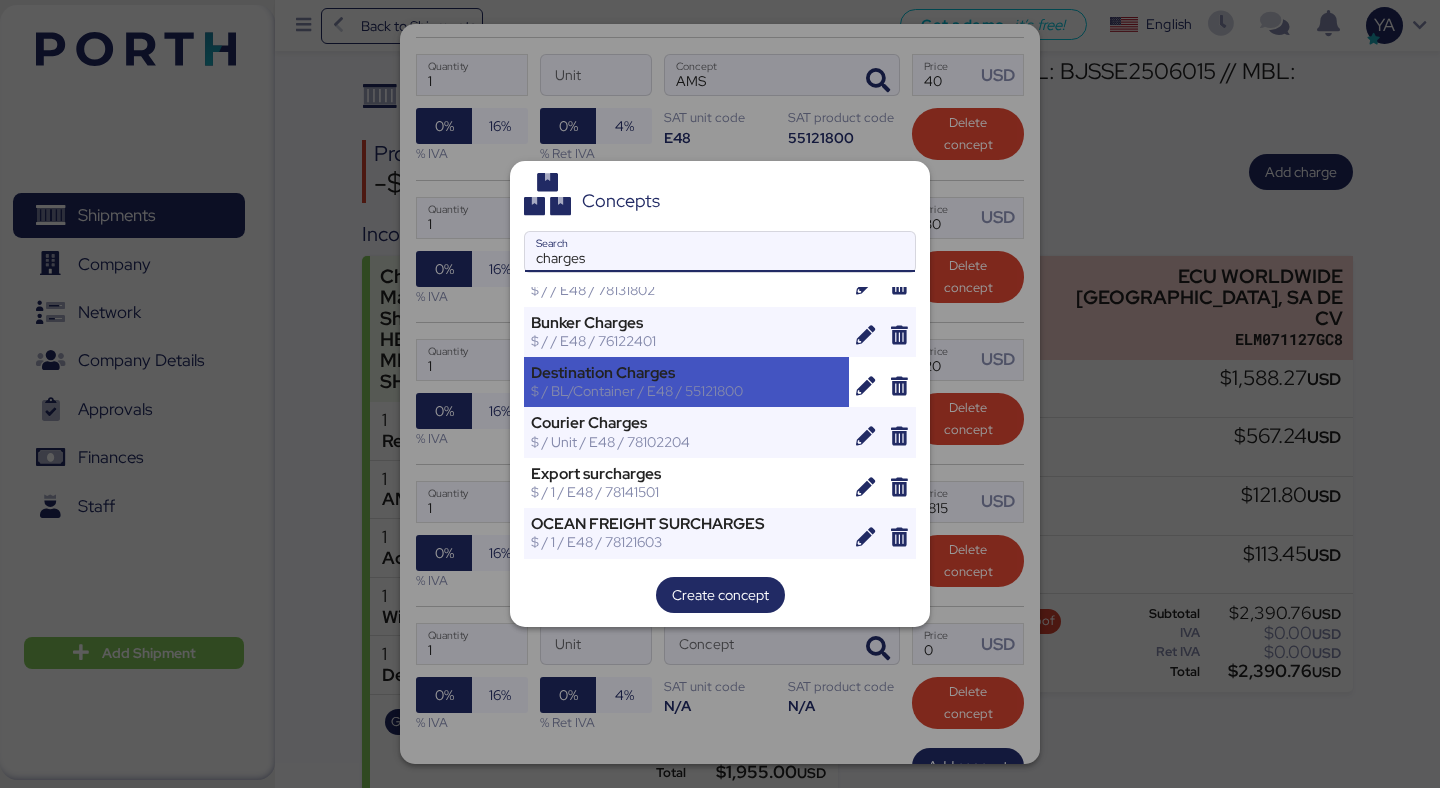 type on "charges" 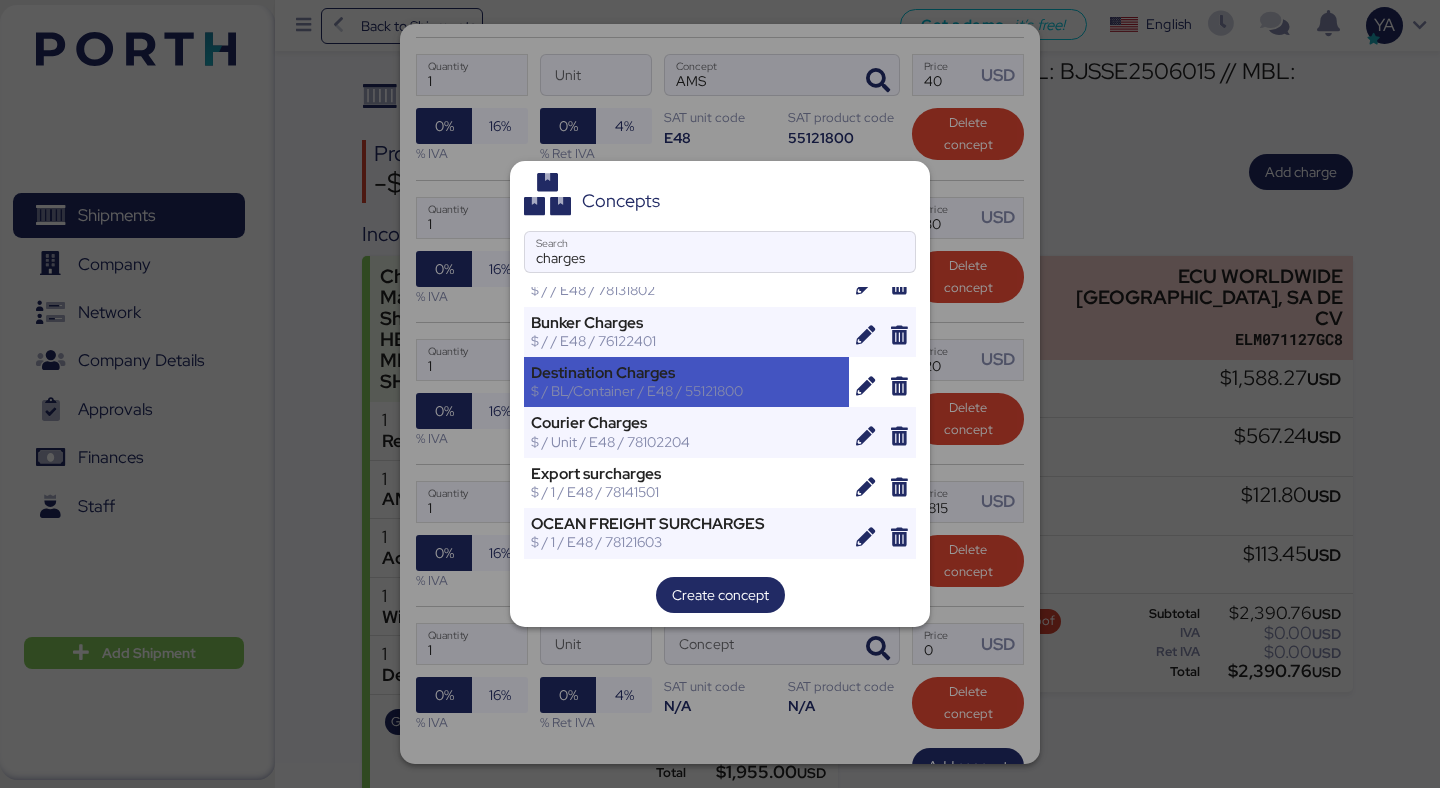 click on "$ / BL/Container /
E48 / 55121800" at bounding box center [686, 391] 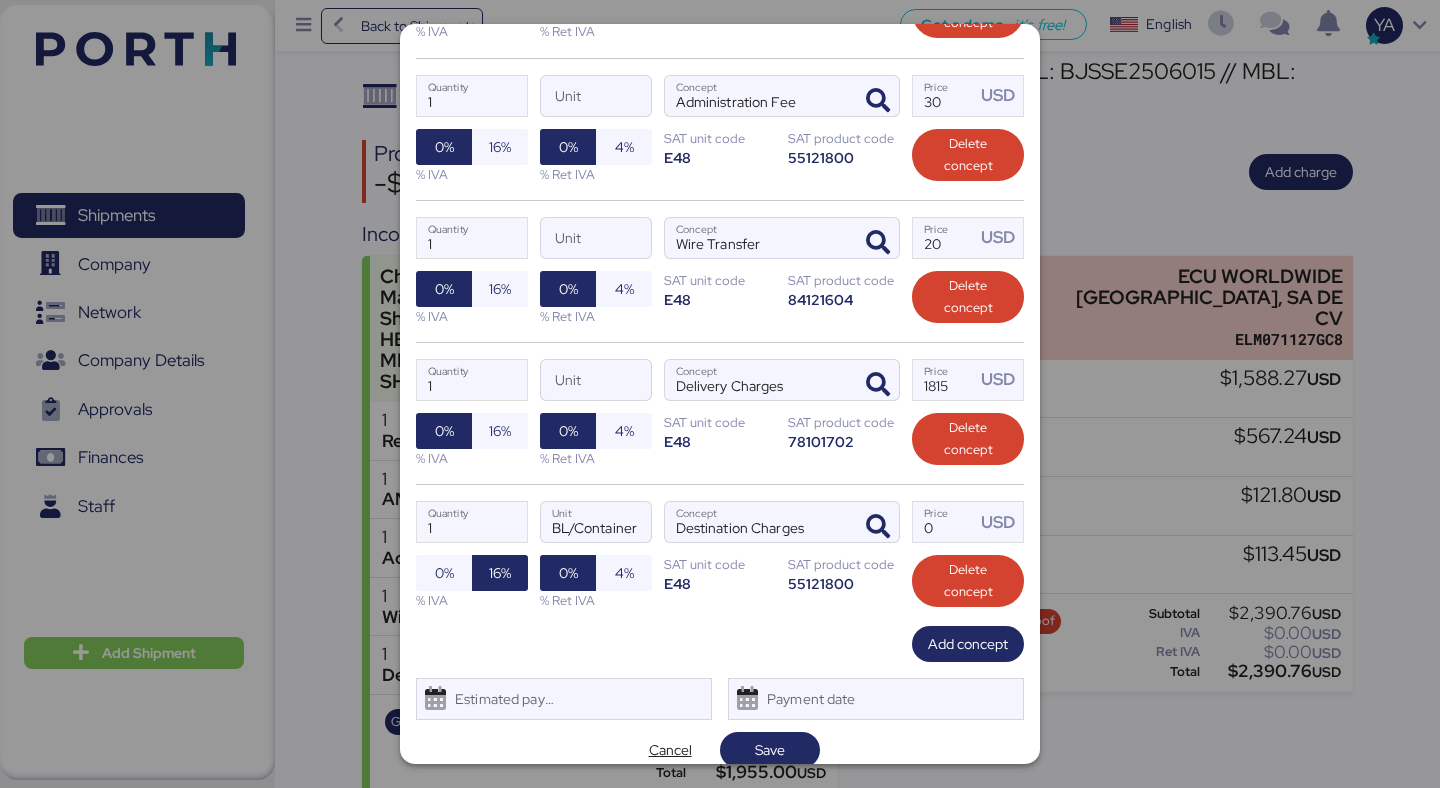 scroll, scrollTop: 682, scrollLeft: 0, axis: vertical 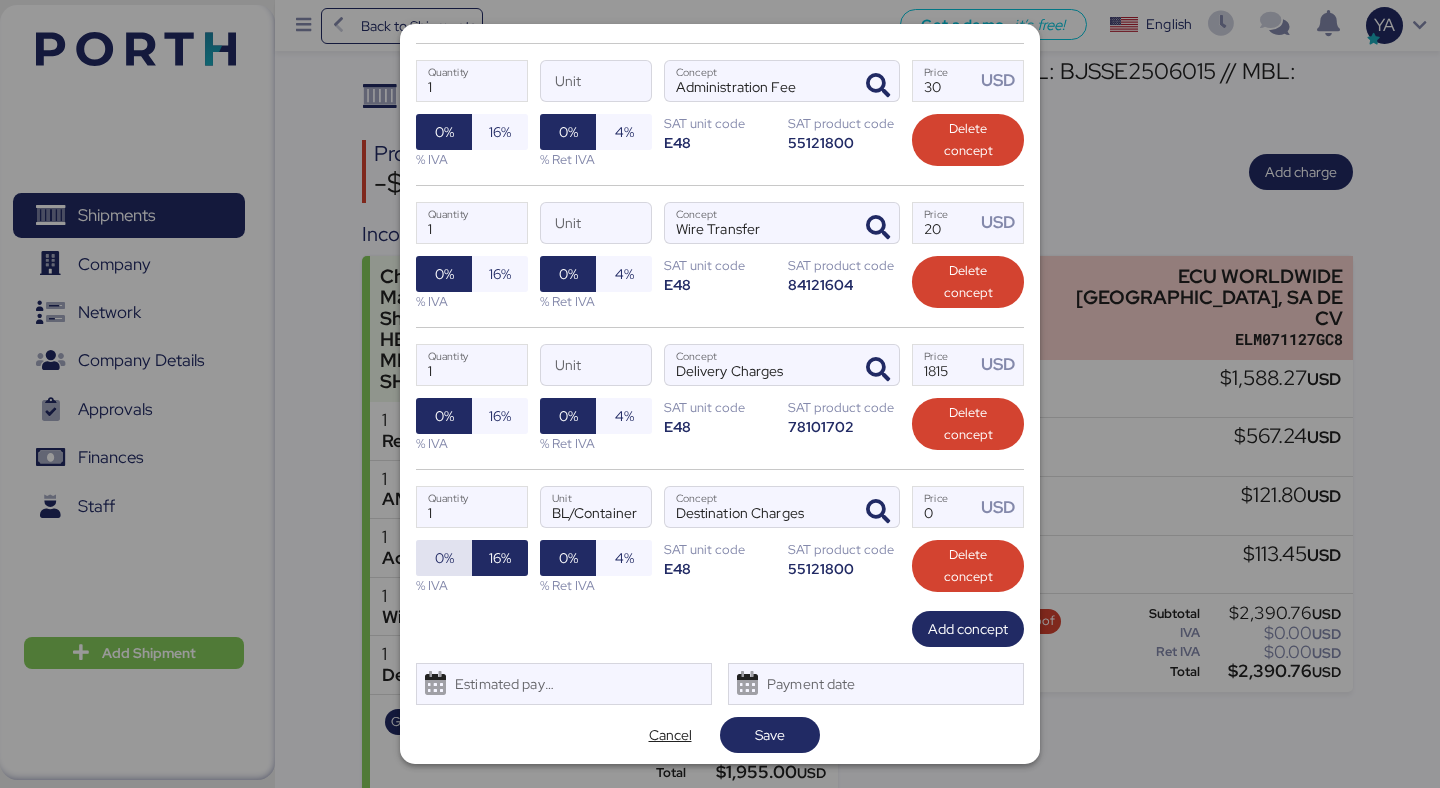 click on "0%" at bounding box center [444, 558] 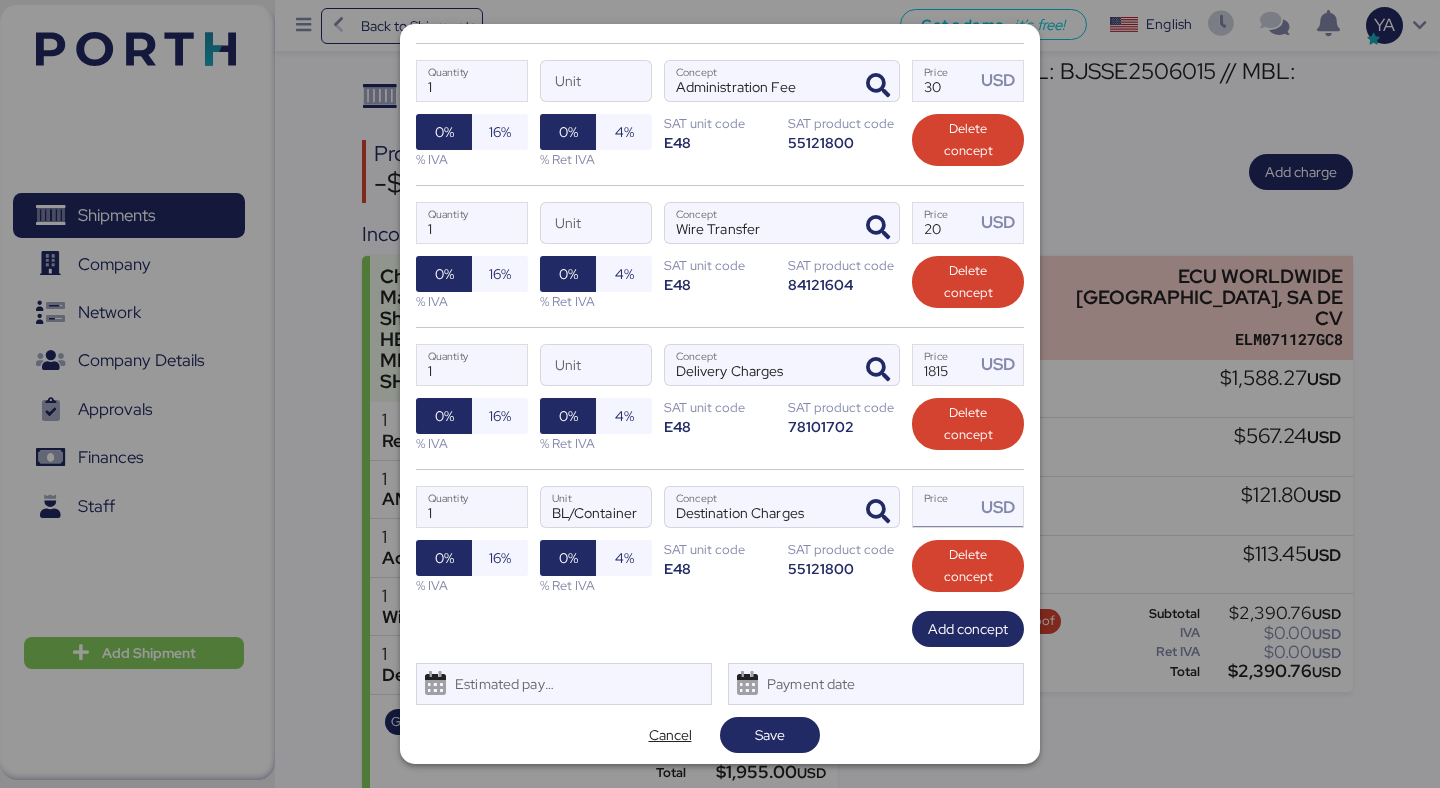 click on "Price USD" at bounding box center (944, 507) 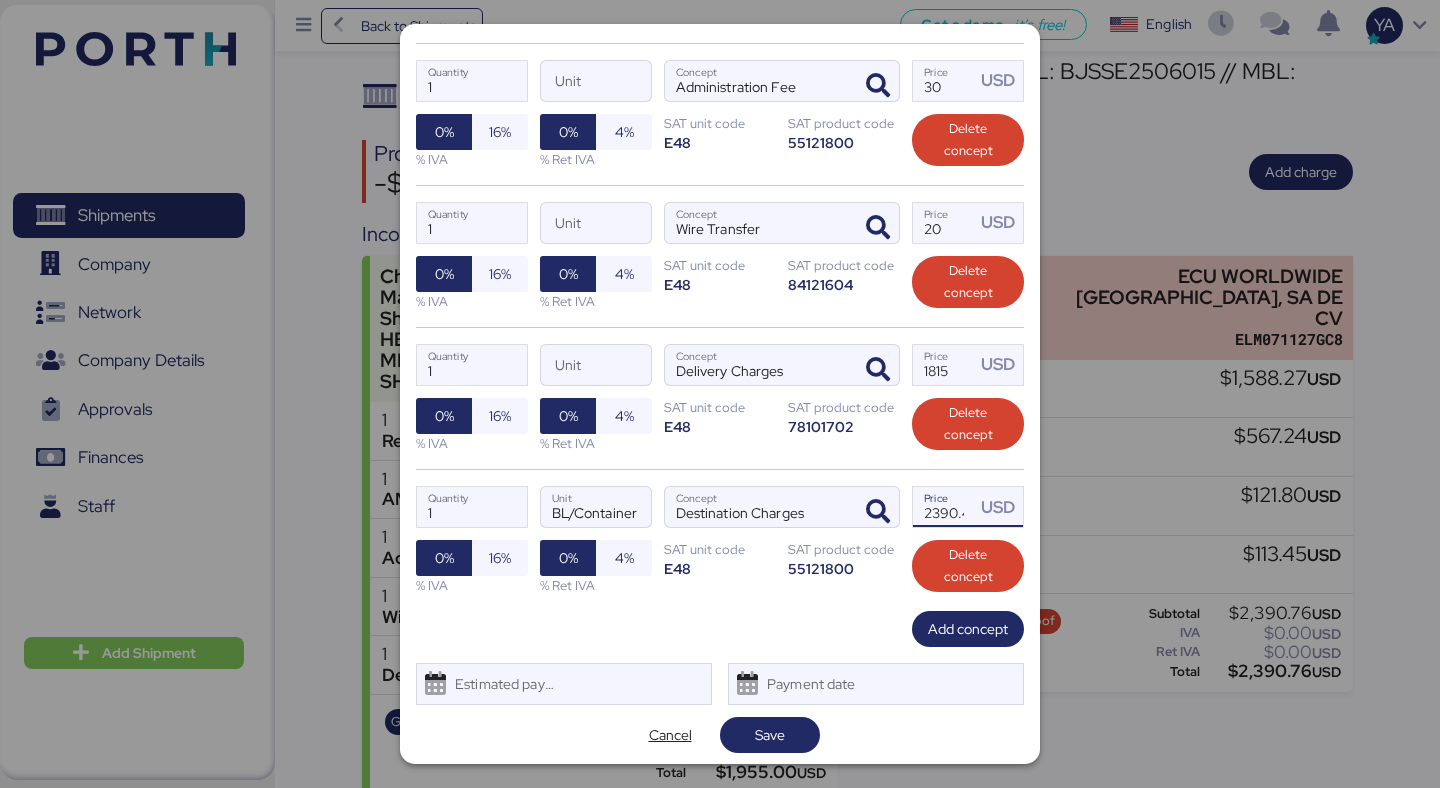scroll, scrollTop: 0, scrollLeft: 14, axis: horizontal 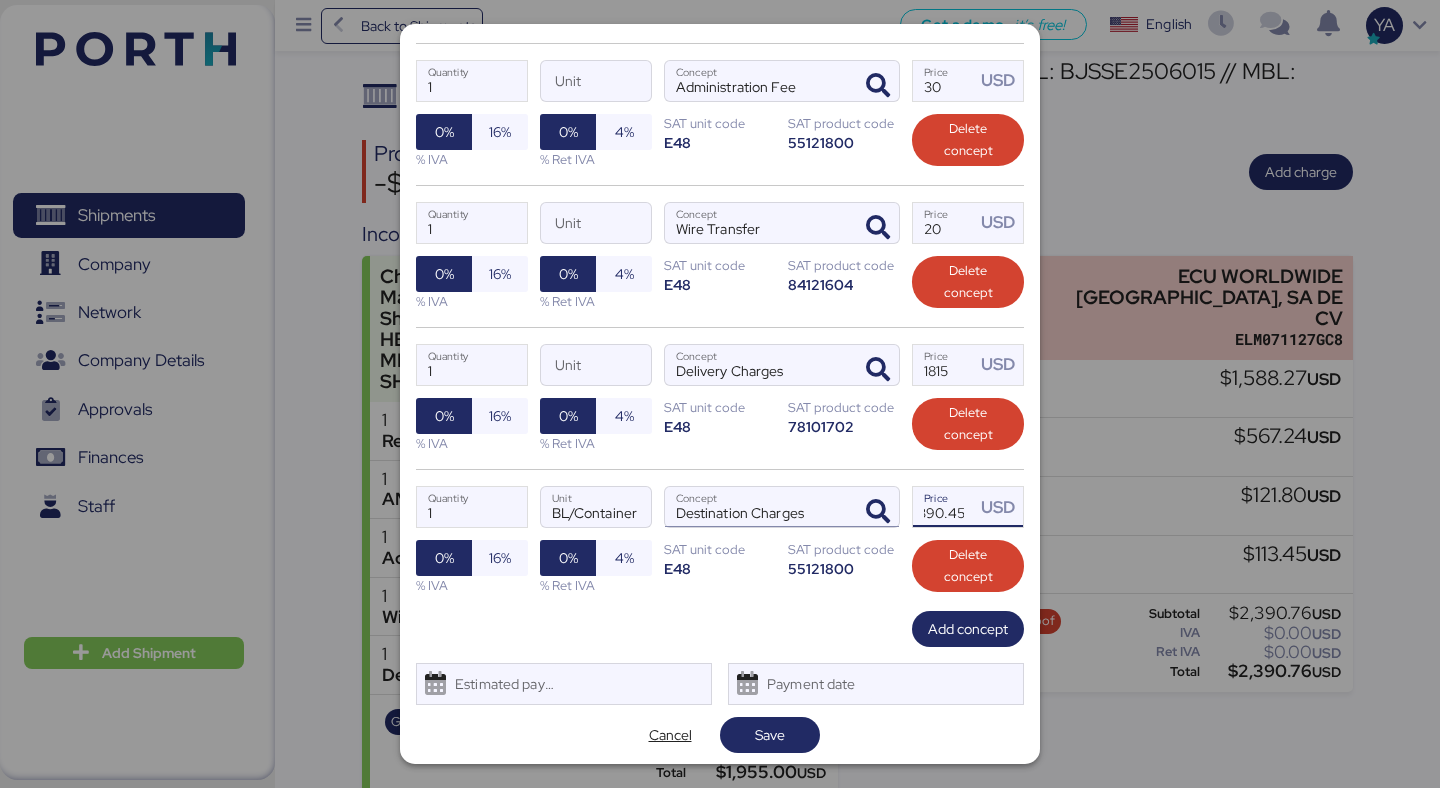 type on "2390.45" 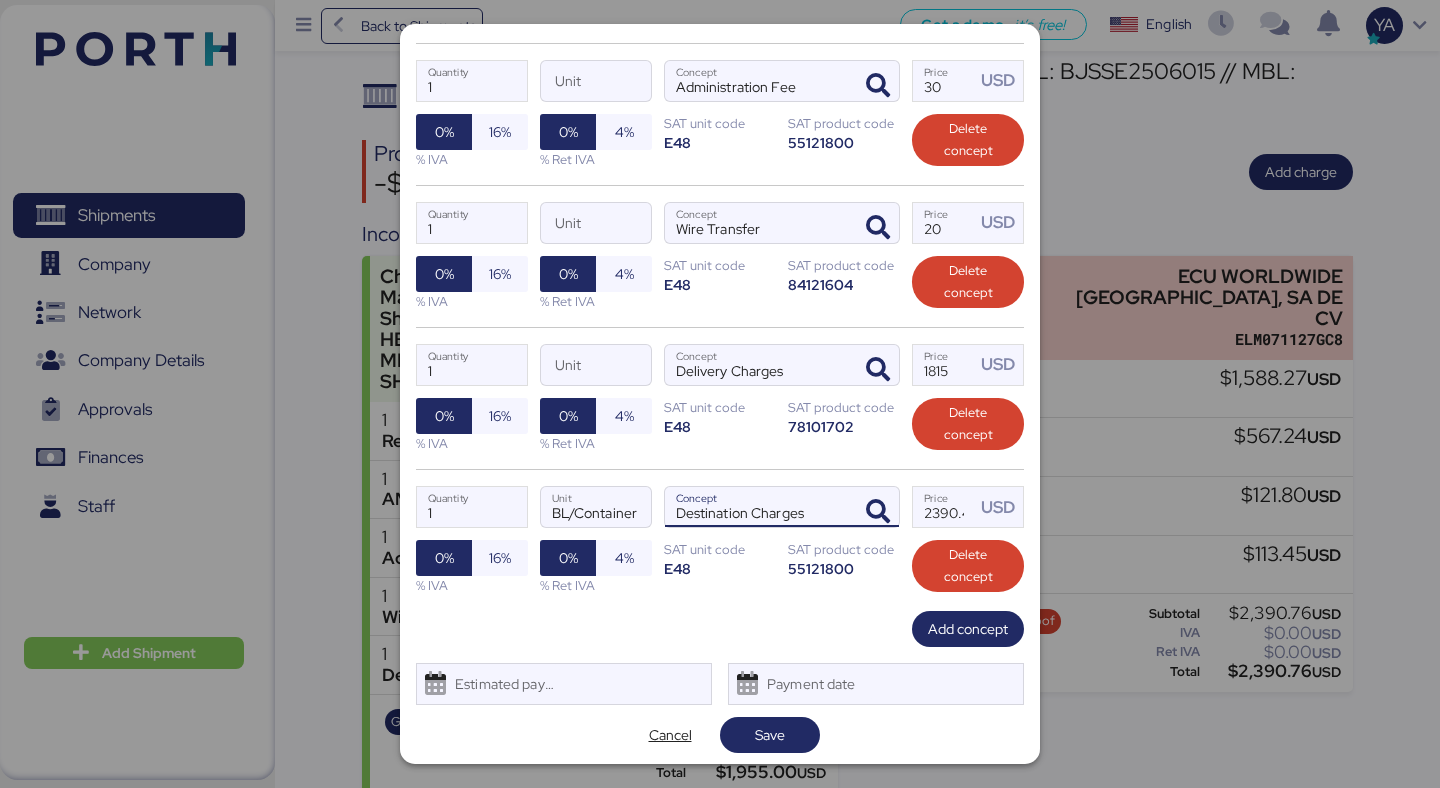 click on "Destination Charges" at bounding box center (758, 507) 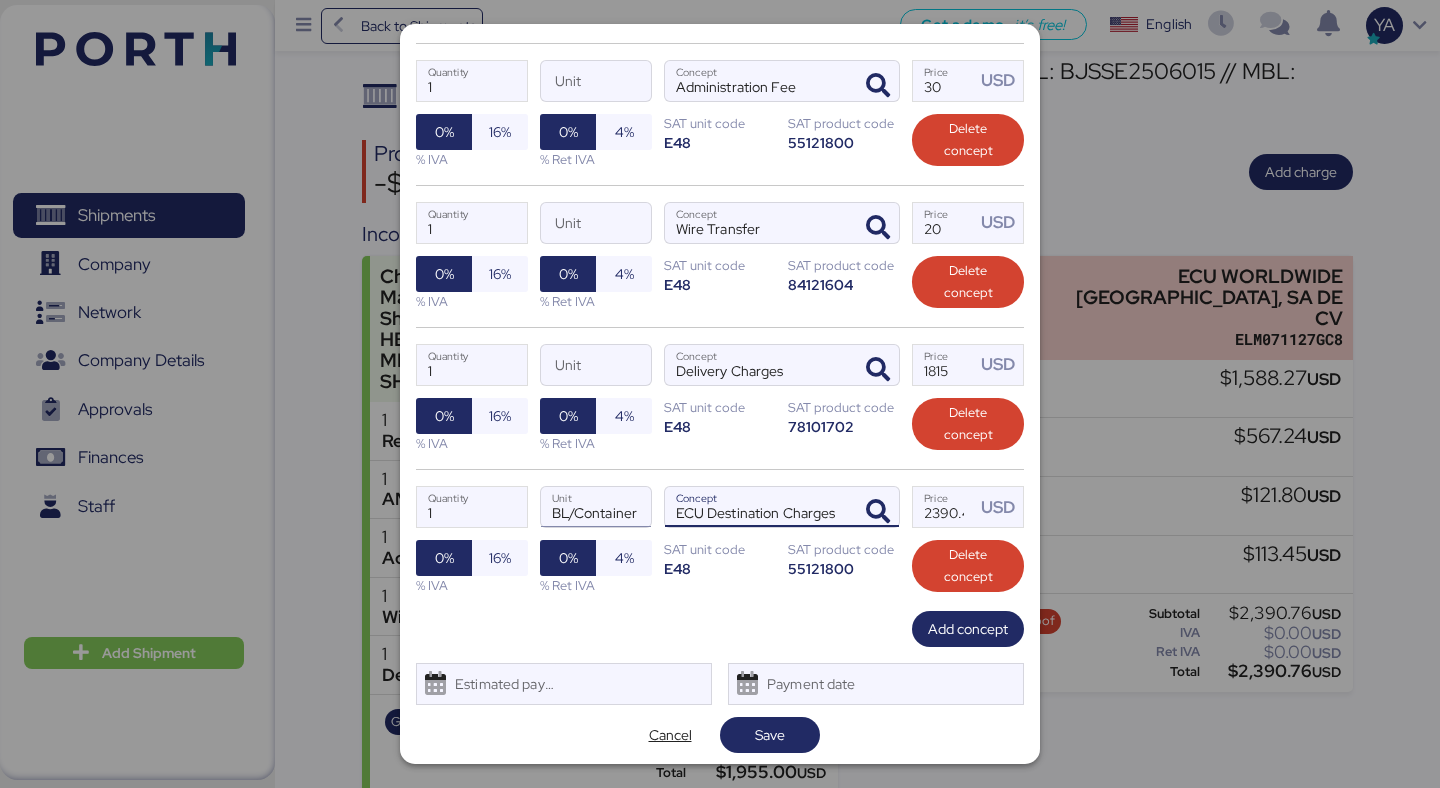 type on "ECU Destination Charges" 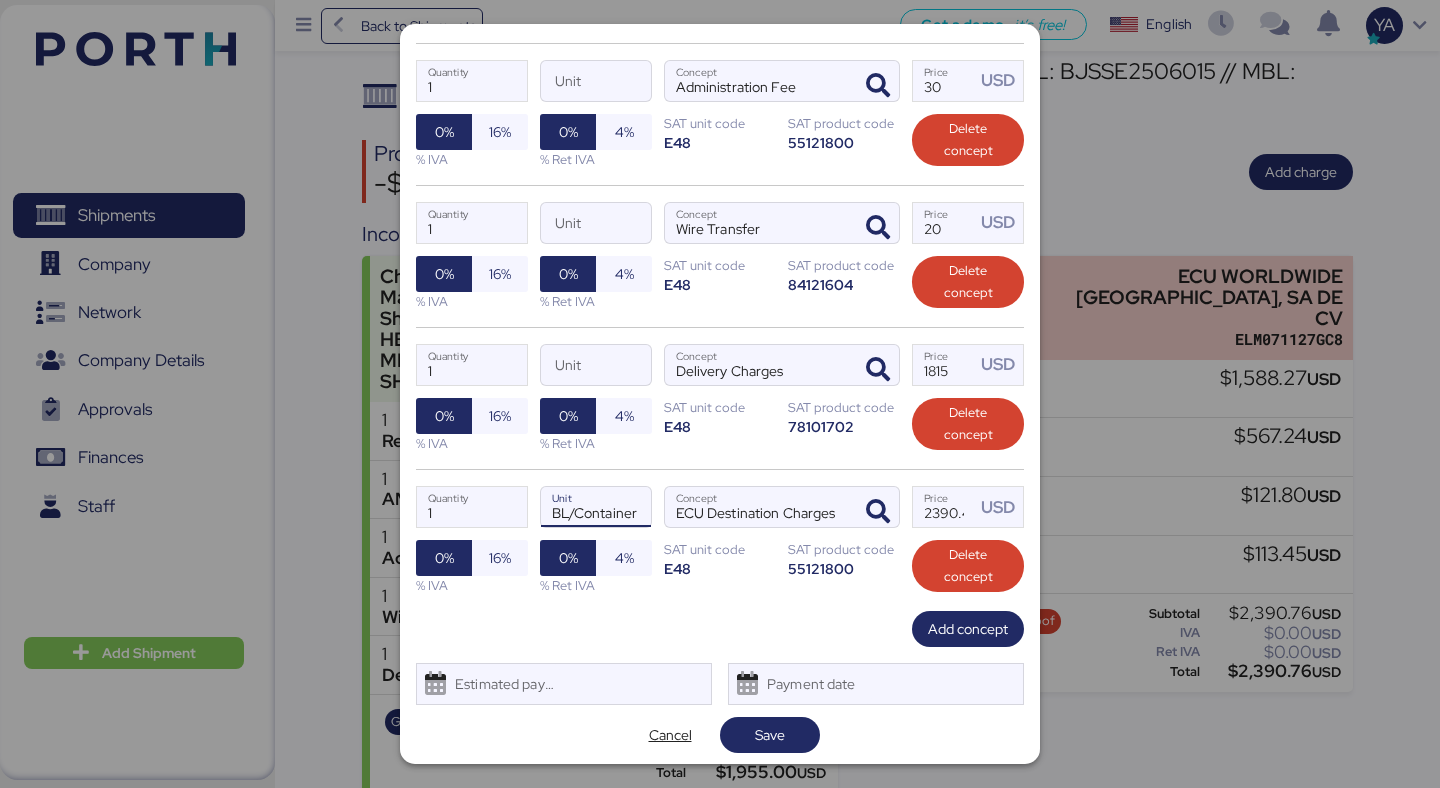 click on "BL/Container" at bounding box center [596, 507] 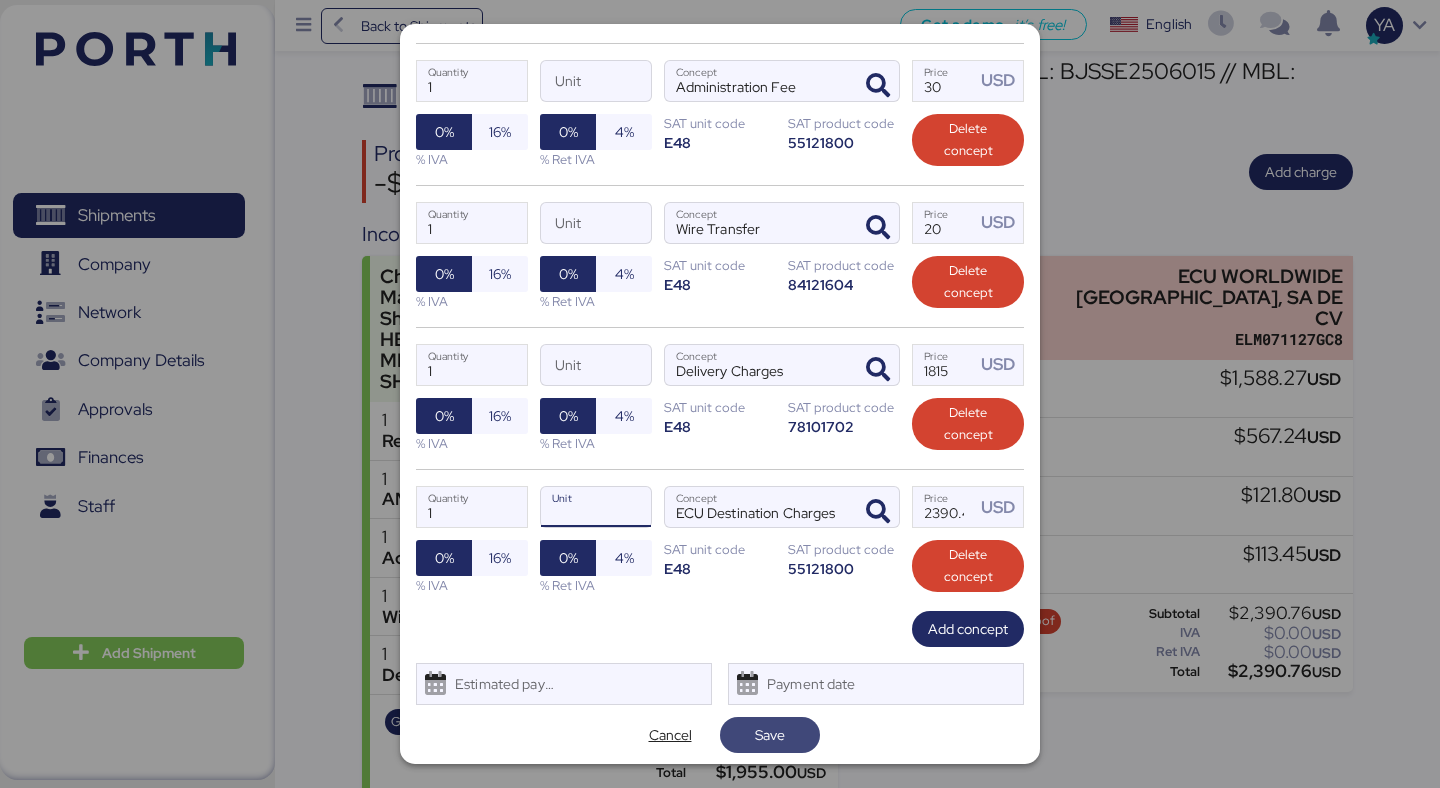 type 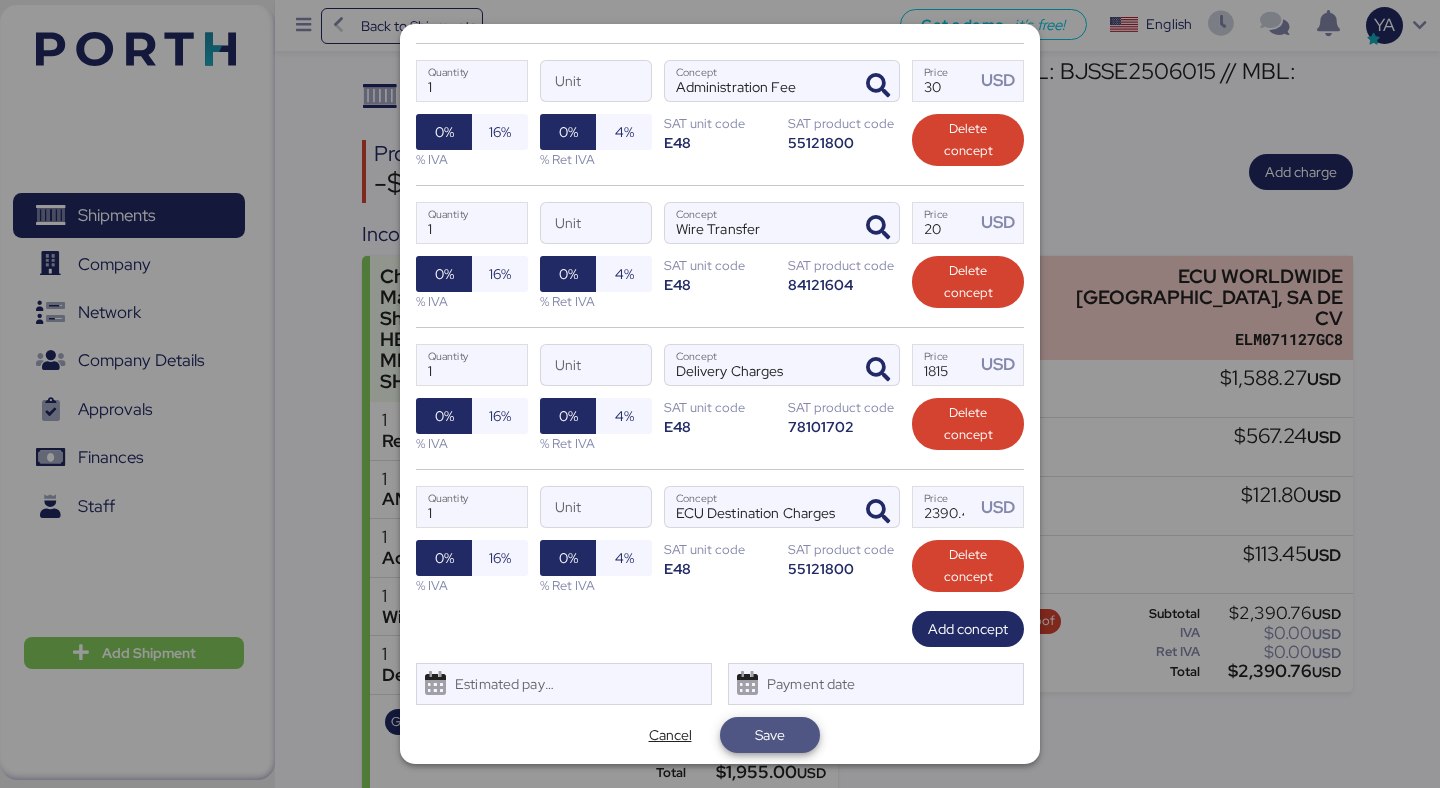 click on "Save" at bounding box center [770, 735] 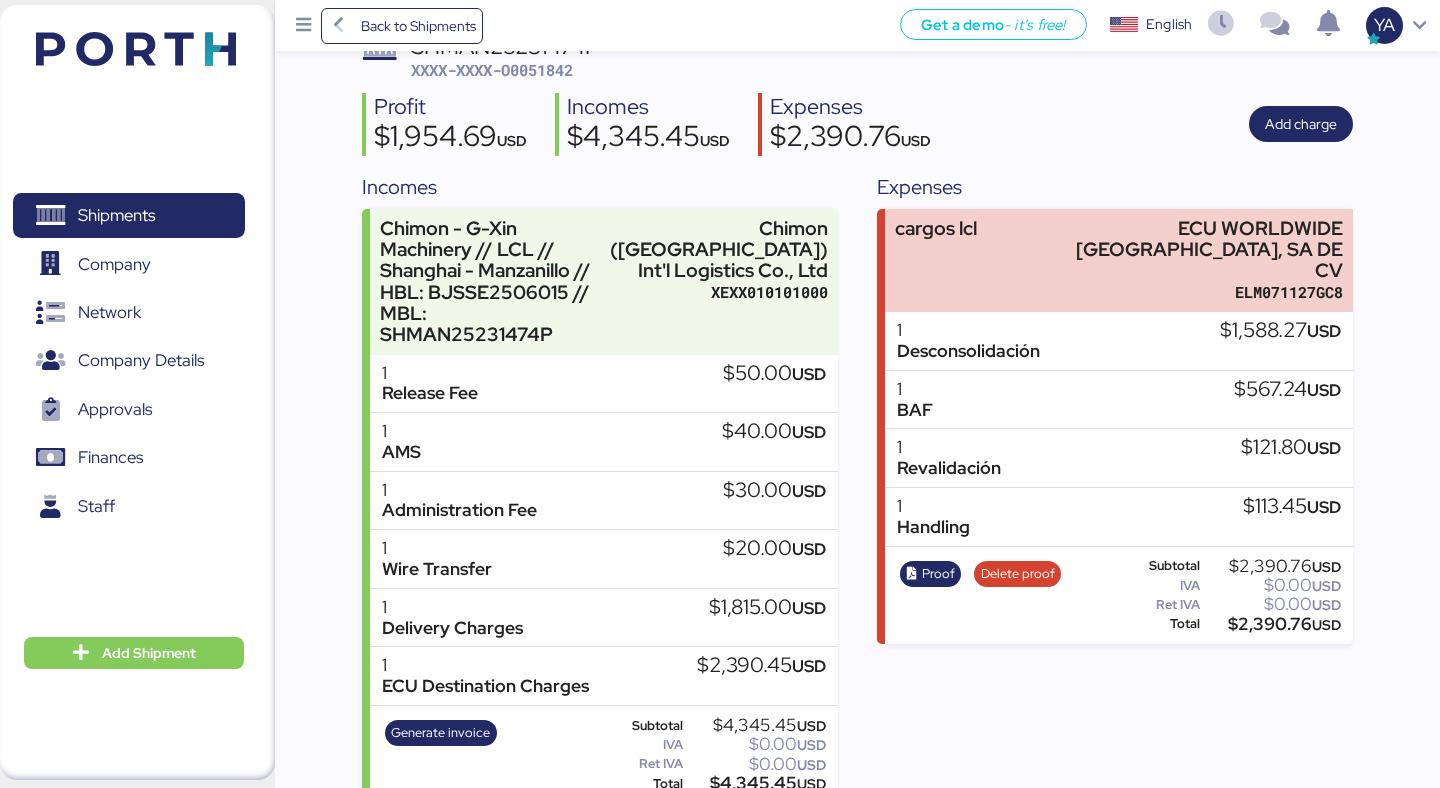 scroll, scrollTop: 180, scrollLeft: 0, axis: vertical 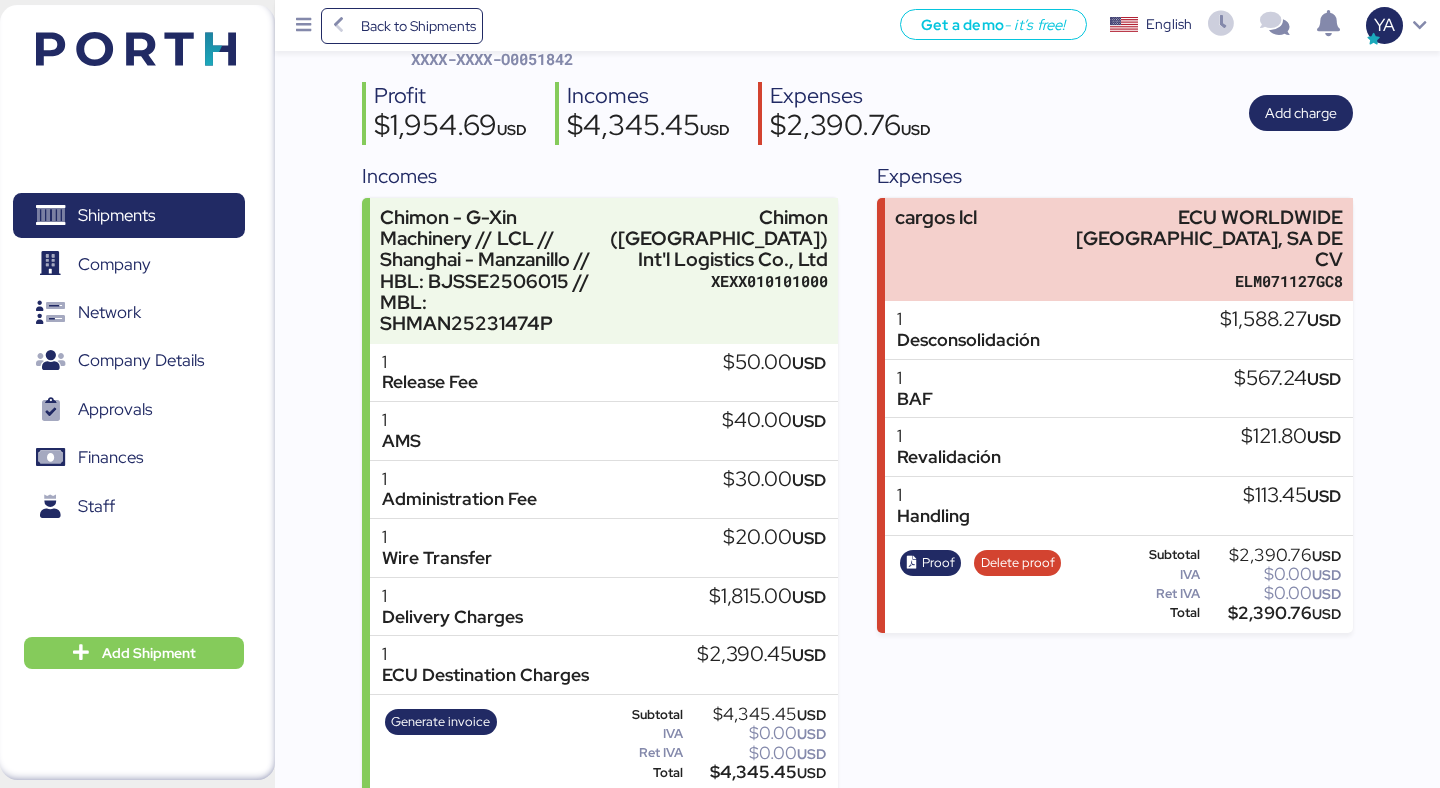 drag, startPoint x: 705, startPoint y: 643, endPoint x: 807, endPoint y: 659, distance: 103.24728 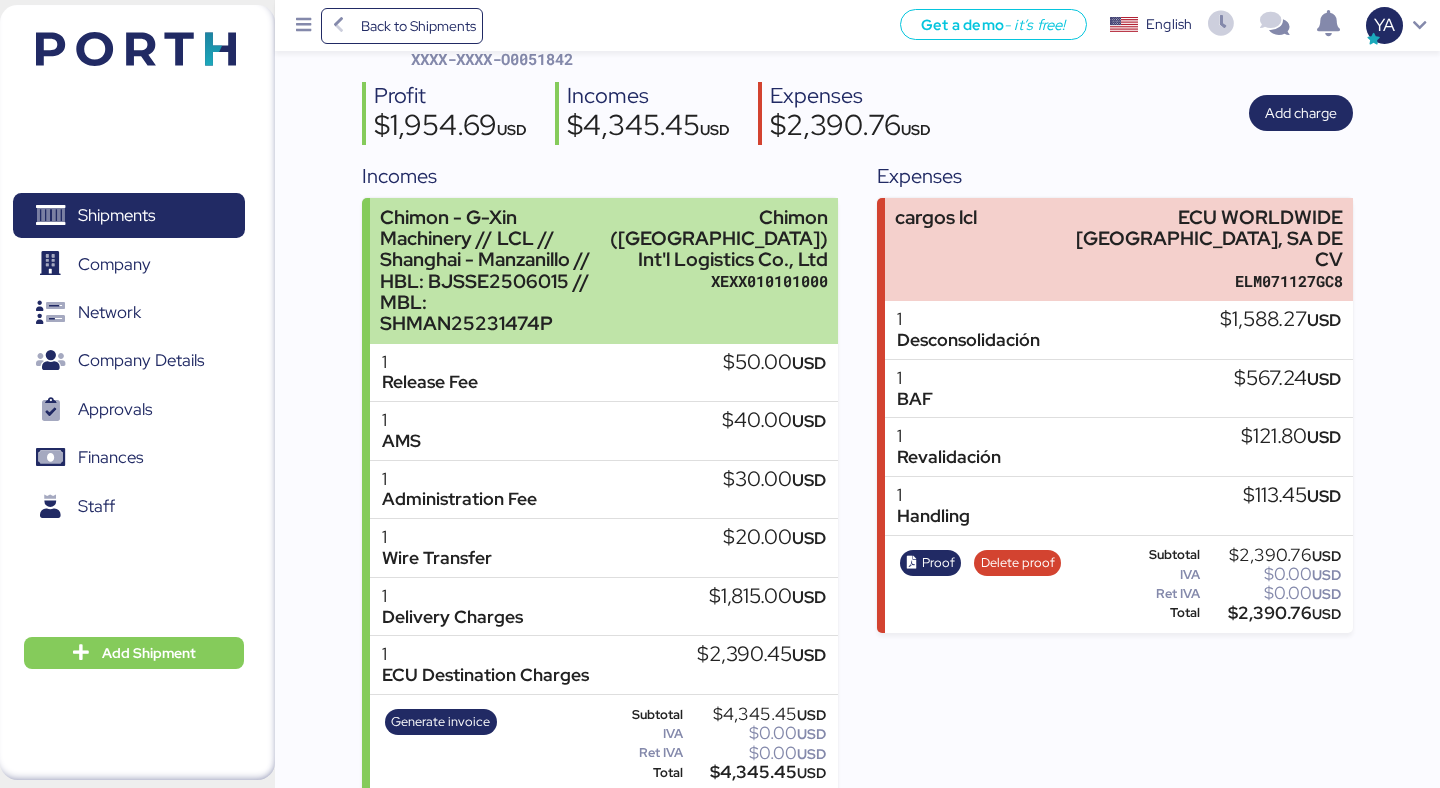 click on "Chimon - G-Xin Machinery // LCL // Shanghai - Manzanillo // HBL: BJSSE2506015 // MBL: SHMAN25231474P" at bounding box center [490, 270] 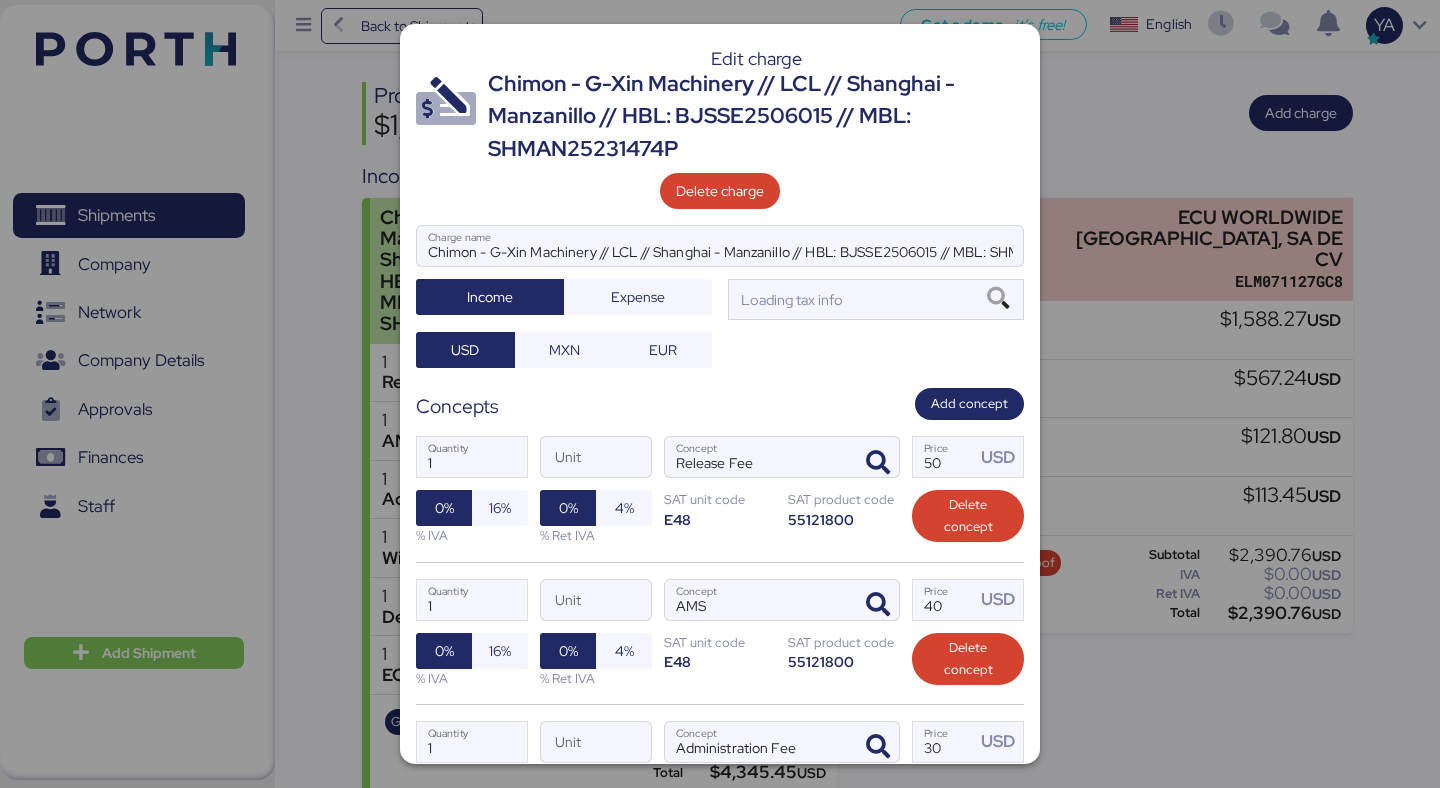 scroll, scrollTop: 0, scrollLeft: 0, axis: both 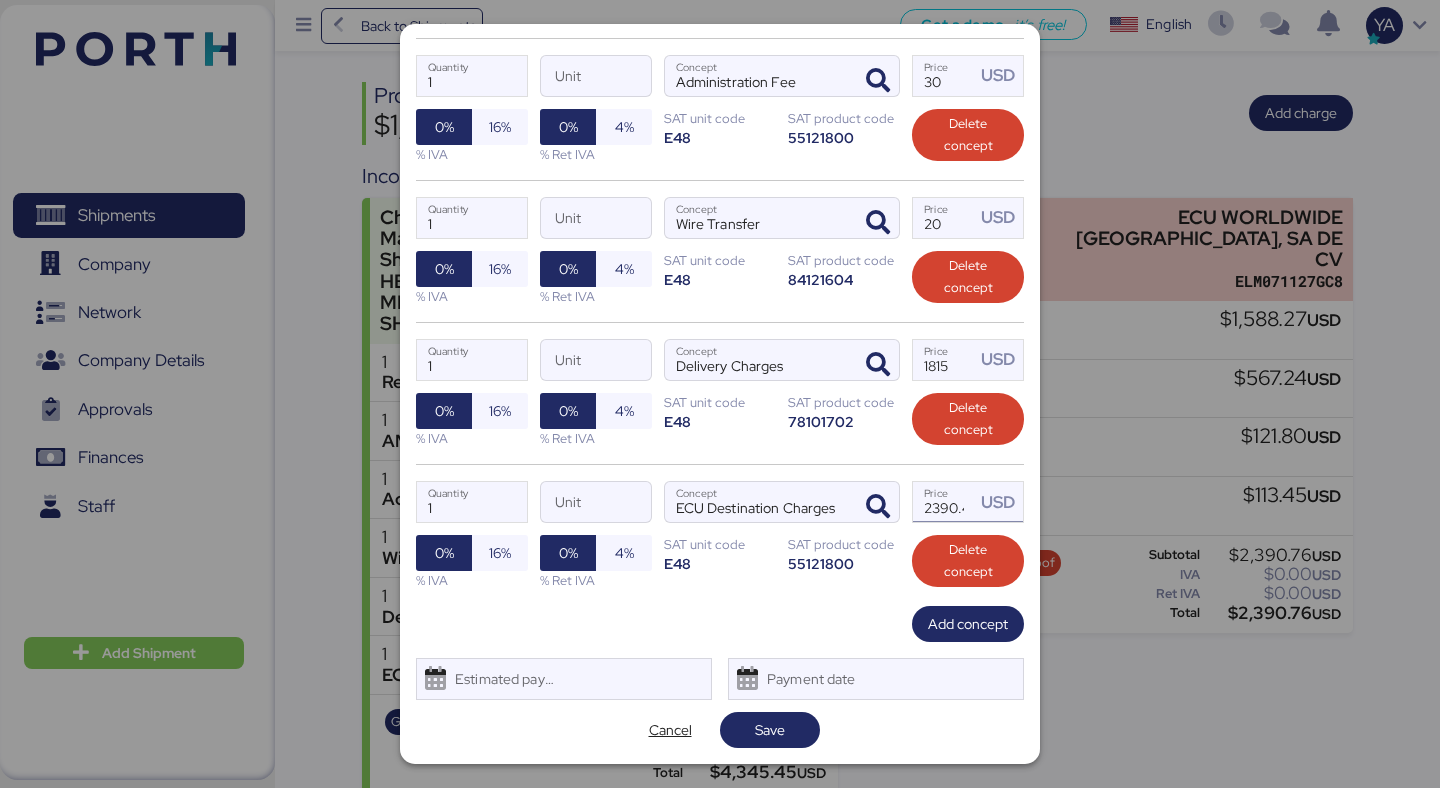 click on "2390.45" at bounding box center [944, 502] 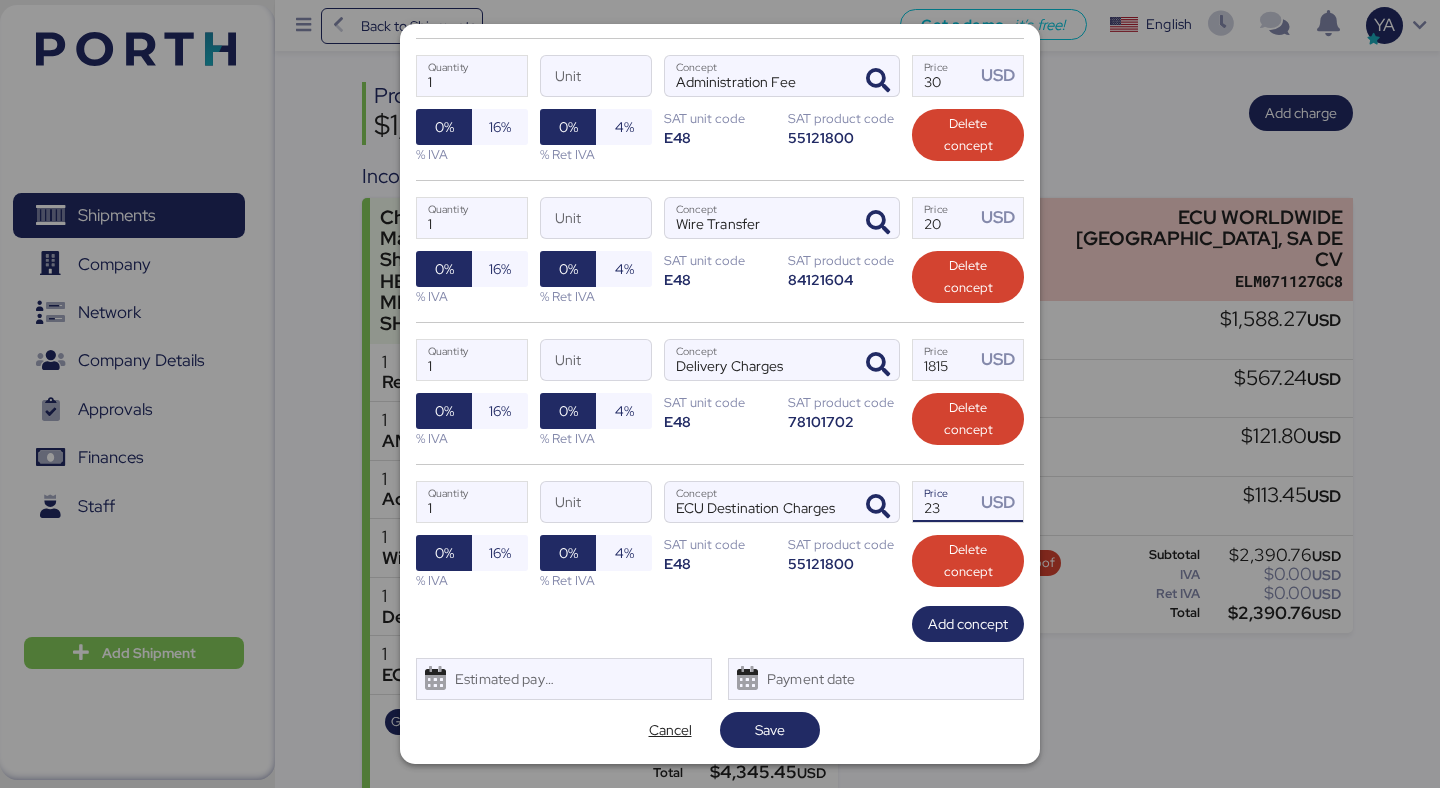 type on "2" 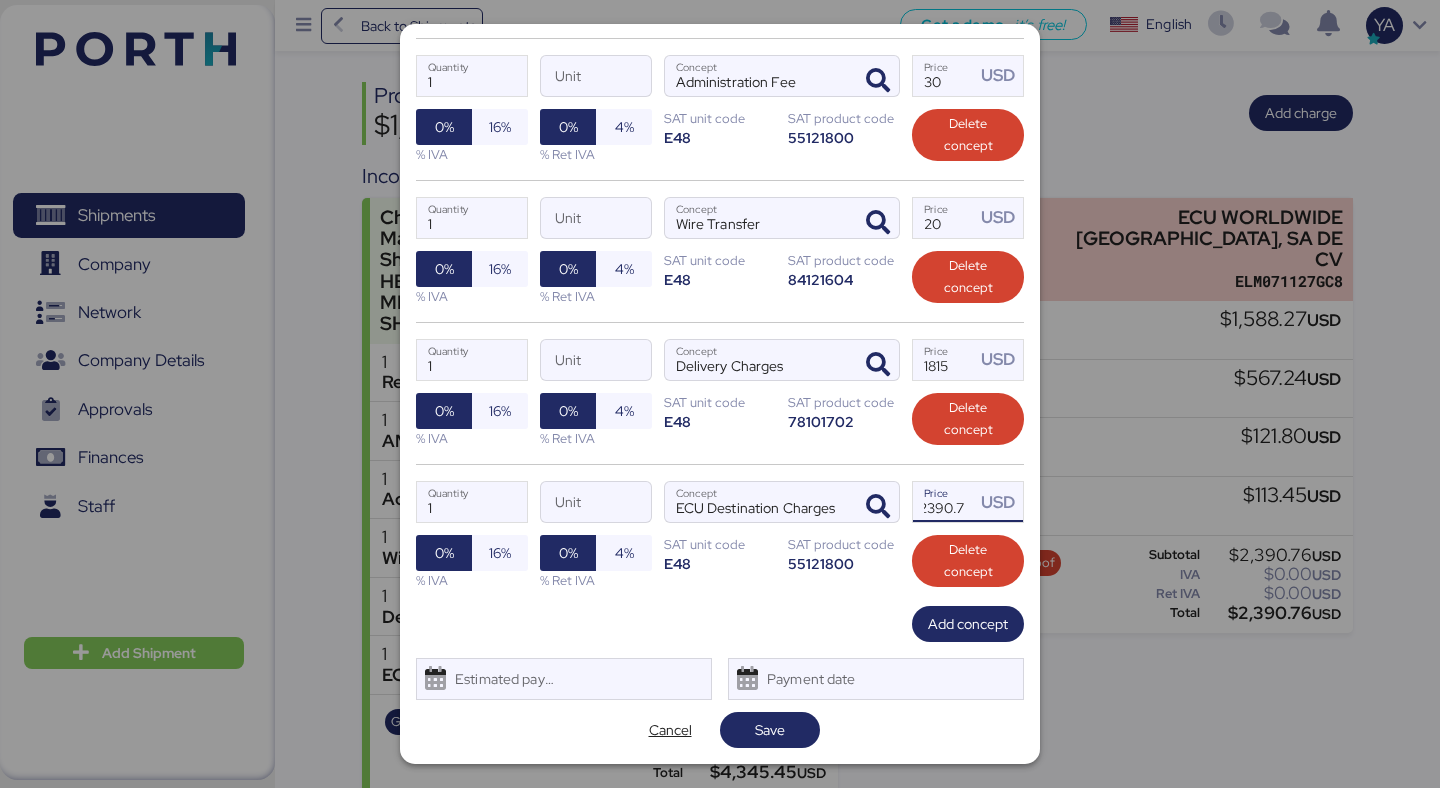 scroll, scrollTop: 0, scrollLeft: 14, axis: horizontal 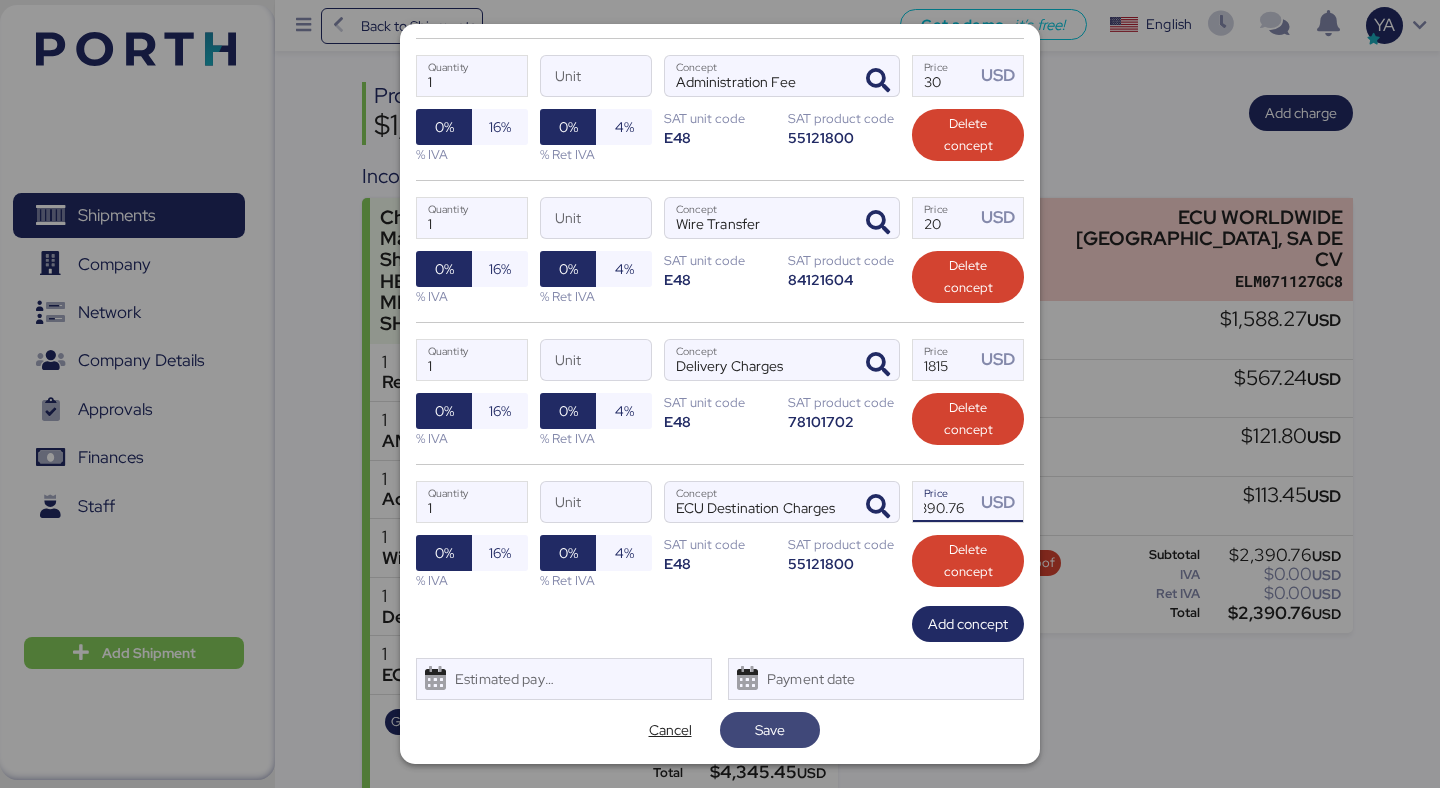 type on "2390.76" 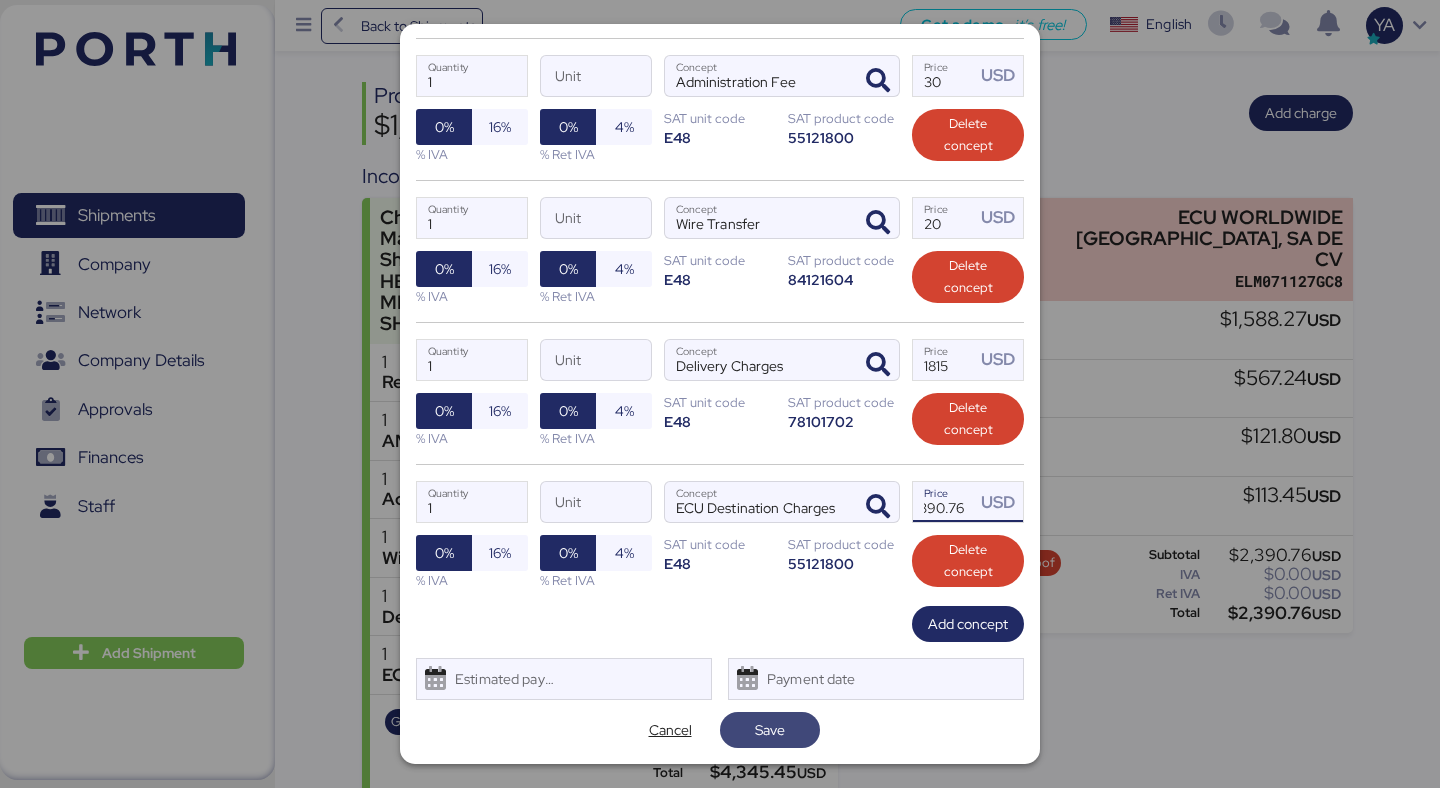 click on "Save" at bounding box center [770, 730] 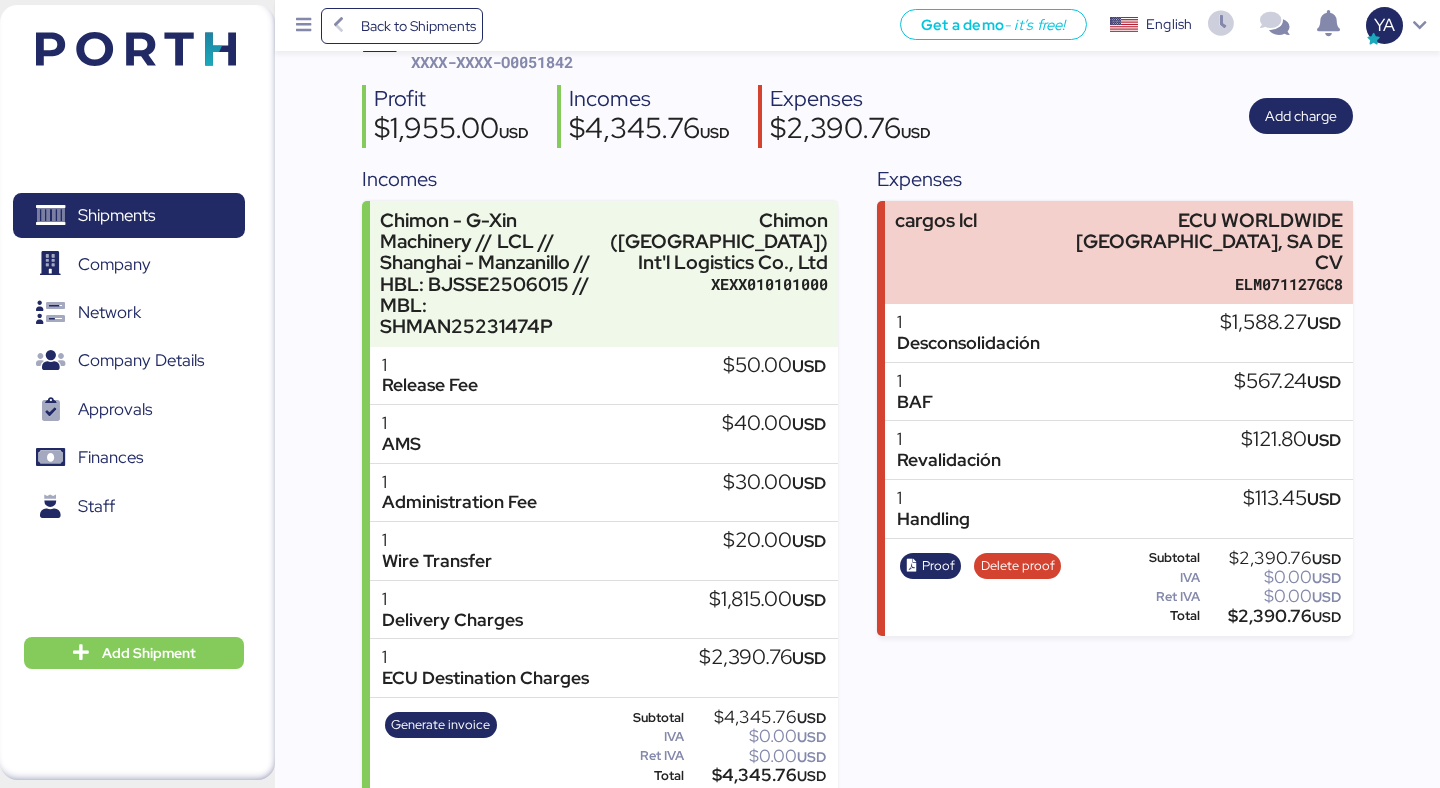 scroll, scrollTop: 180, scrollLeft: 0, axis: vertical 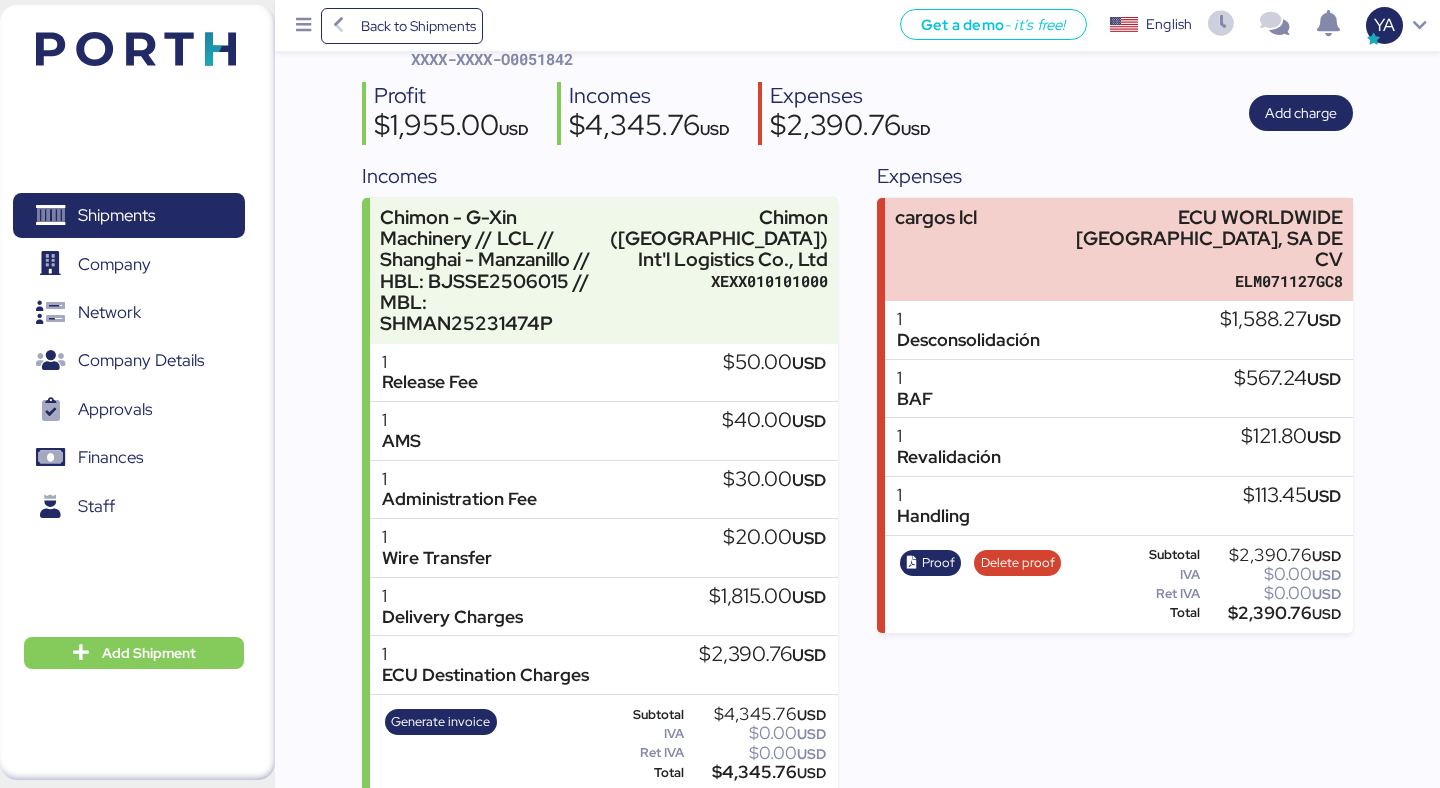 click on "Expenses cargos lcl ECU WORLDWIDE [GEOGRAPHIC_DATA], SA DE CV ELM071127GC8 1  Desconsolidación
$1,588.27  USD 1  BAF
$567.24  USD 1  Revalidación
$121.80  USD 1  Handling
$113.45  USD   Proof Delete proof Subtotal
$2,390.76  USD IVA
$0.00  USD Ret IVA
$0.00  USD Total
$2,390.76  USD" at bounding box center [1114, 477] 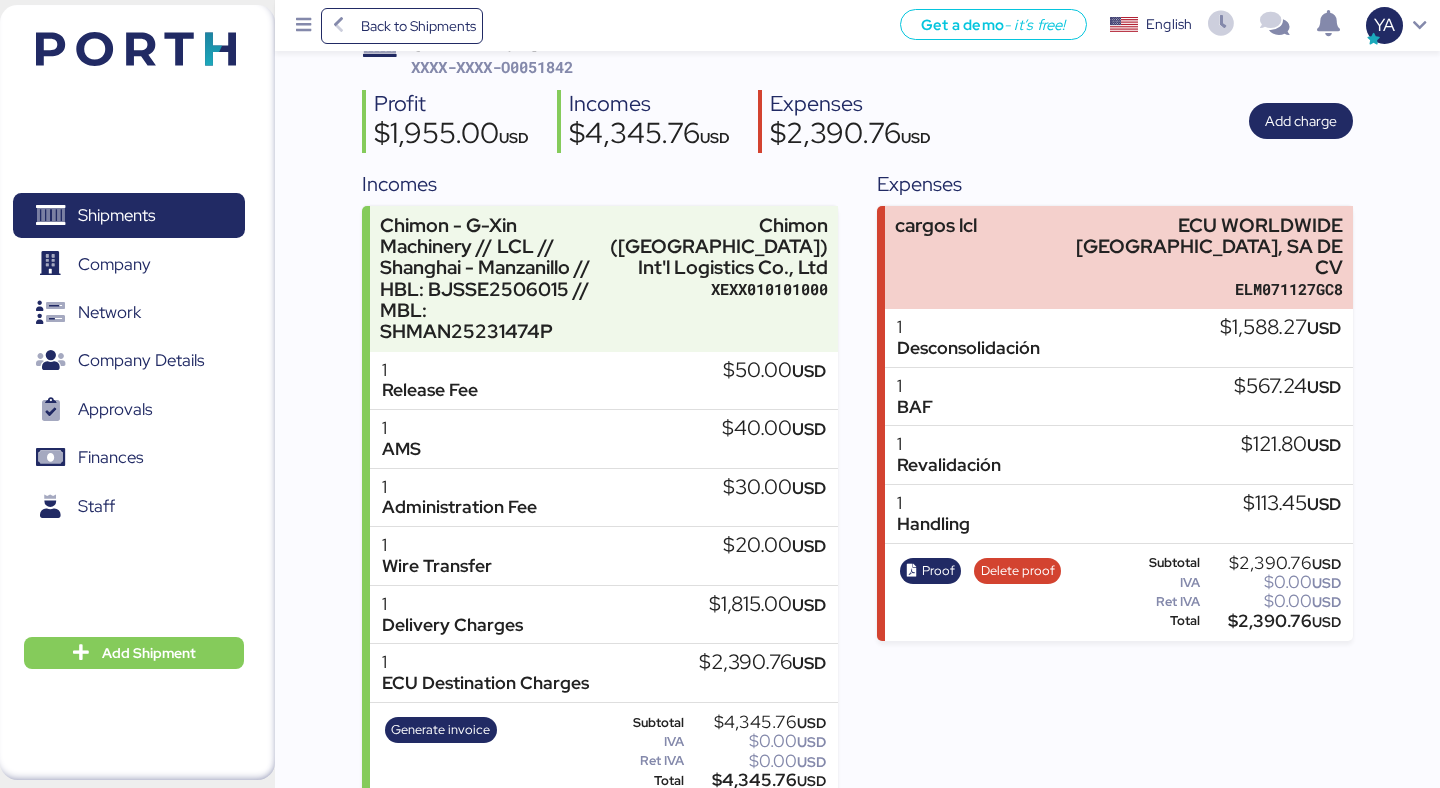 scroll, scrollTop: 179, scrollLeft: 0, axis: vertical 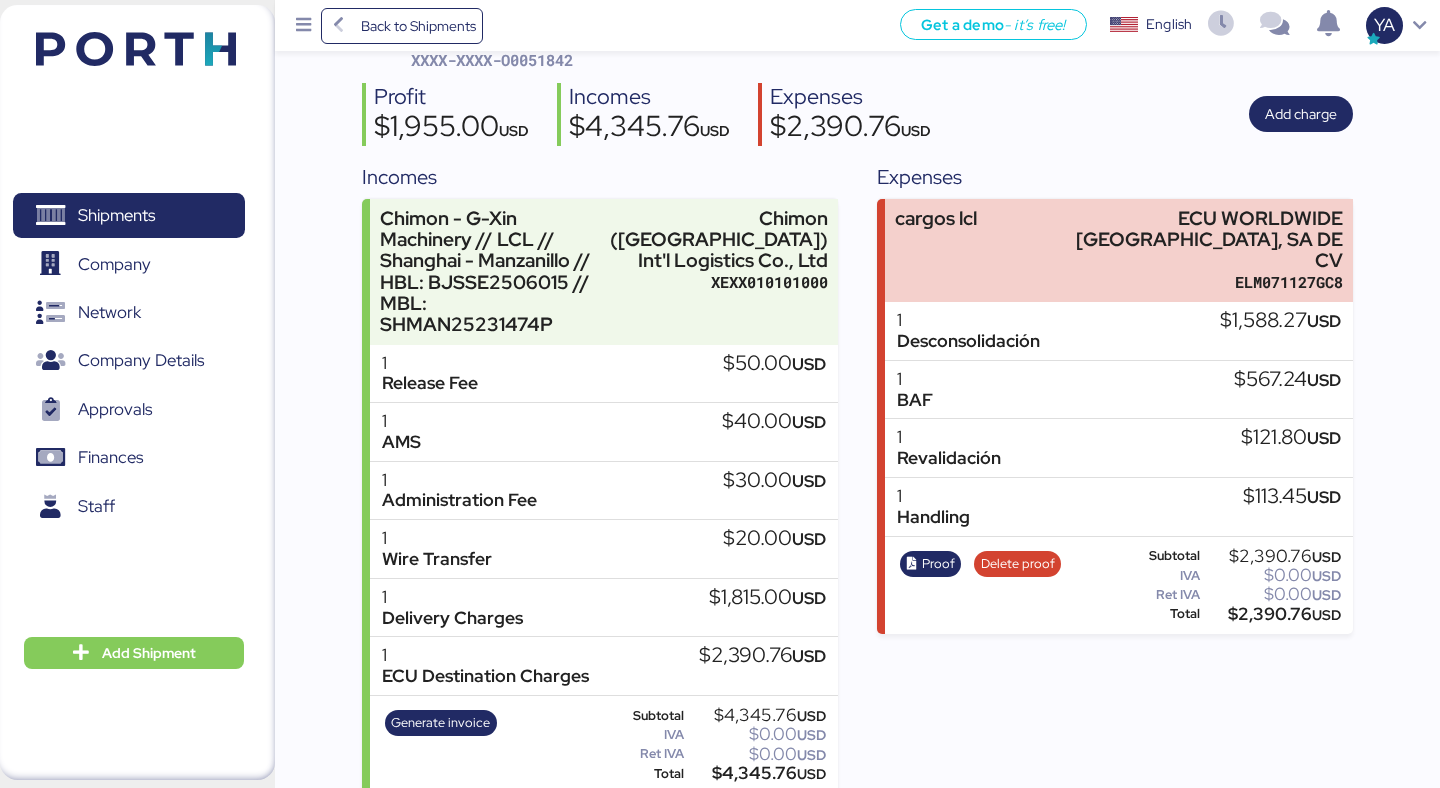 drag, startPoint x: 1236, startPoint y: 599, endPoint x: 1286, endPoint y: 601, distance: 50.039986 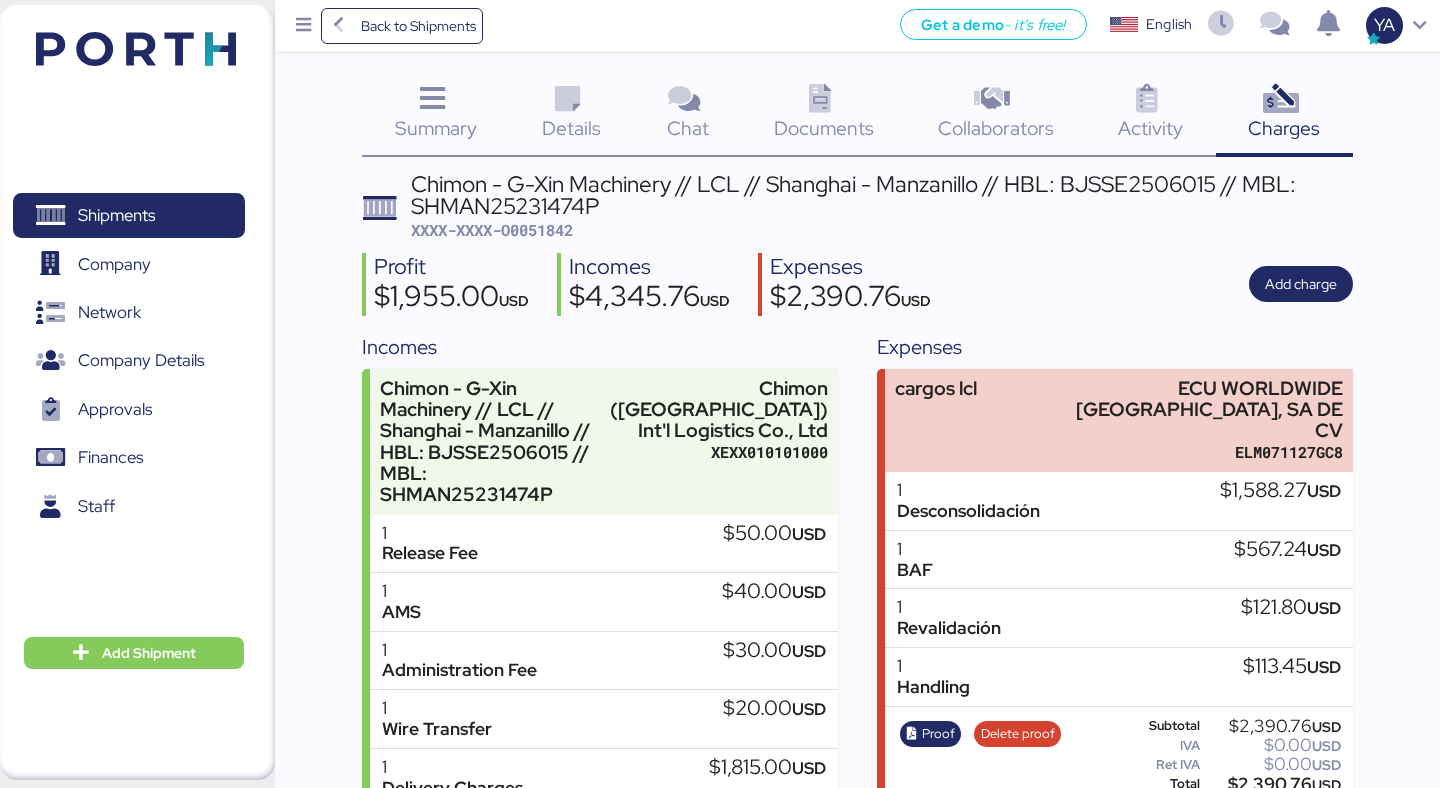 scroll, scrollTop: 0, scrollLeft: 0, axis: both 